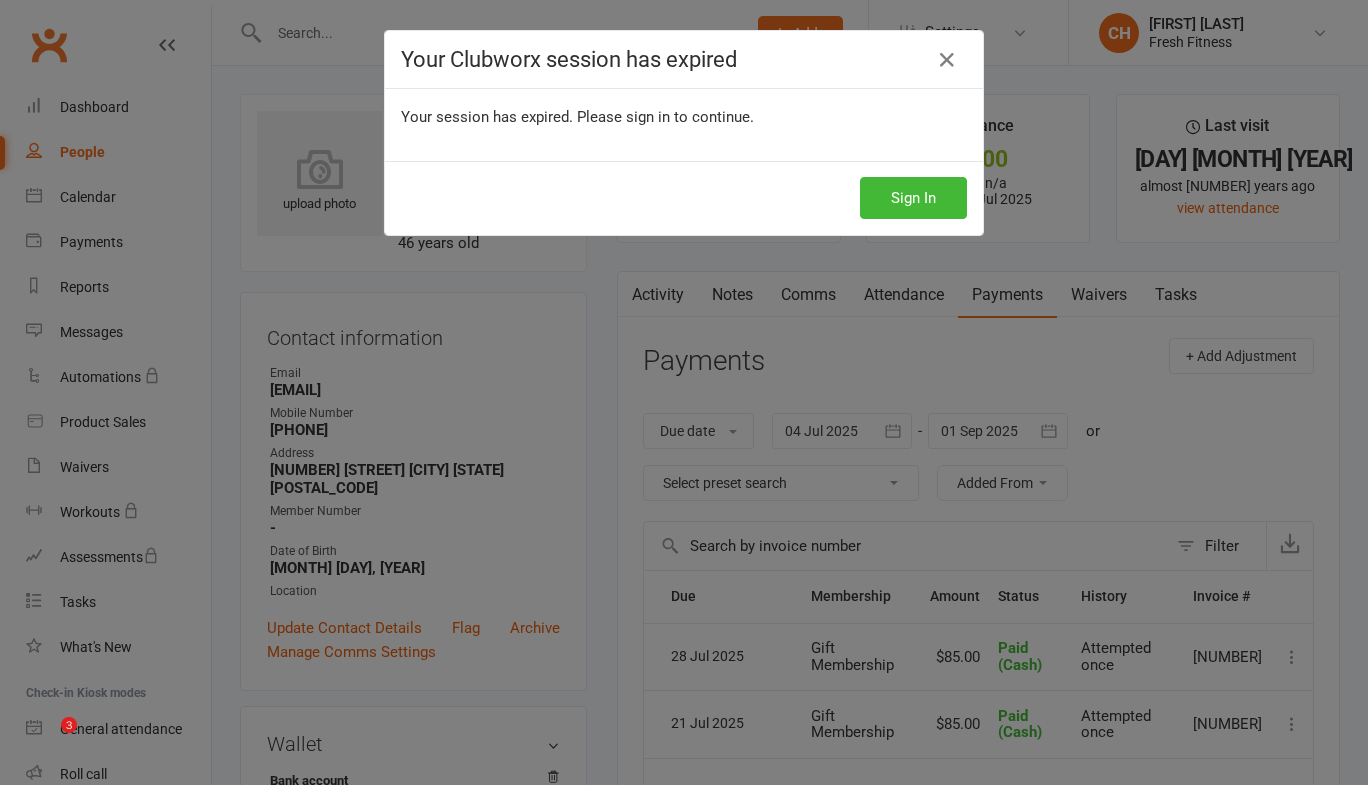 scroll, scrollTop: 270, scrollLeft: 0, axis: vertical 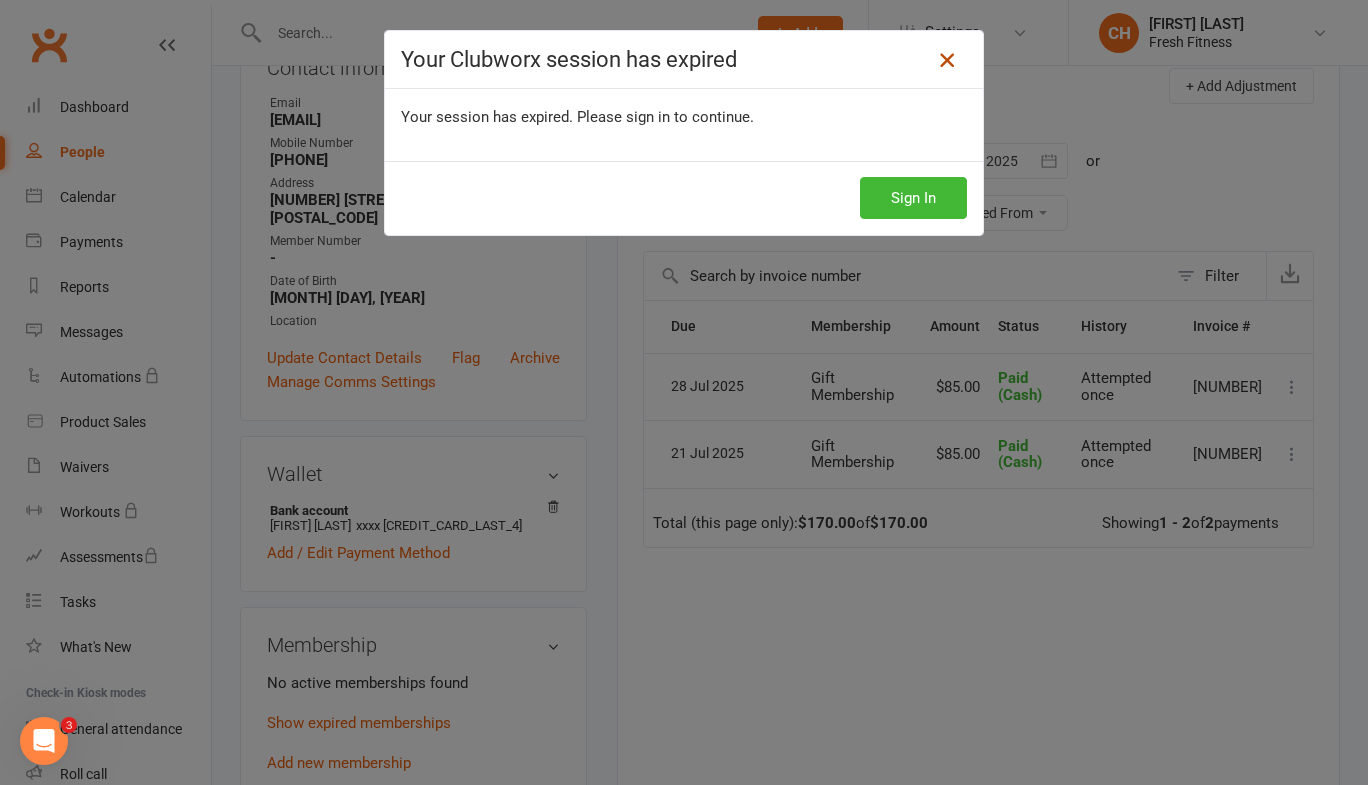 click at bounding box center [947, 60] 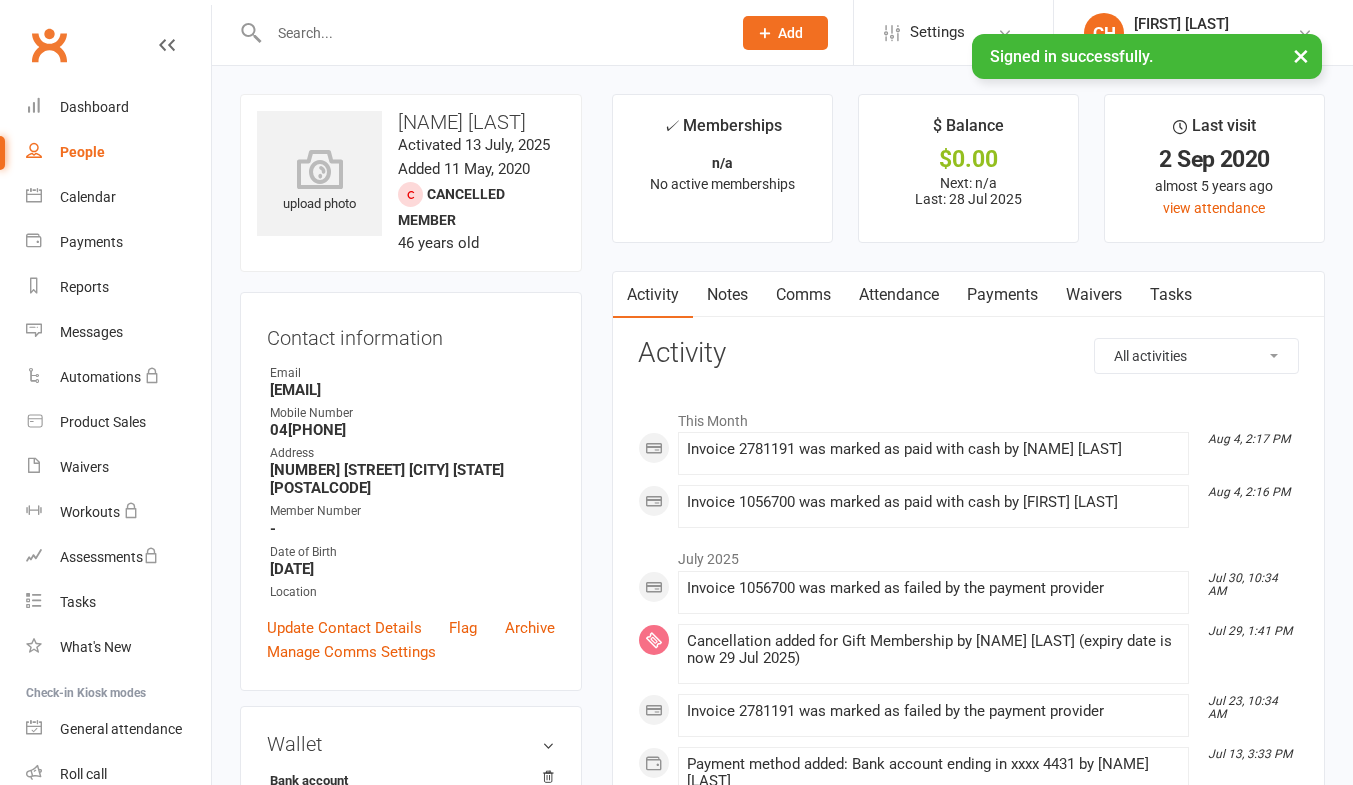 scroll, scrollTop: 0, scrollLeft: 0, axis: both 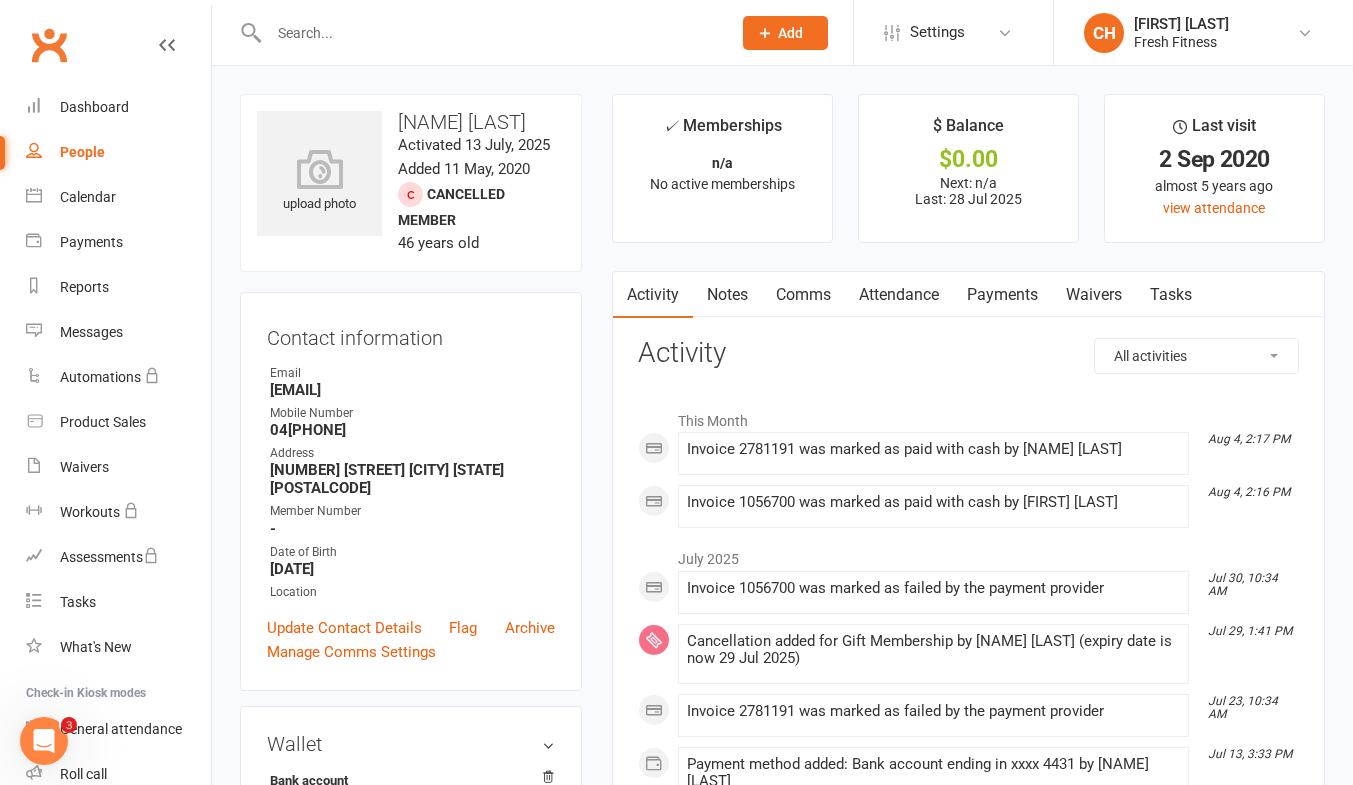 click at bounding box center (490, 33) 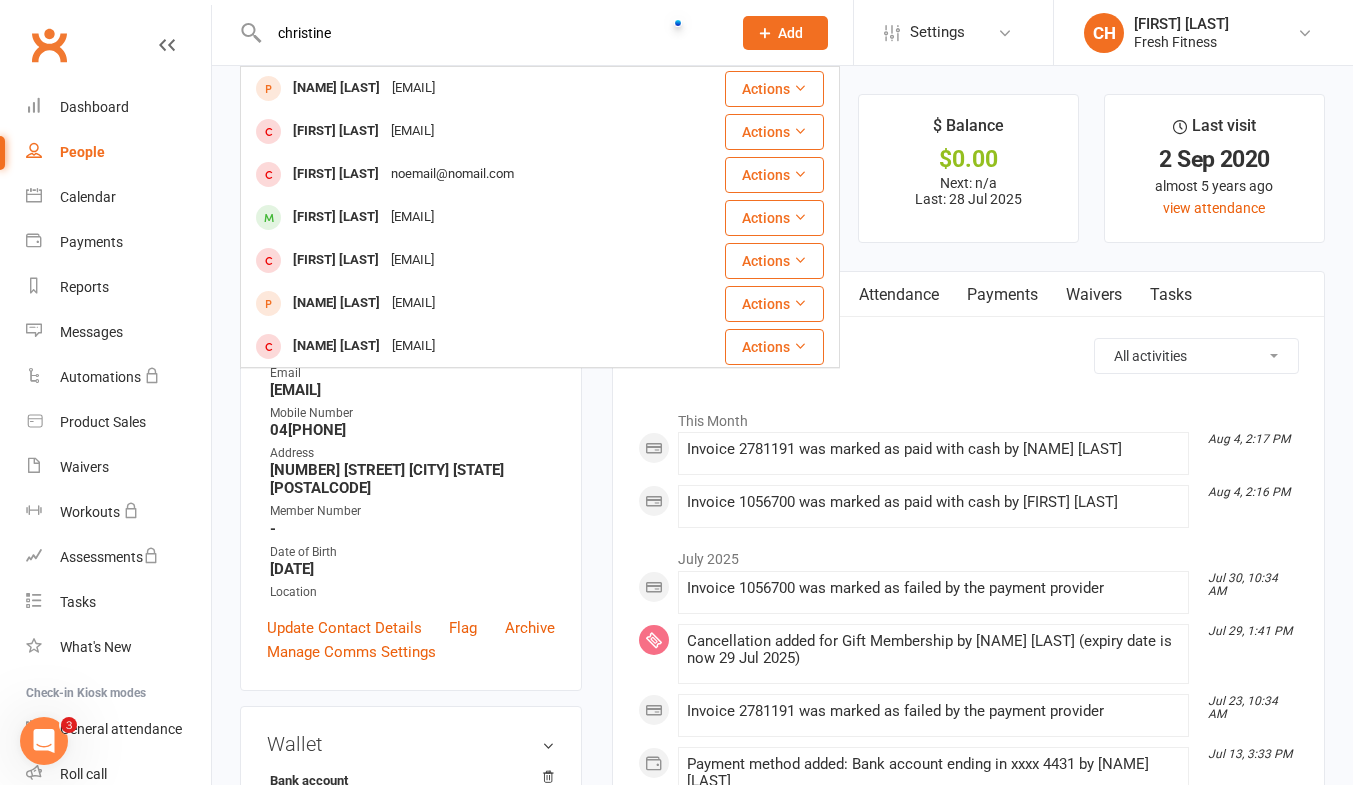 type on "christine" 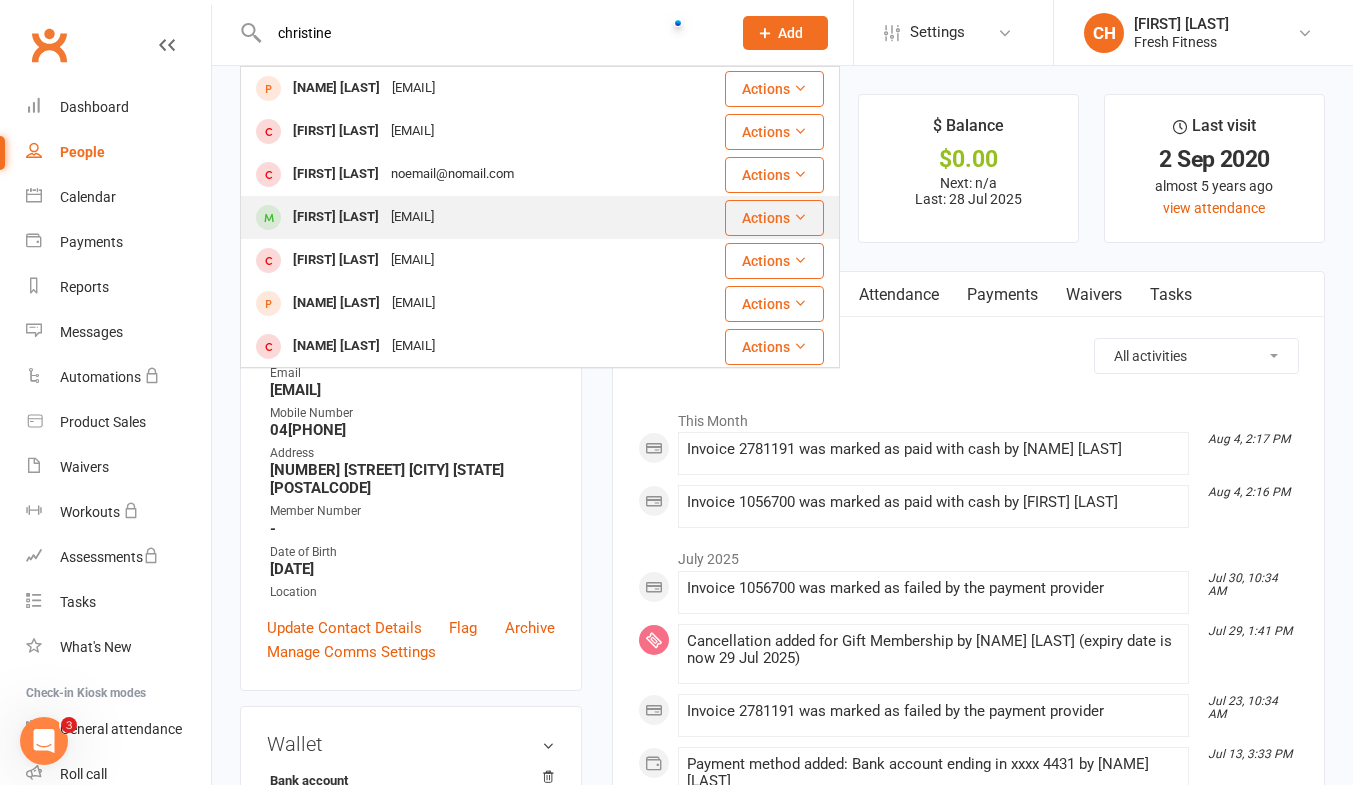 click on "[FIRST] [LAST]" at bounding box center [336, 217] 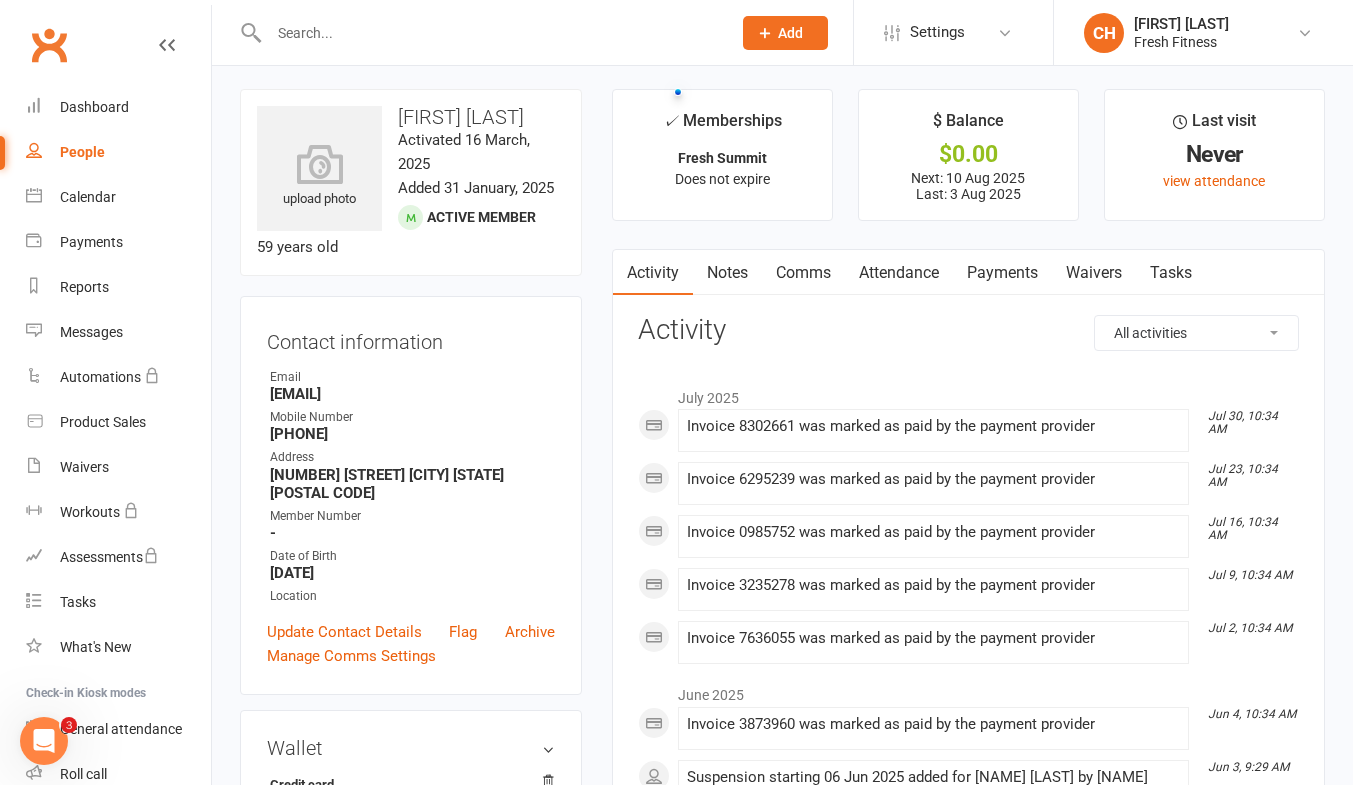scroll, scrollTop: 0, scrollLeft: 0, axis: both 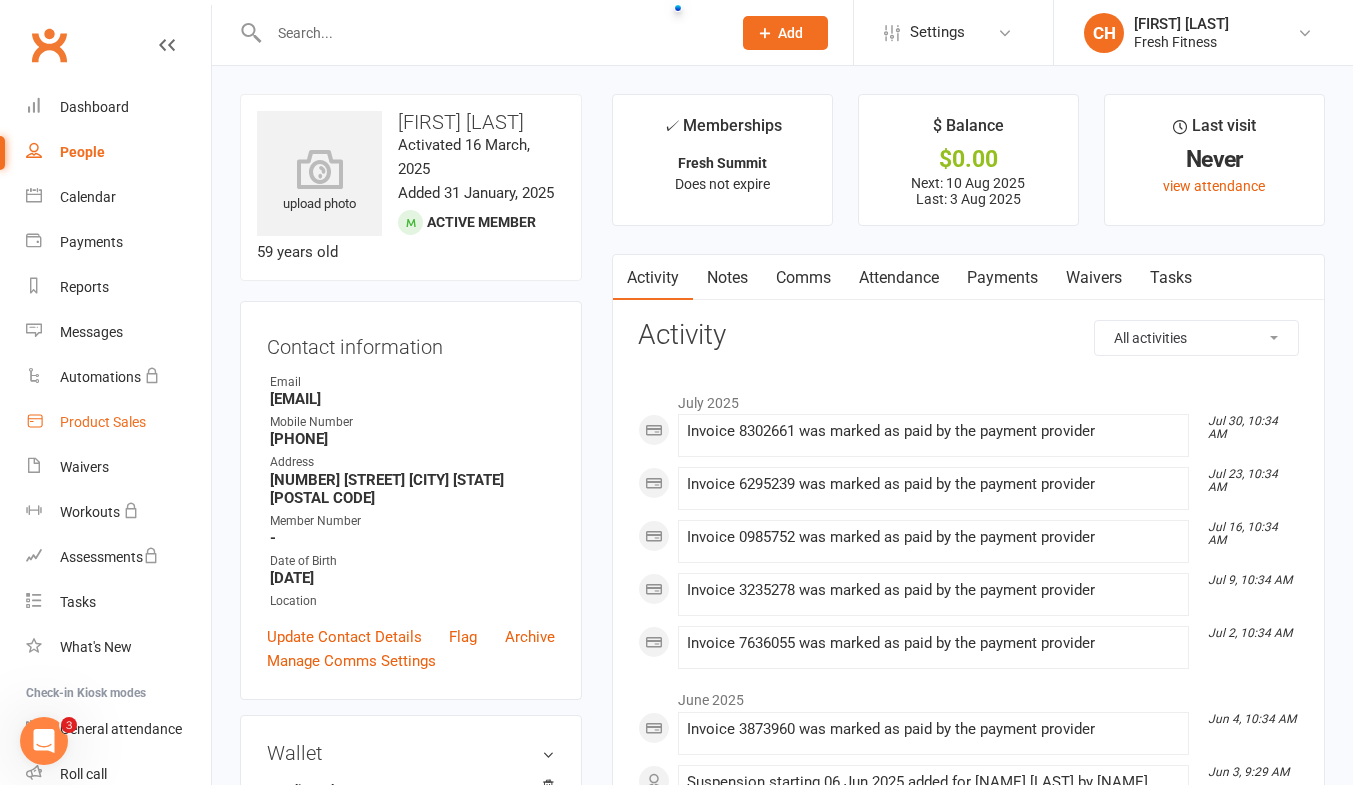 click on "Product Sales" at bounding box center (103, 422) 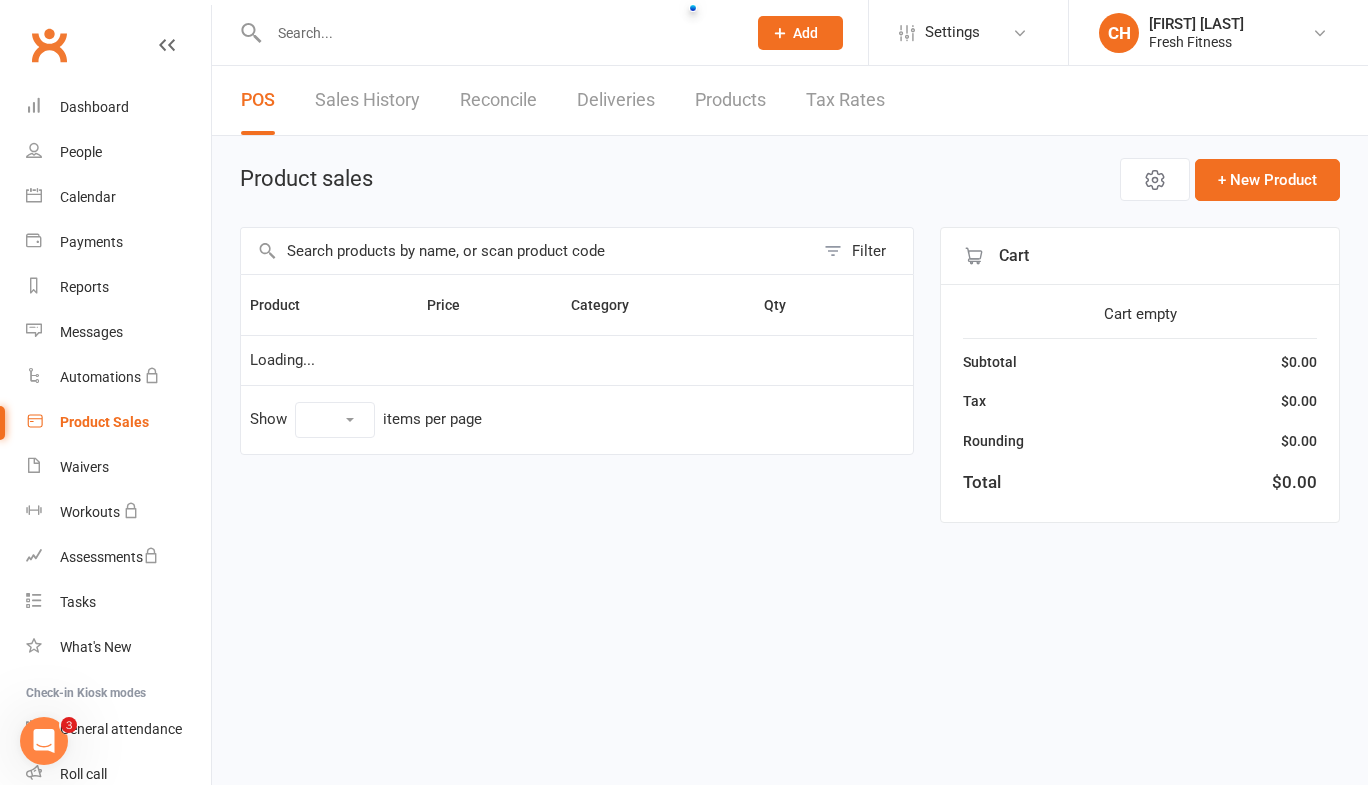 select on "10" 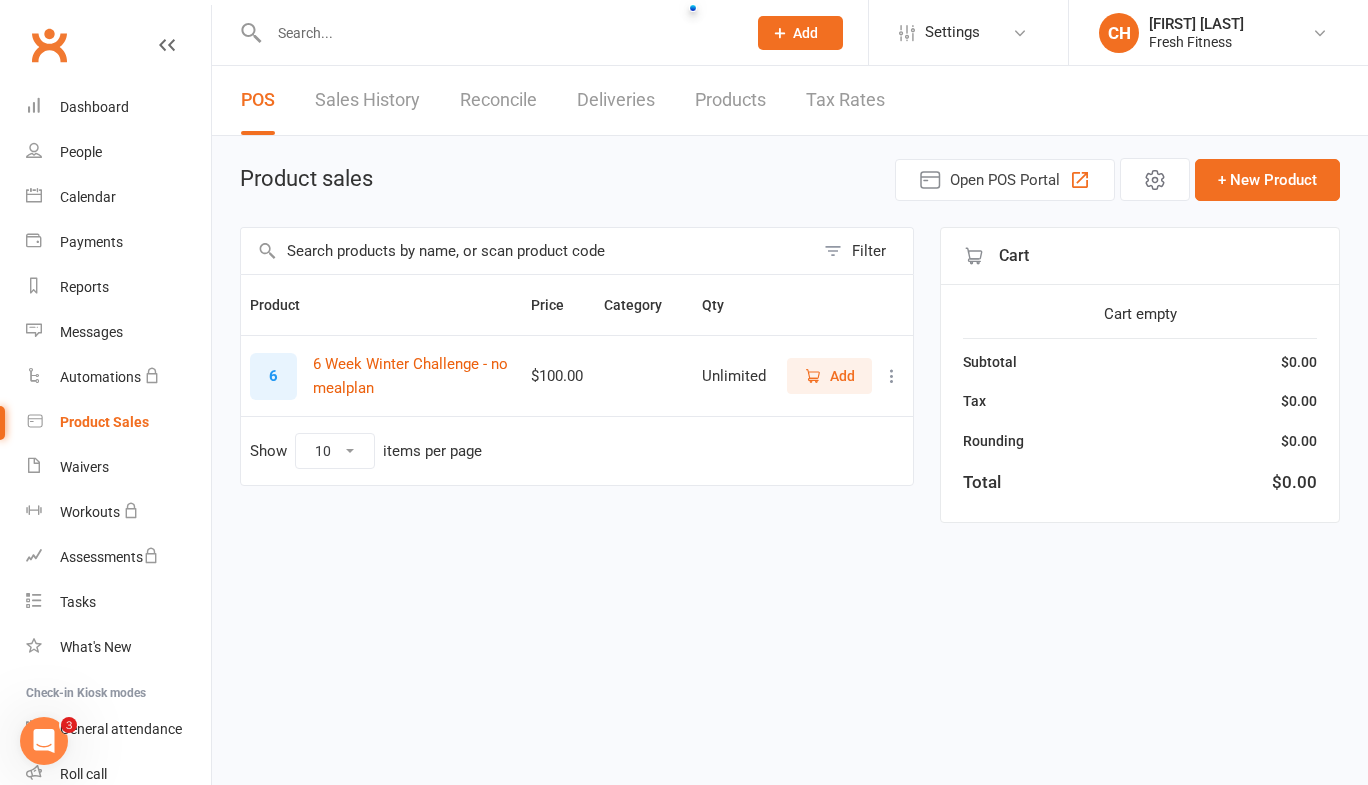 click on "6" at bounding box center (273, 376) 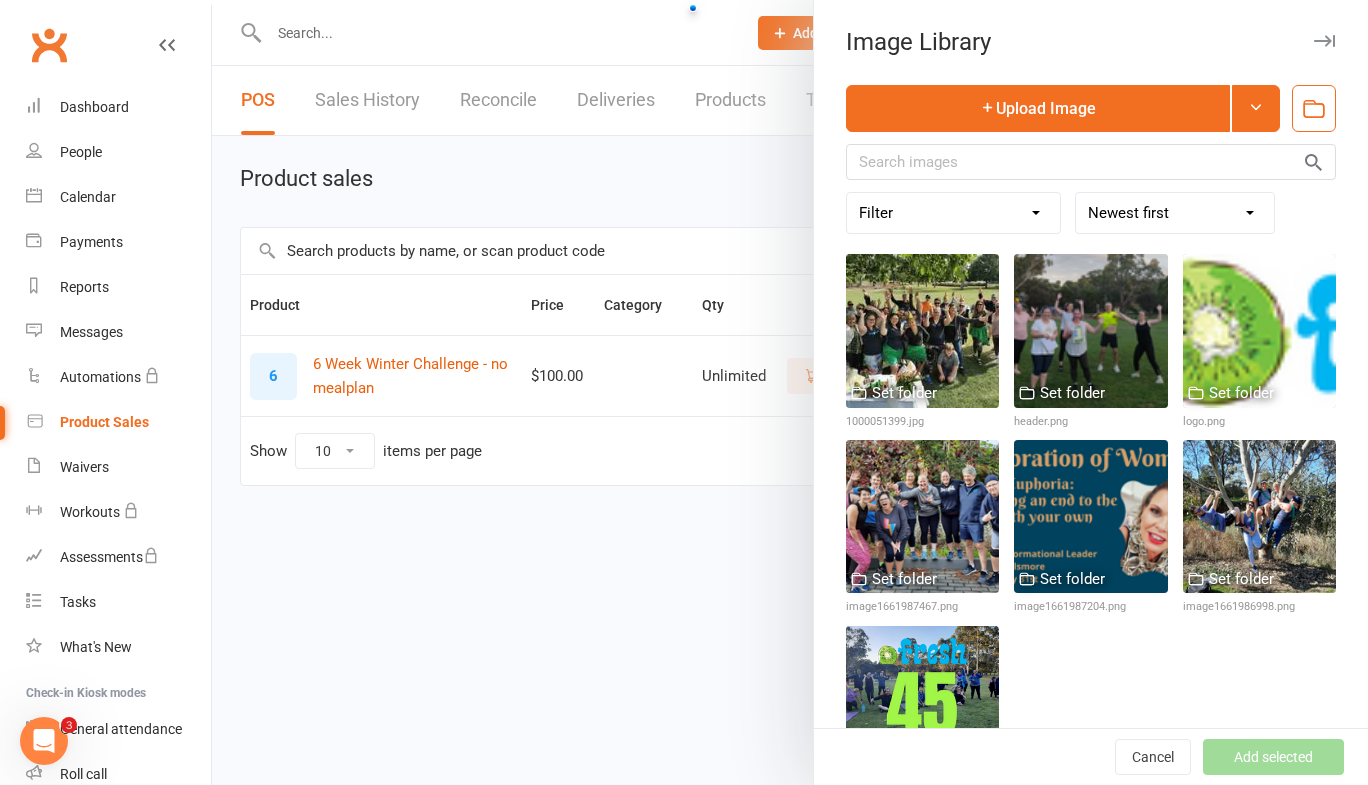 click at bounding box center [790, 392] 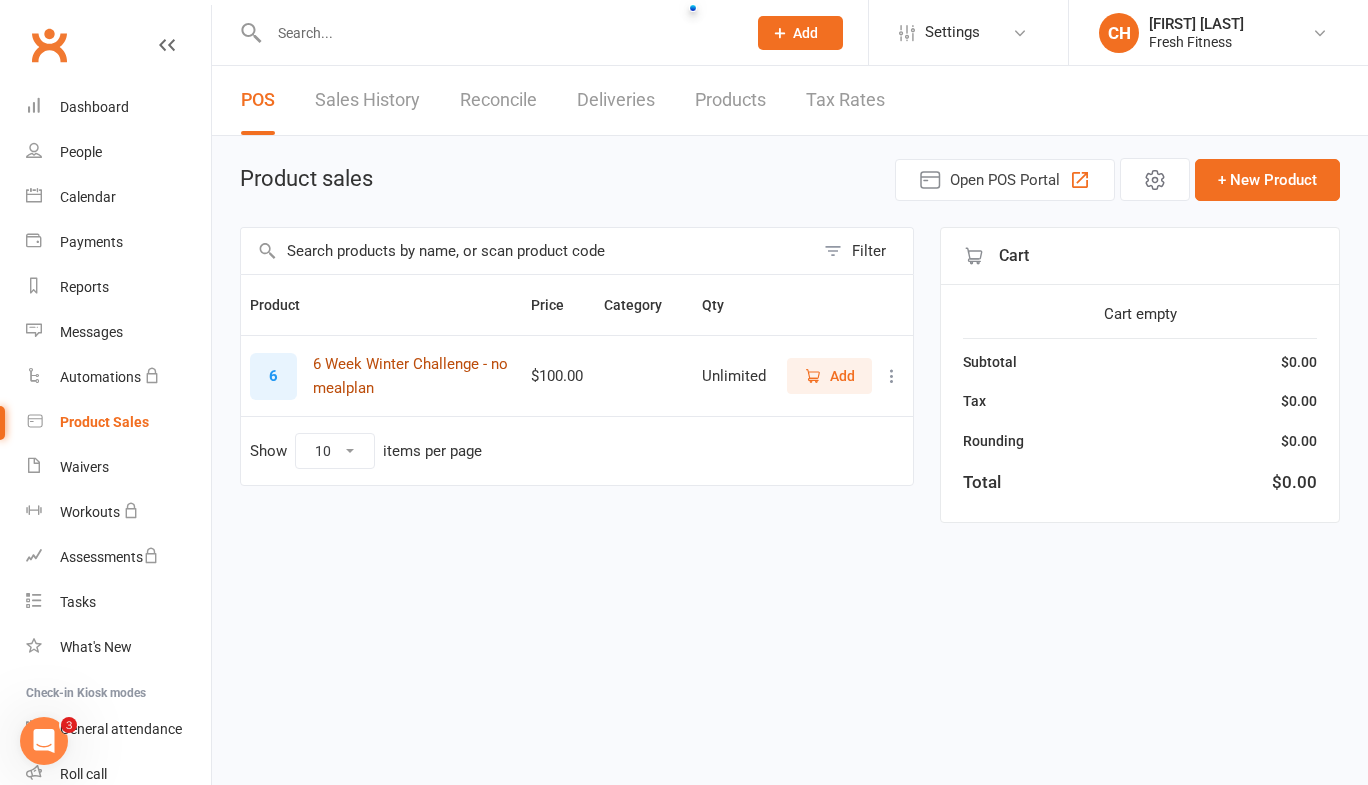 click on "6 Week Winter Challenge - no mealplan" at bounding box center (413, 376) 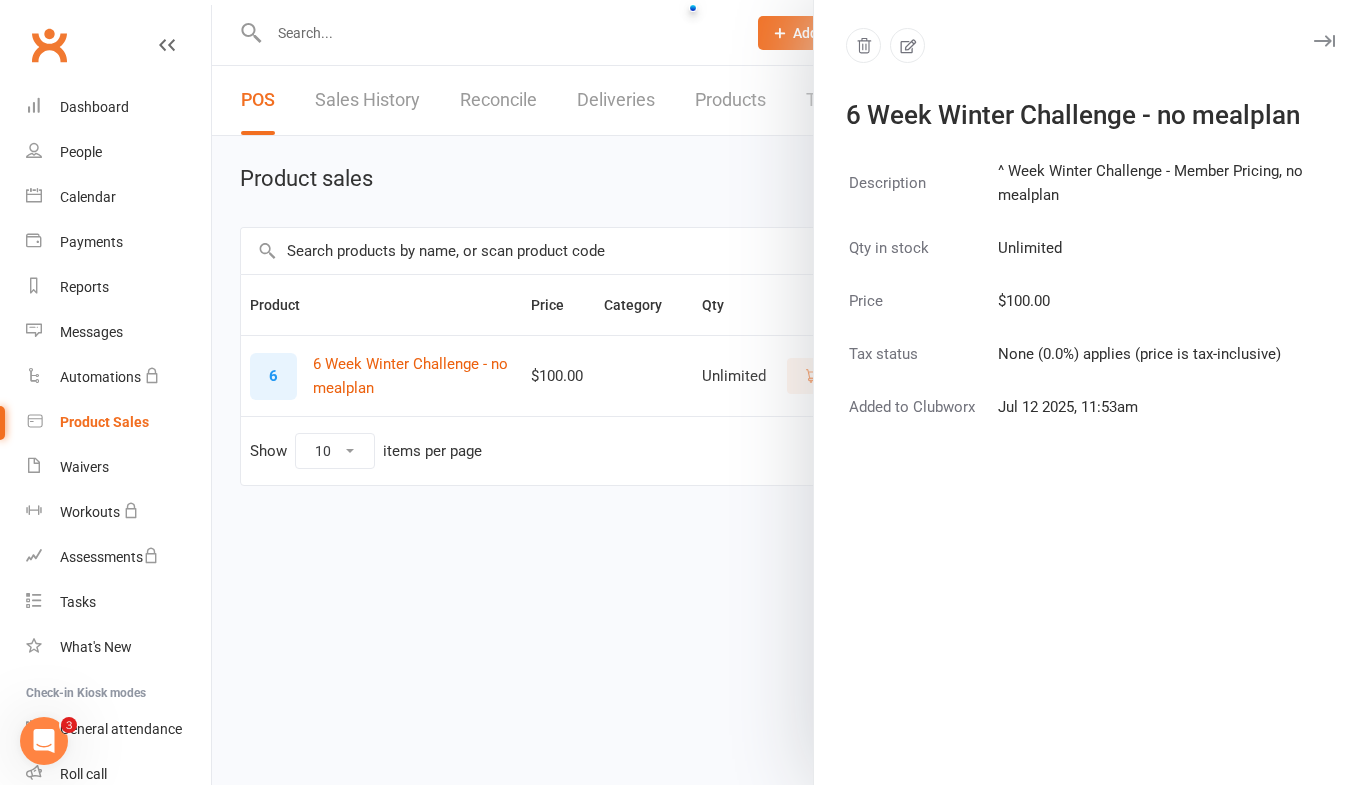 click at bounding box center [790, 392] 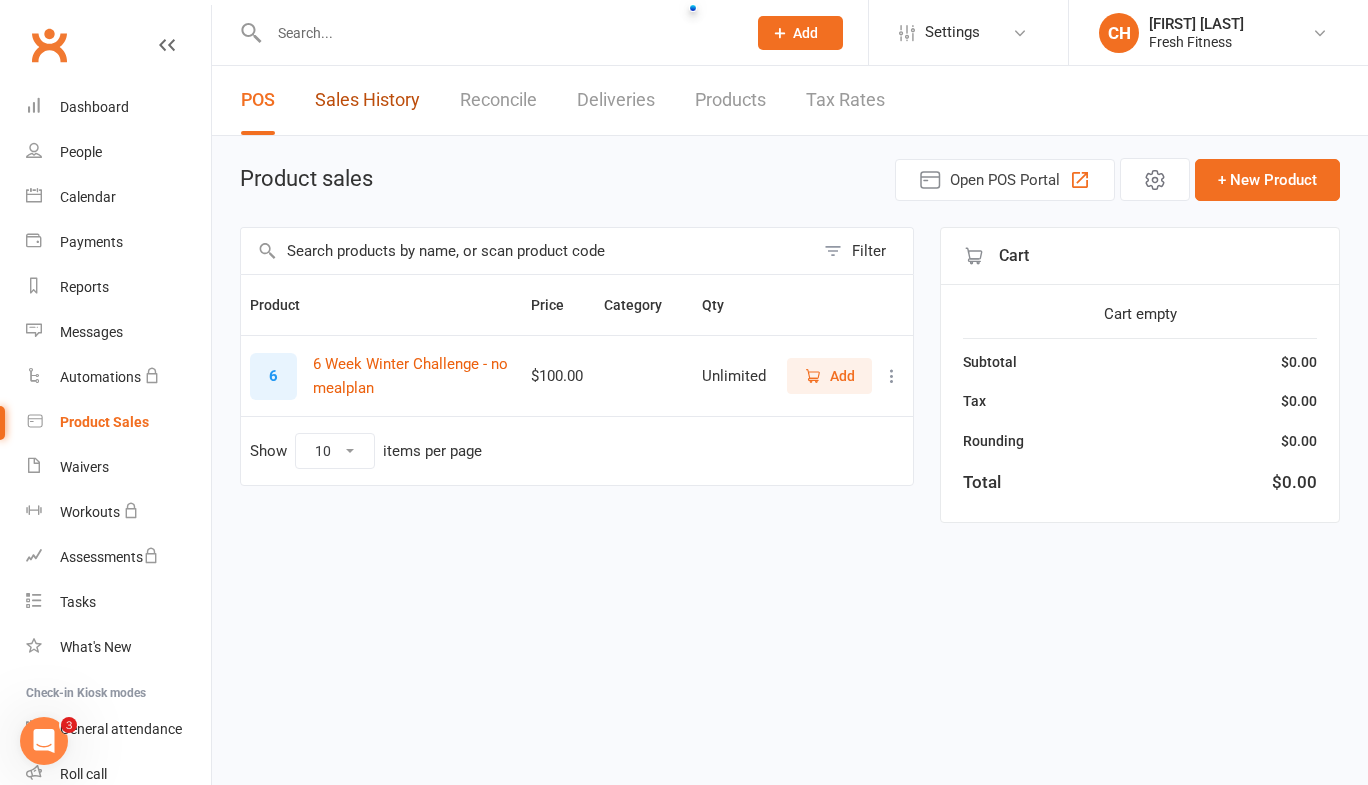 click on "Sales History" at bounding box center (367, 100) 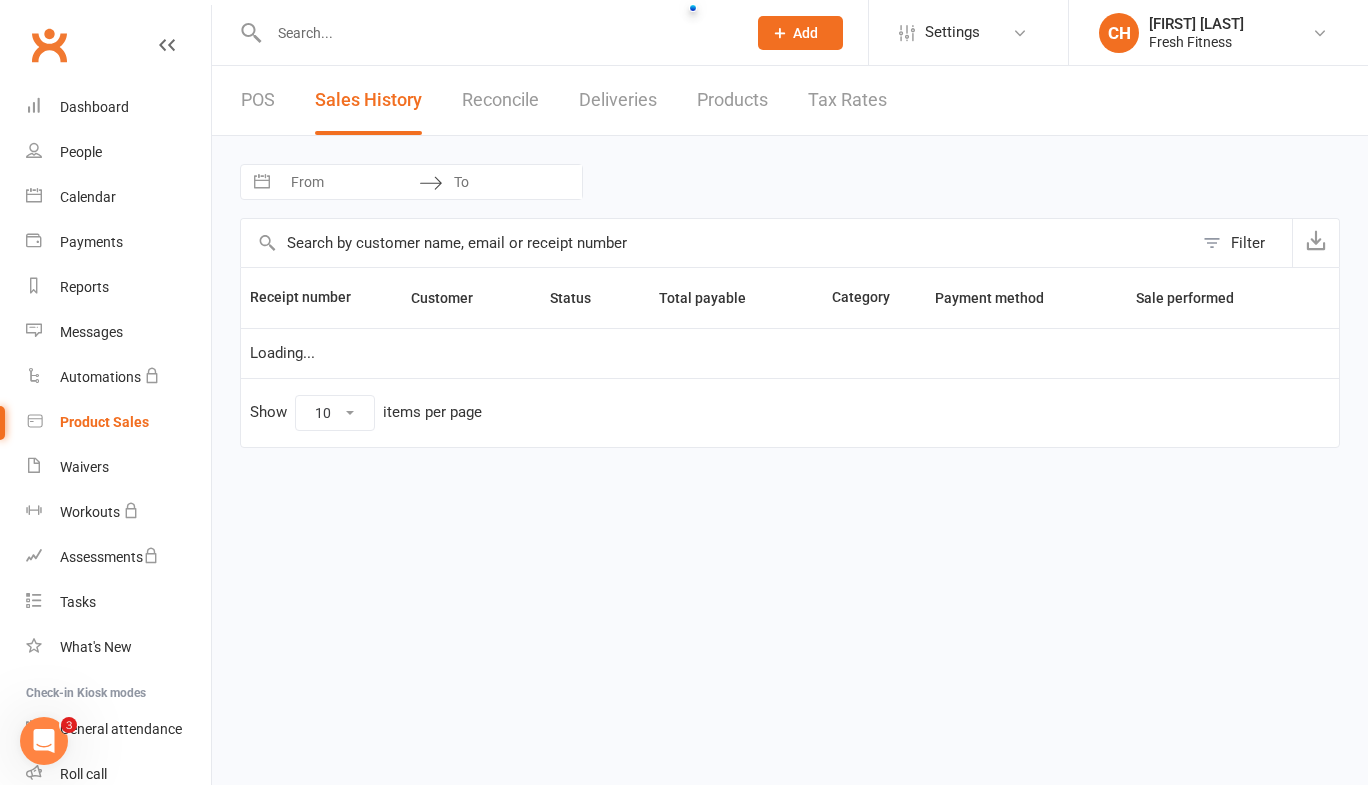select on "25" 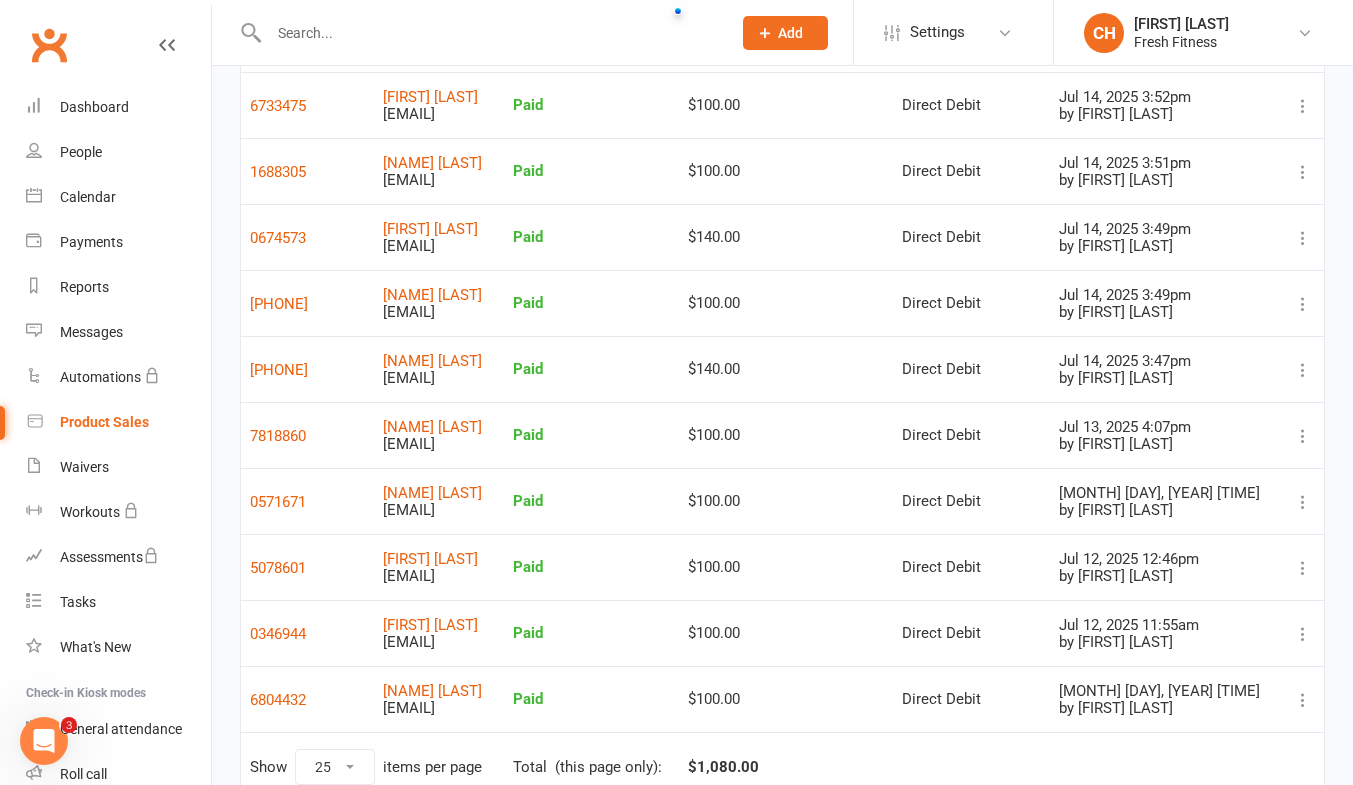 scroll, scrollTop: 259, scrollLeft: 0, axis: vertical 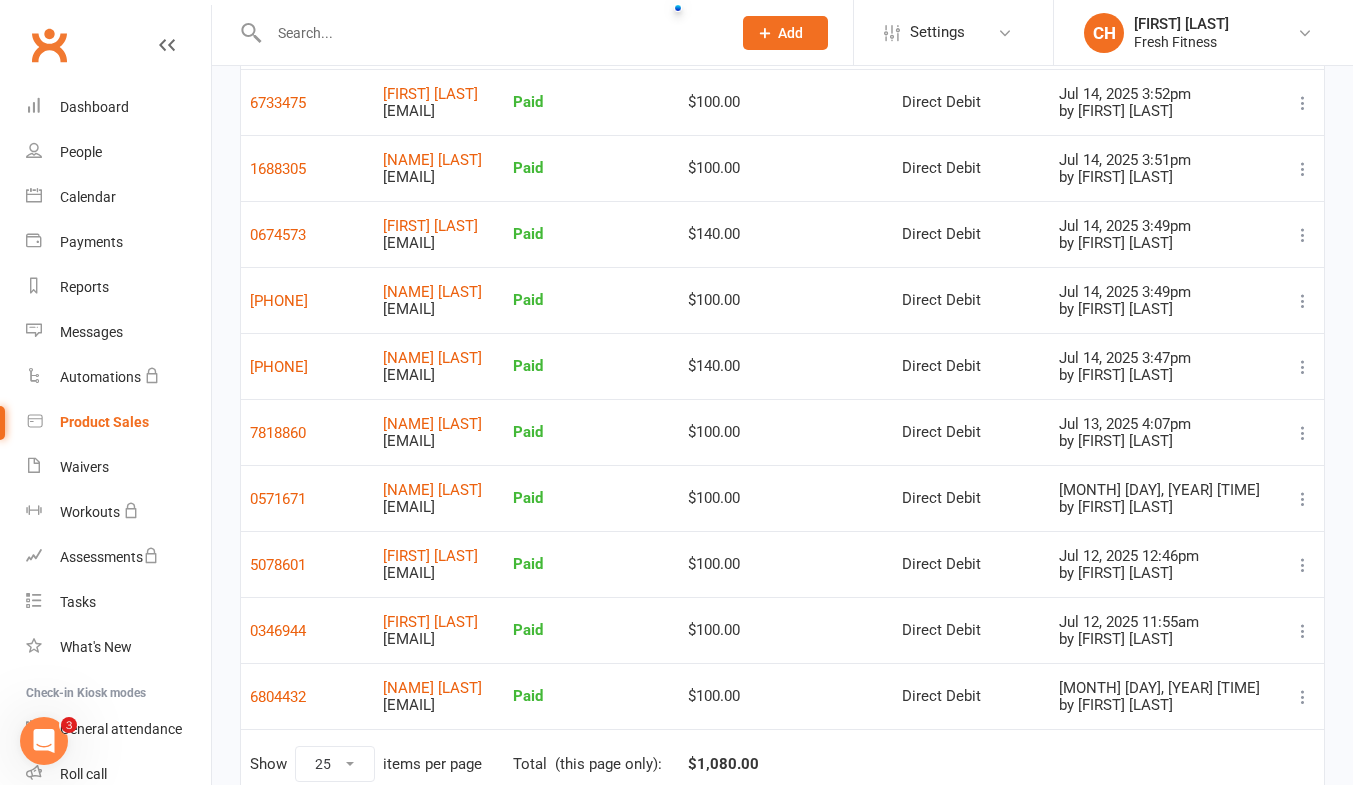 click at bounding box center (1303, 301) 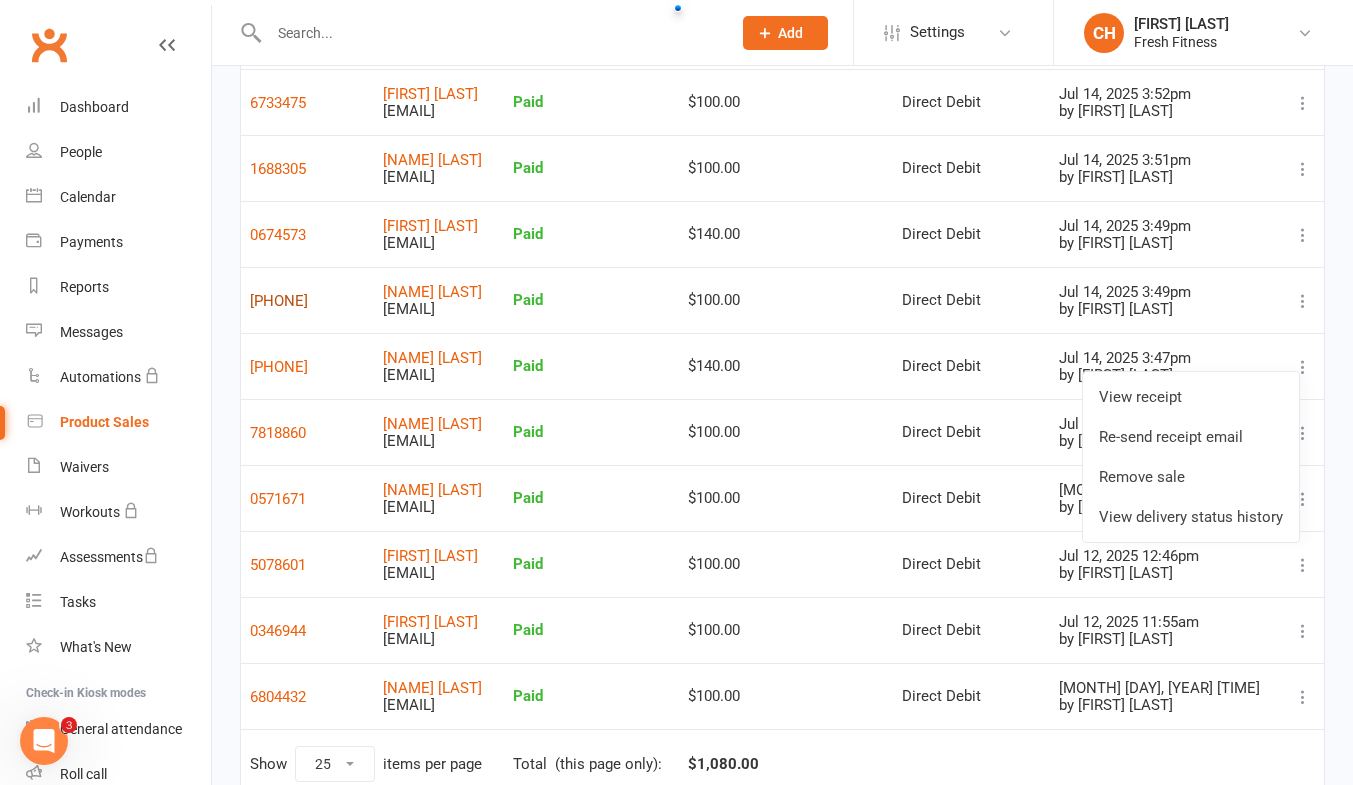 click on "[PHONE]" at bounding box center (279, 301) 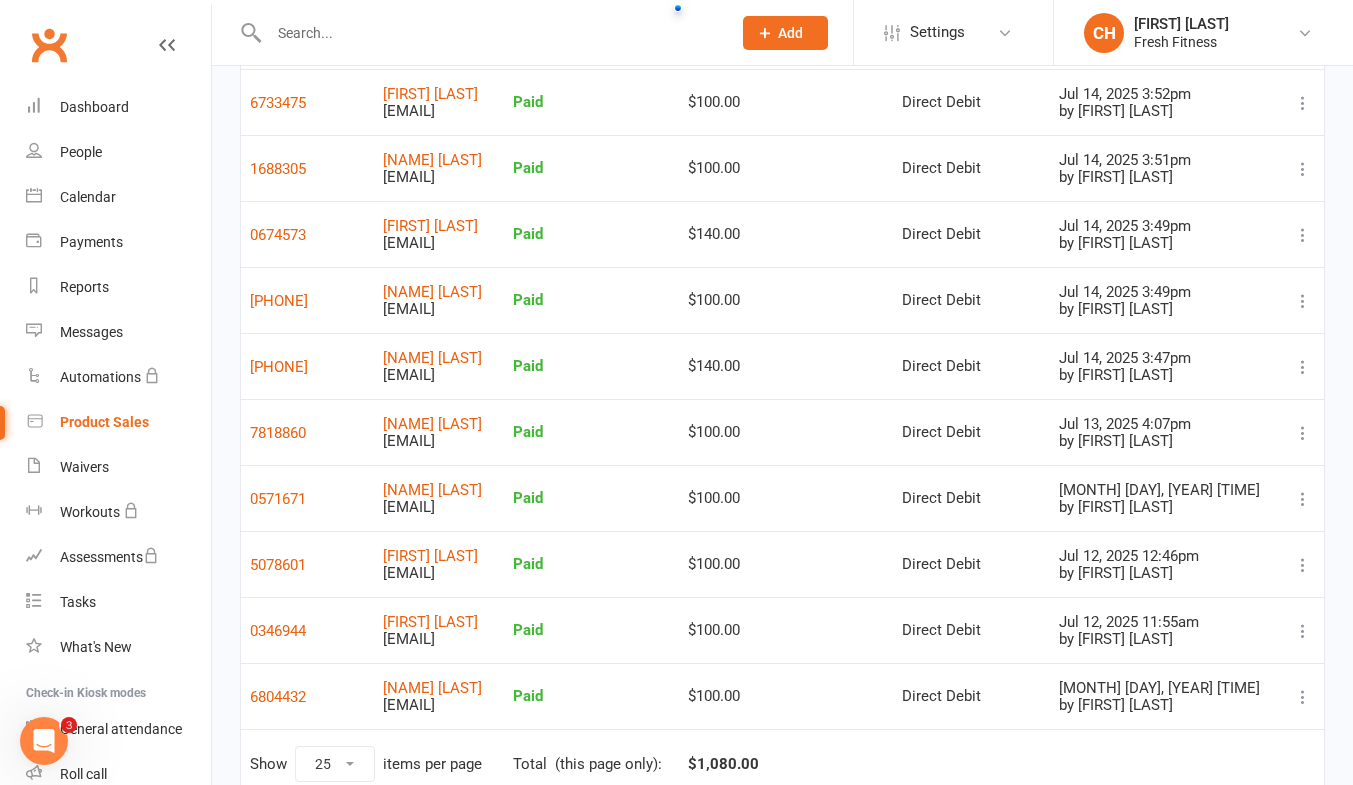 click at bounding box center (490, 33) 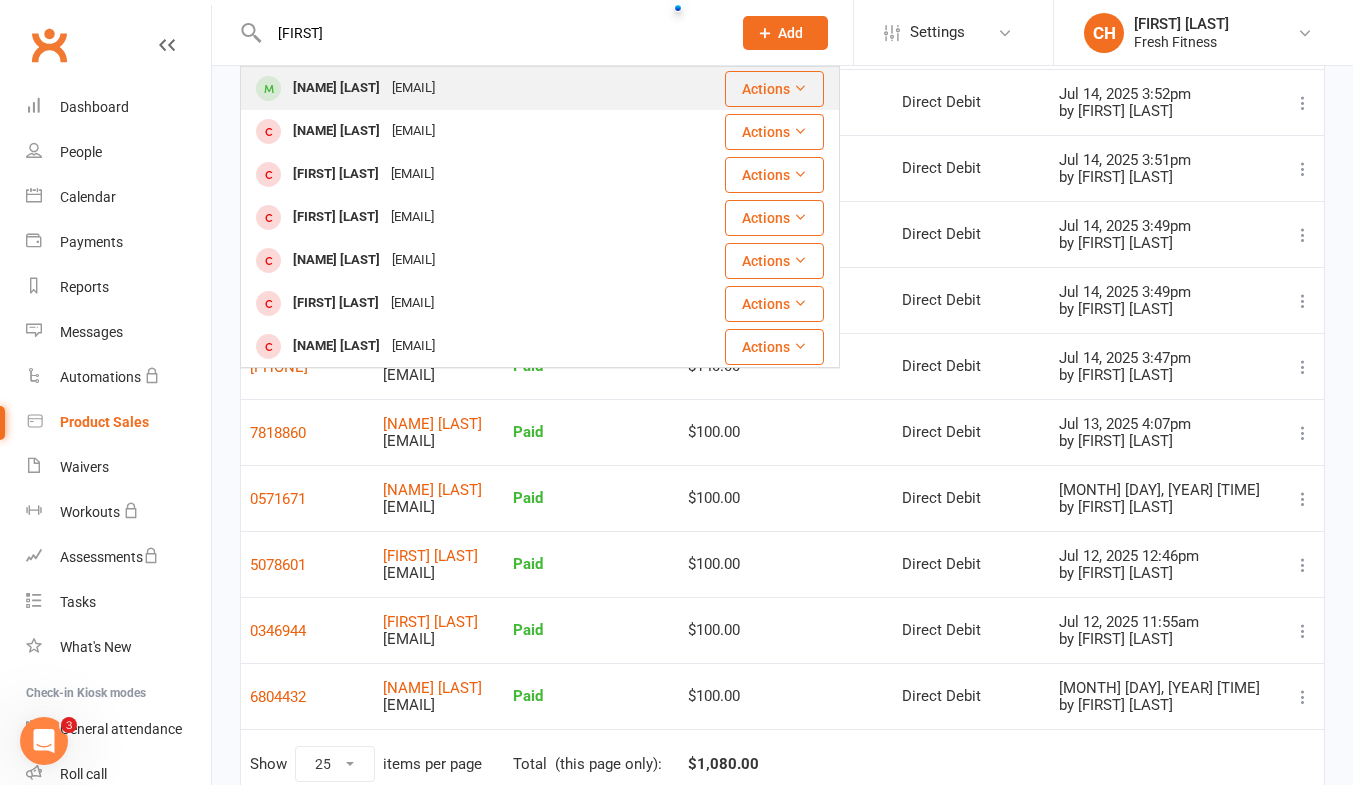 type on "[FIRST]" 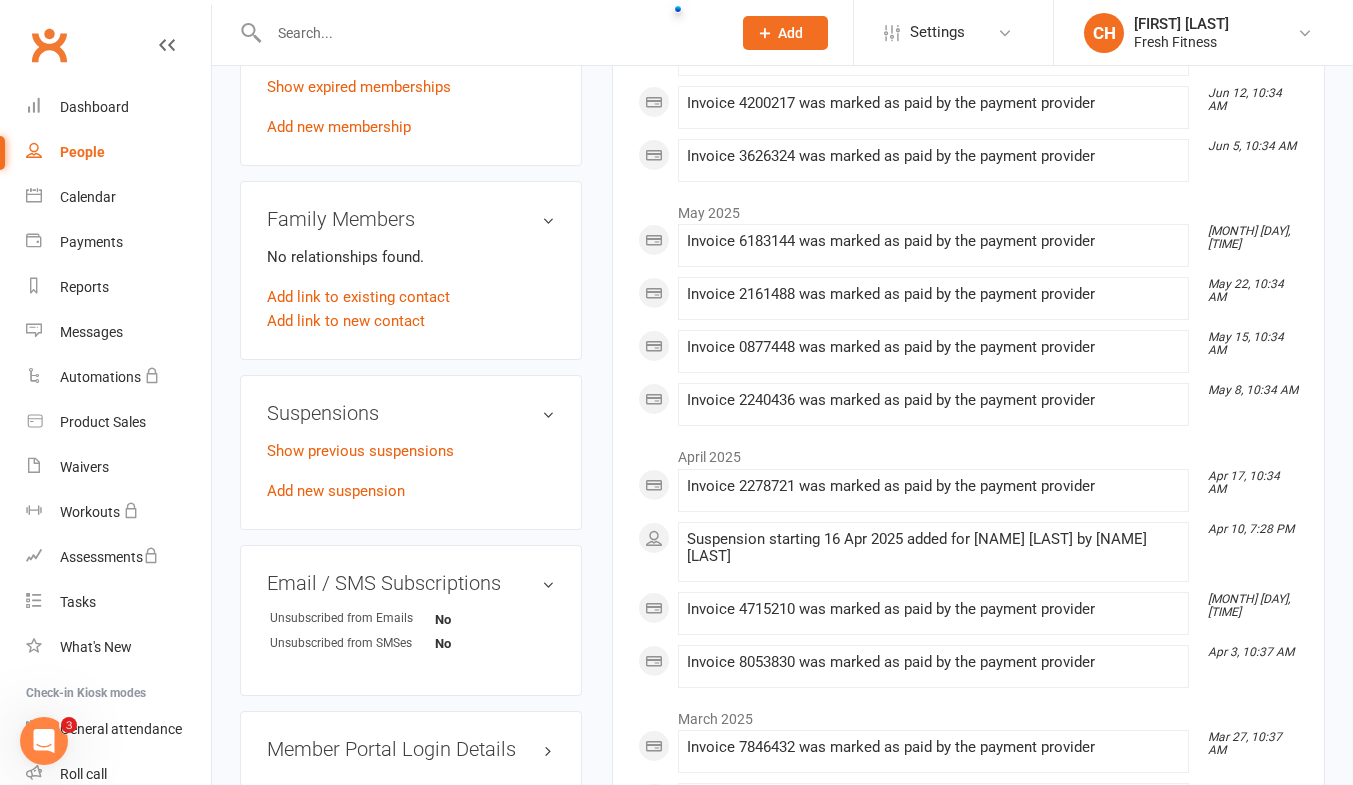 scroll, scrollTop: 979, scrollLeft: 0, axis: vertical 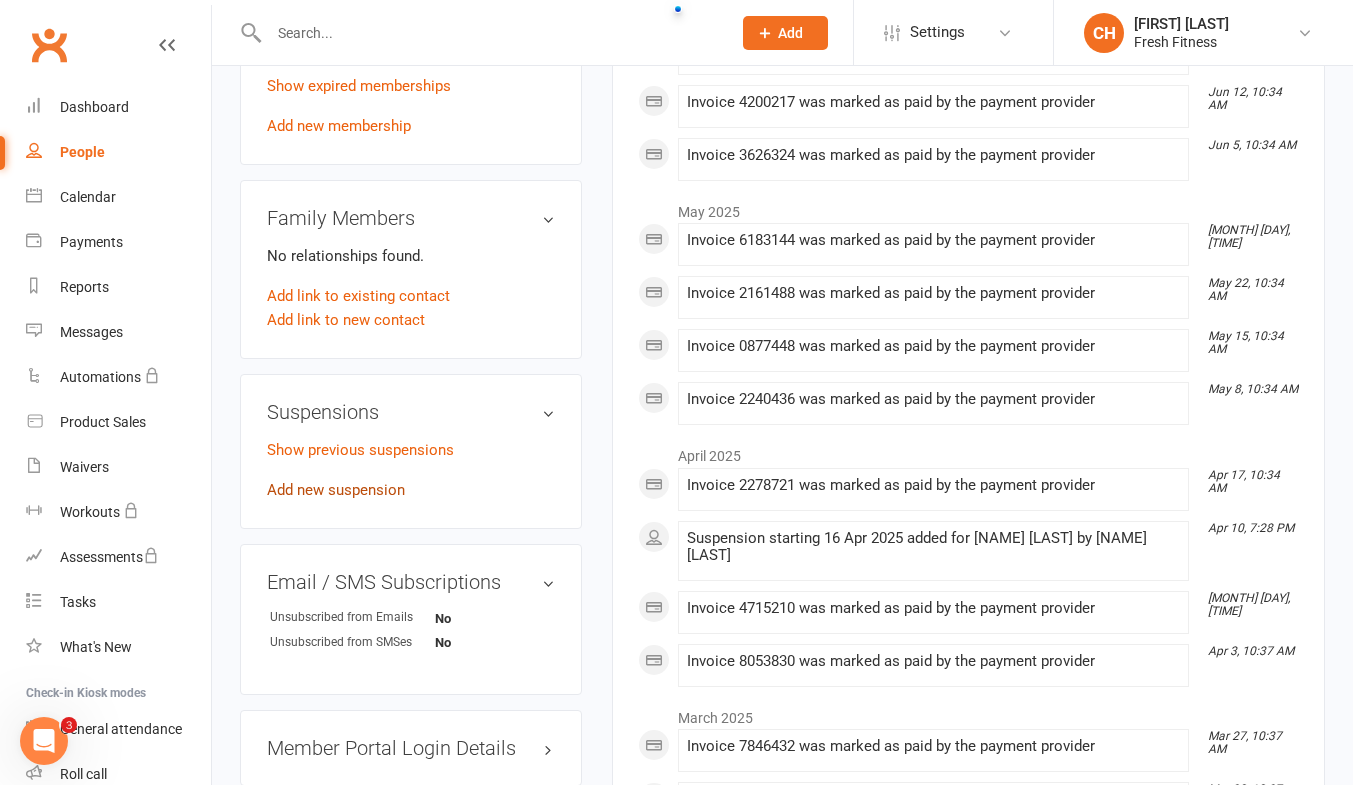 click on "Add new suspension" at bounding box center [336, 490] 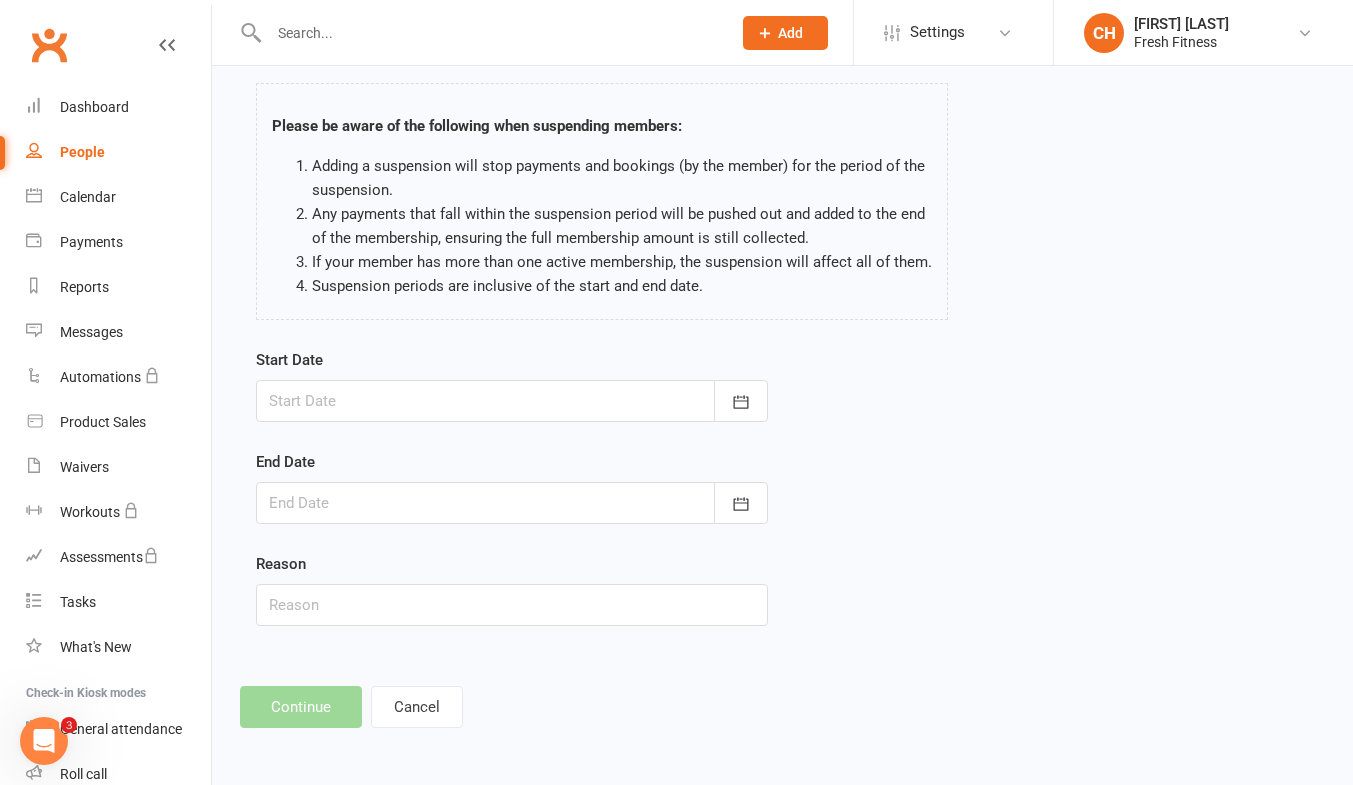 scroll, scrollTop: 0, scrollLeft: 0, axis: both 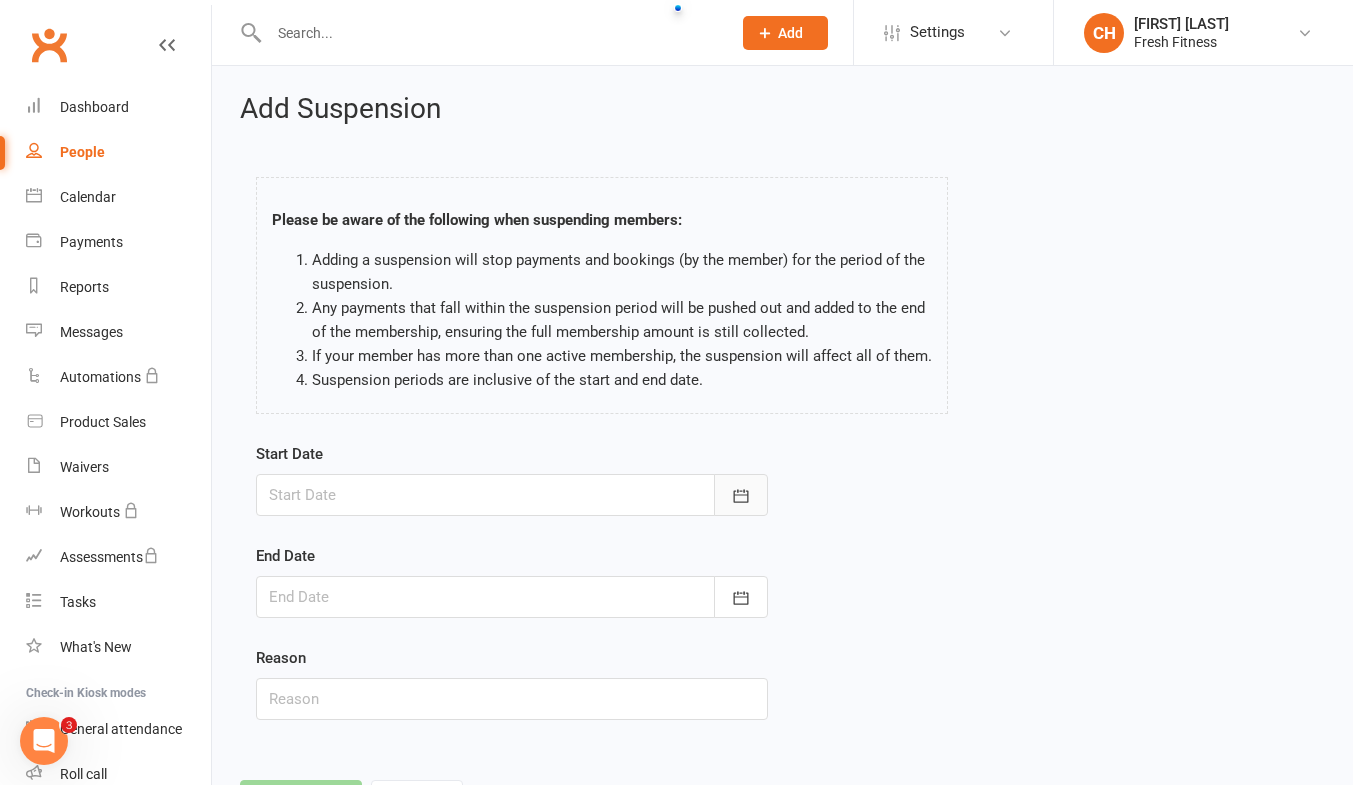click 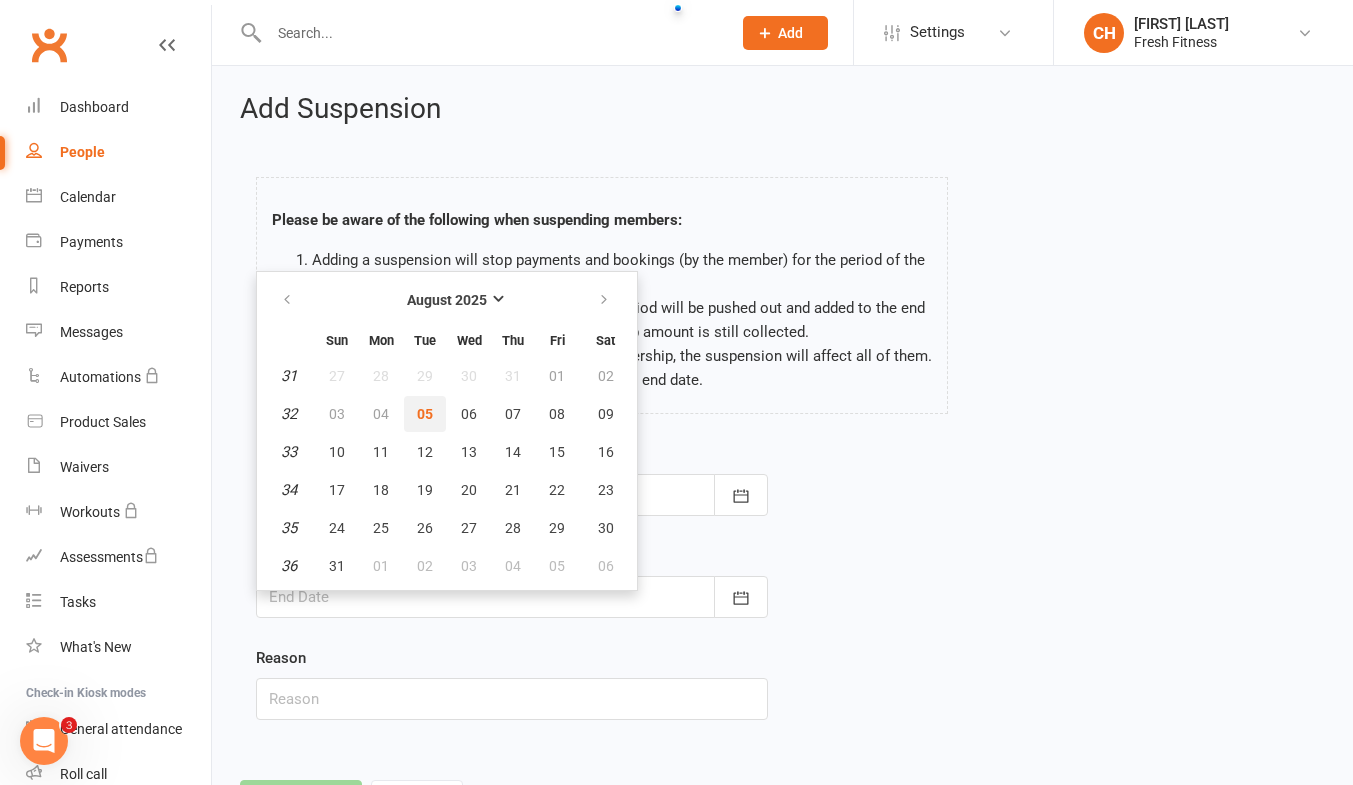 click on "05" at bounding box center [425, 414] 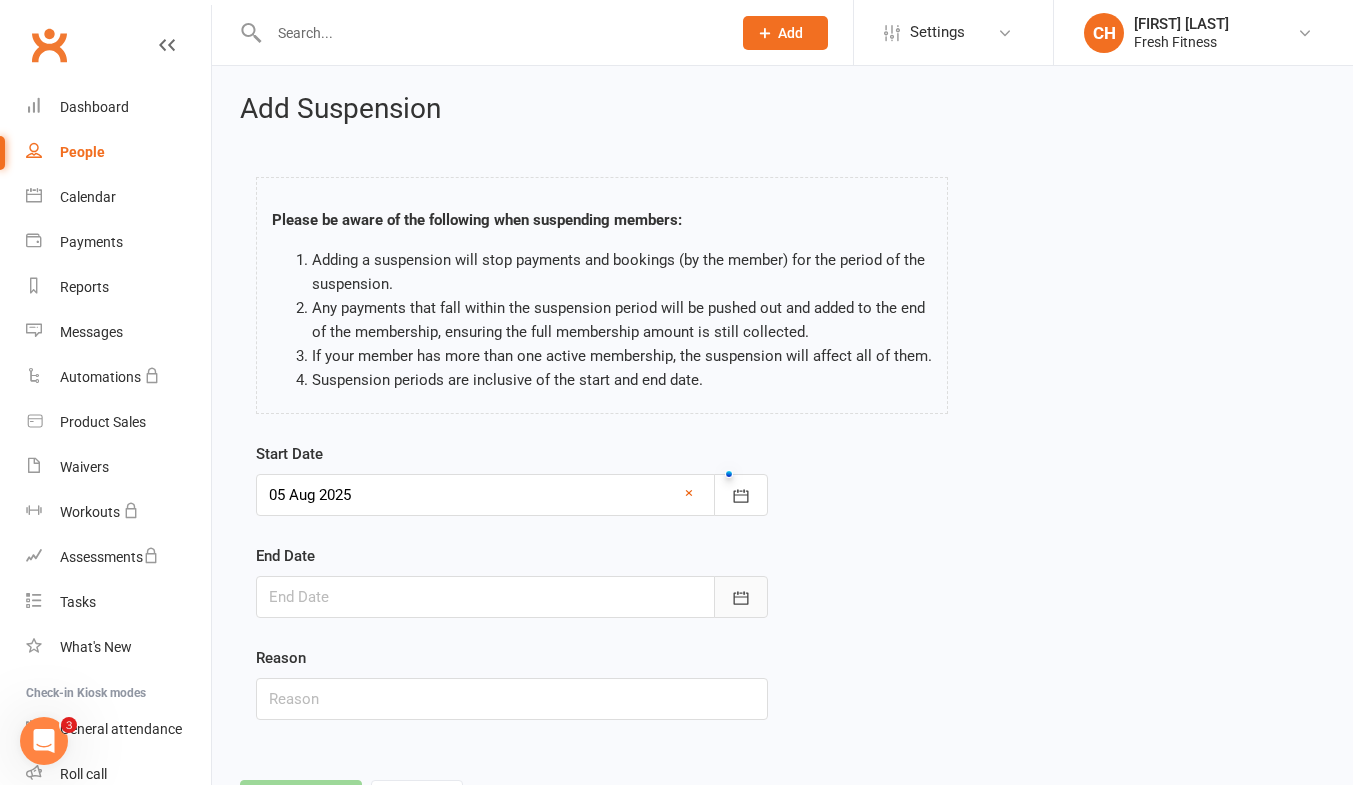 click 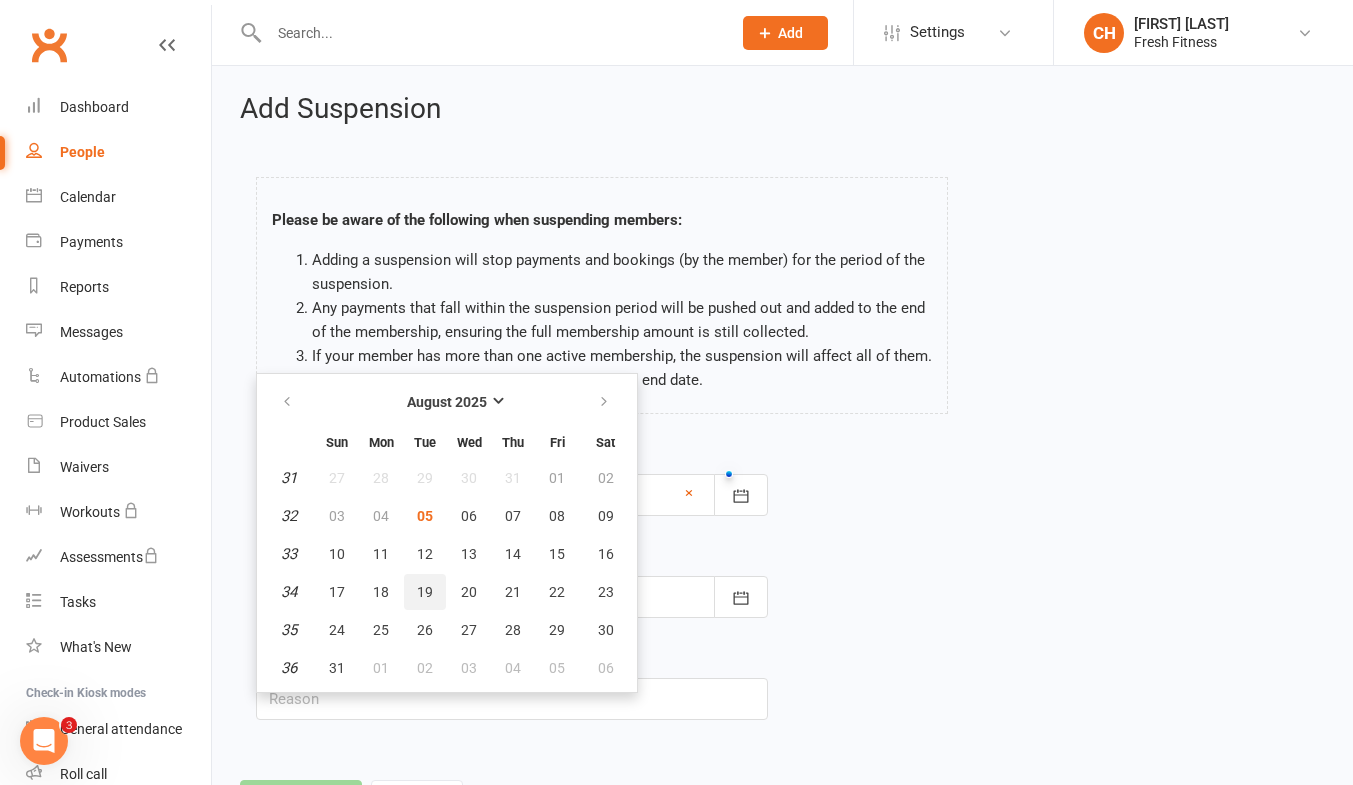 click on "19" at bounding box center [425, 592] 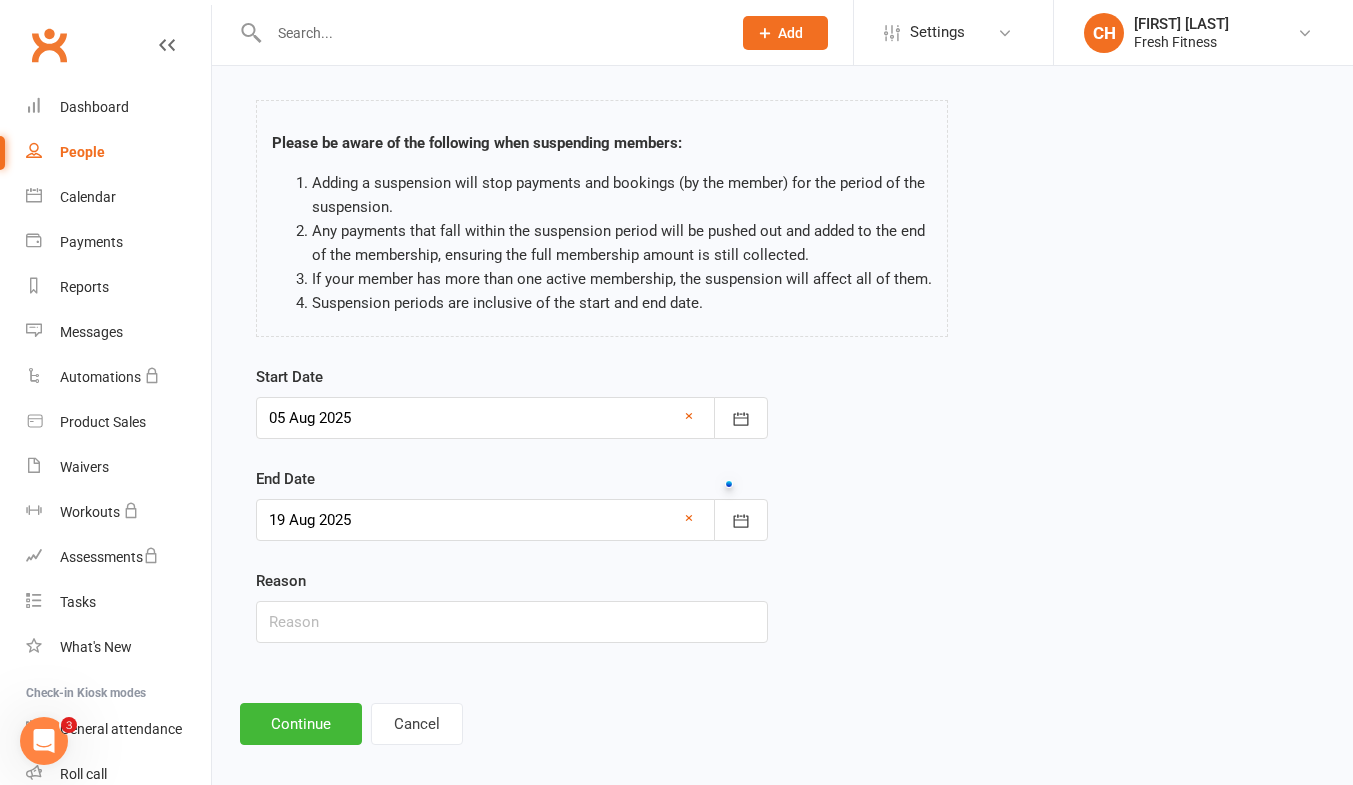 scroll, scrollTop: 94, scrollLeft: 0, axis: vertical 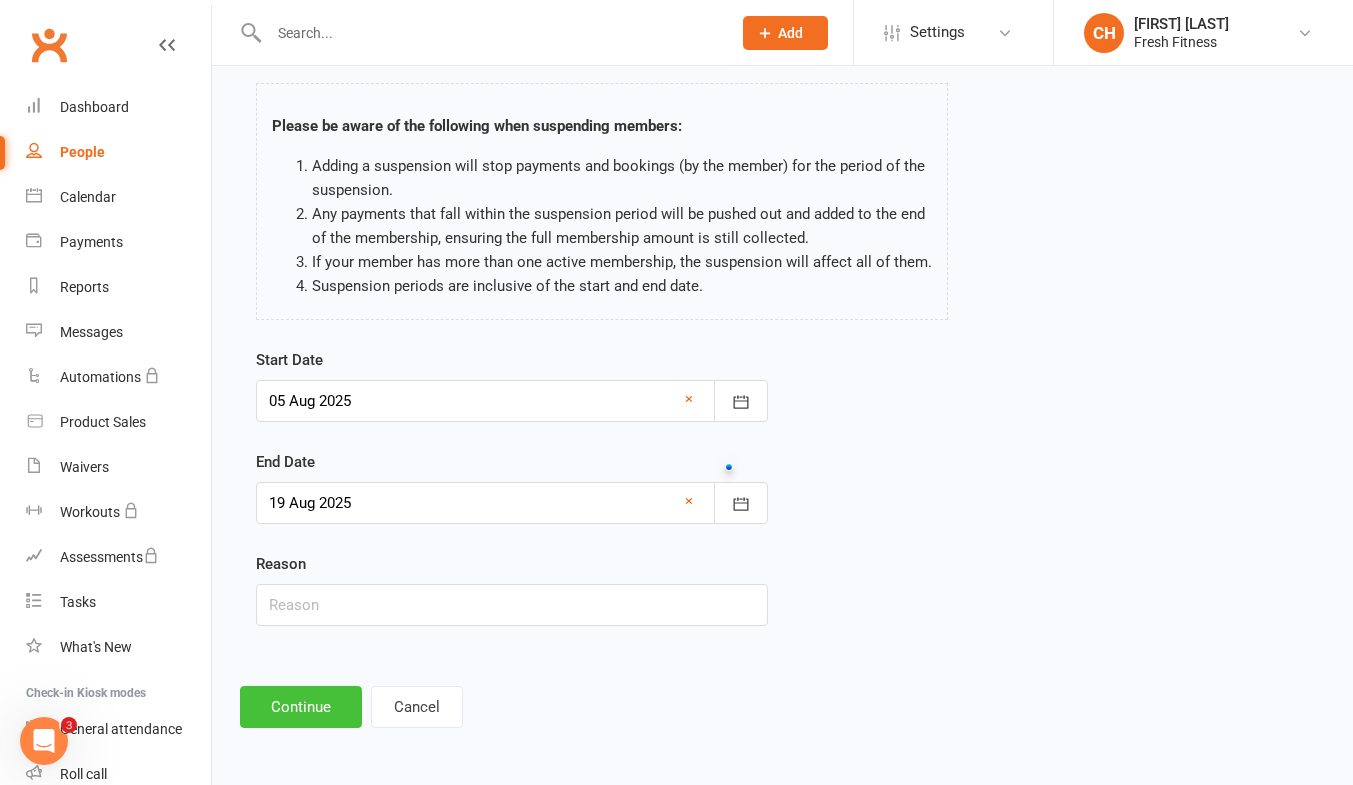 click on "Continue" at bounding box center (301, 707) 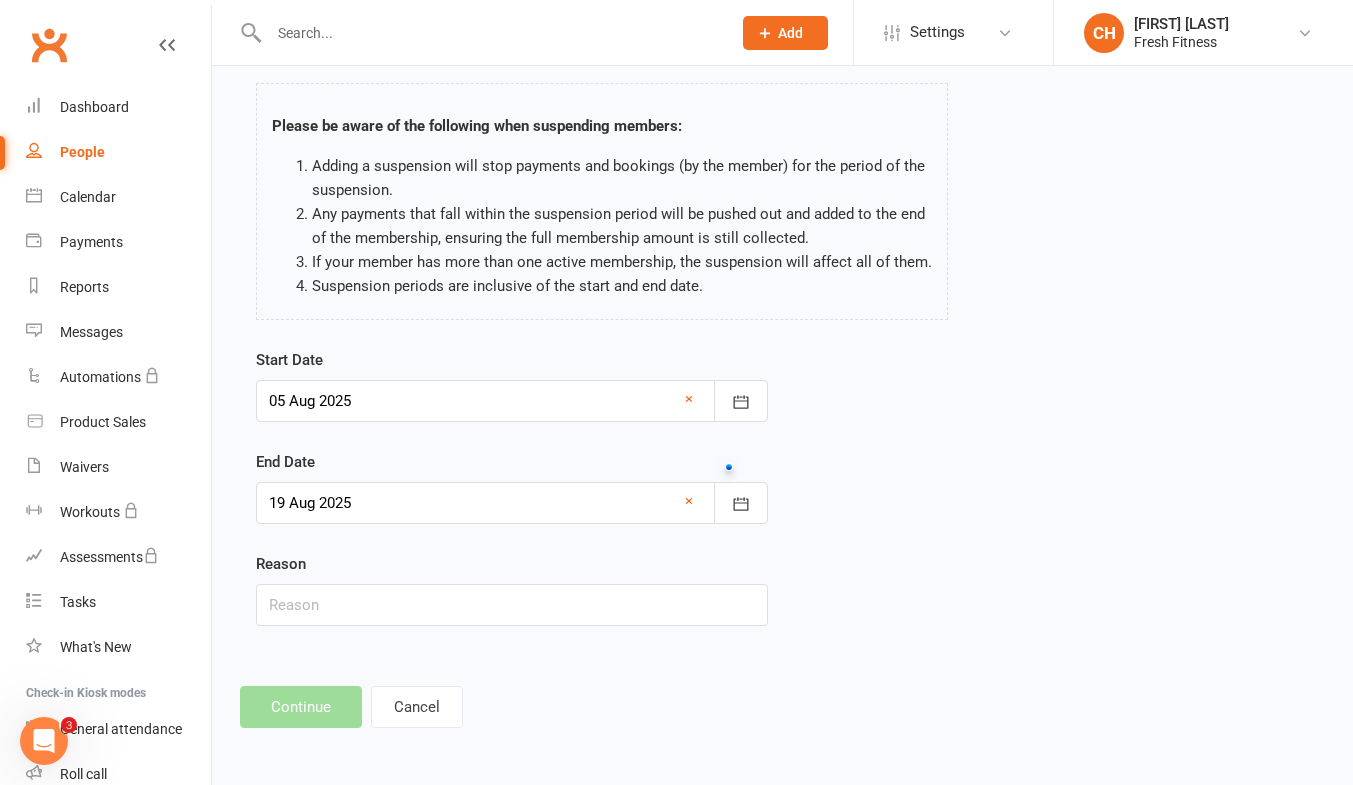 scroll, scrollTop: 0, scrollLeft: 0, axis: both 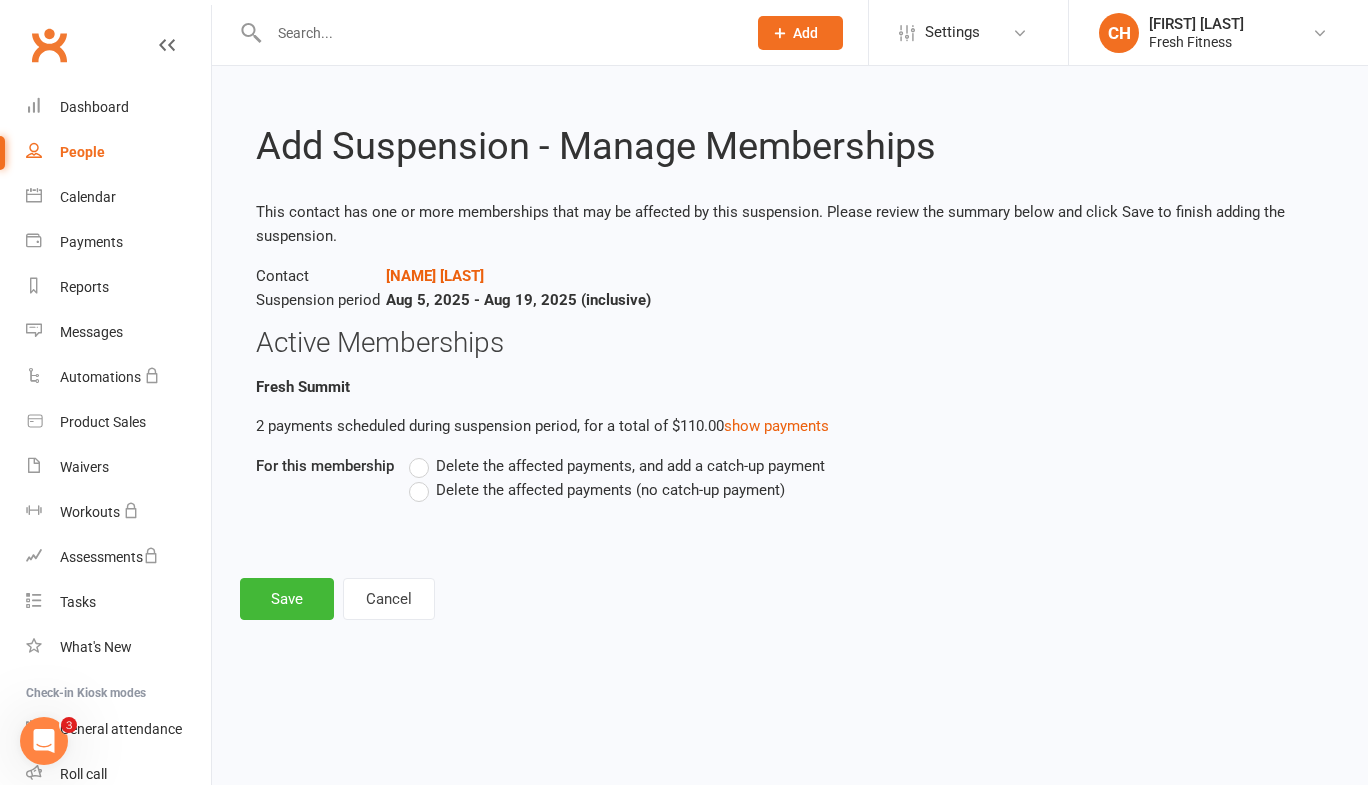 click on "Delete the affected payments (no catch-up payment)" at bounding box center (597, 490) 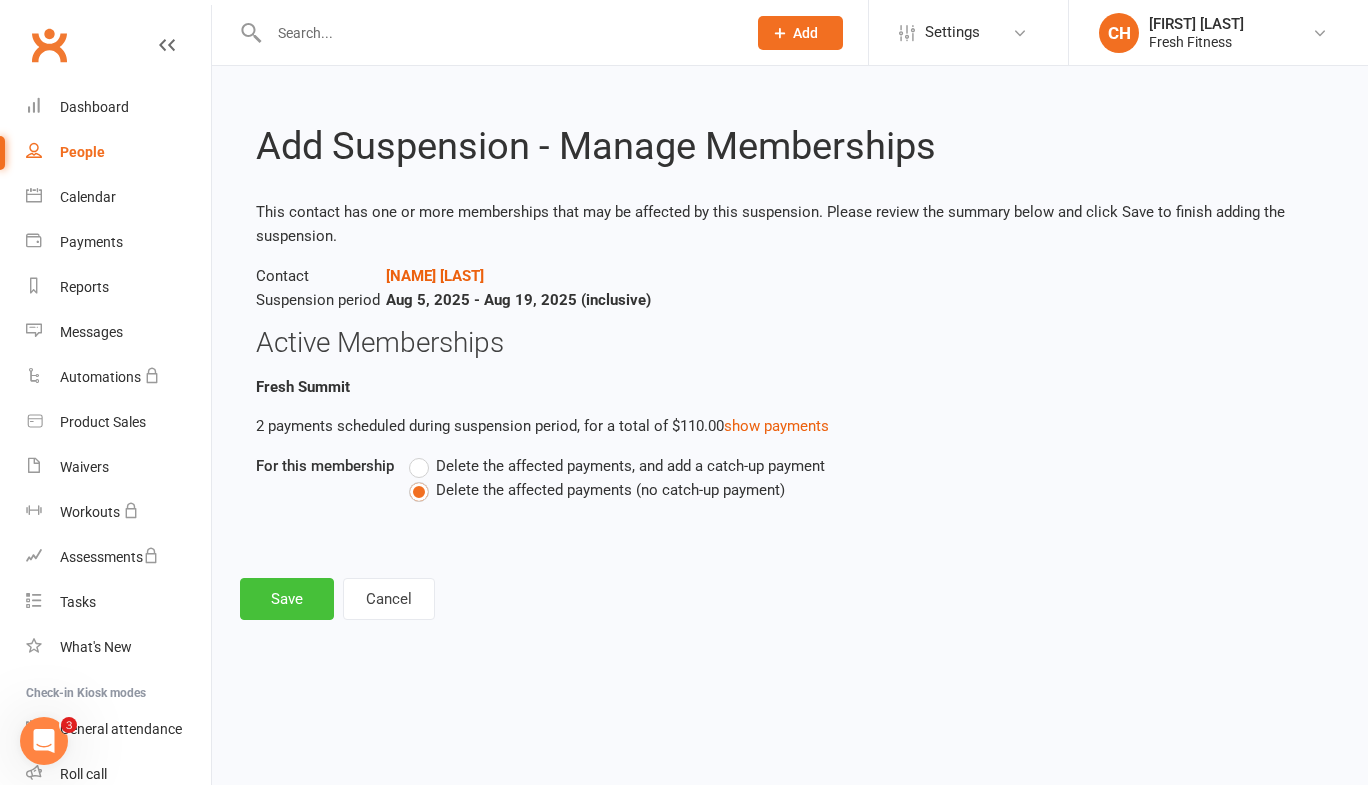 click on "Save" at bounding box center (287, 599) 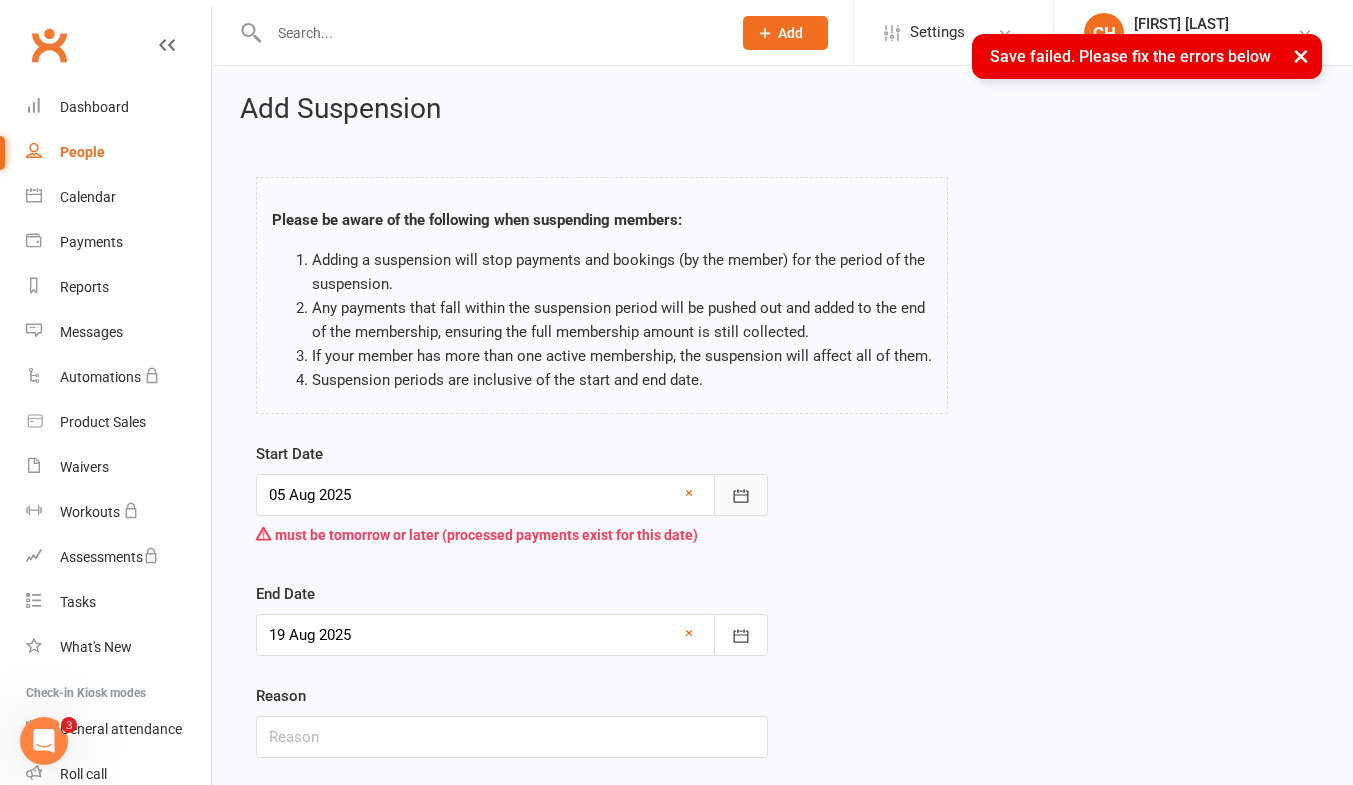 click 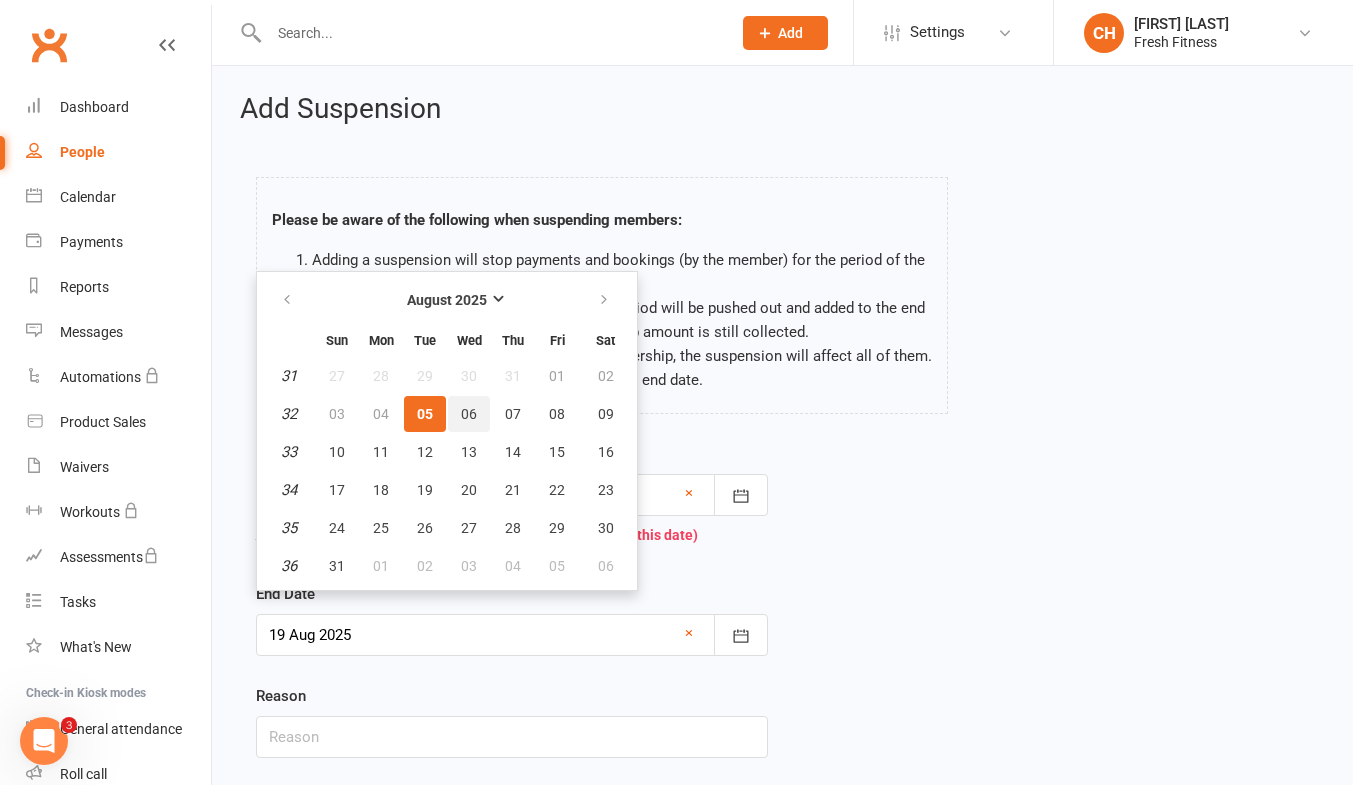 click on "06" at bounding box center [469, 414] 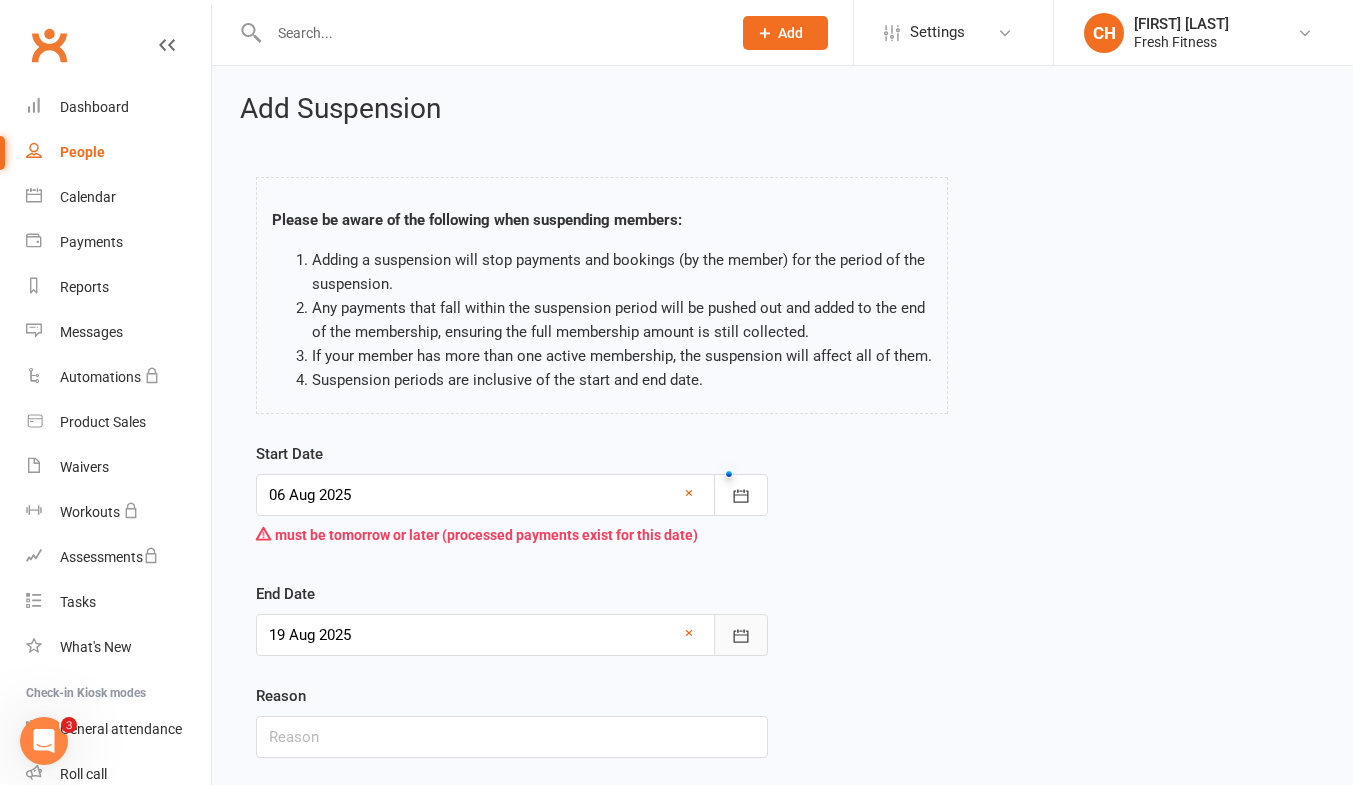 click 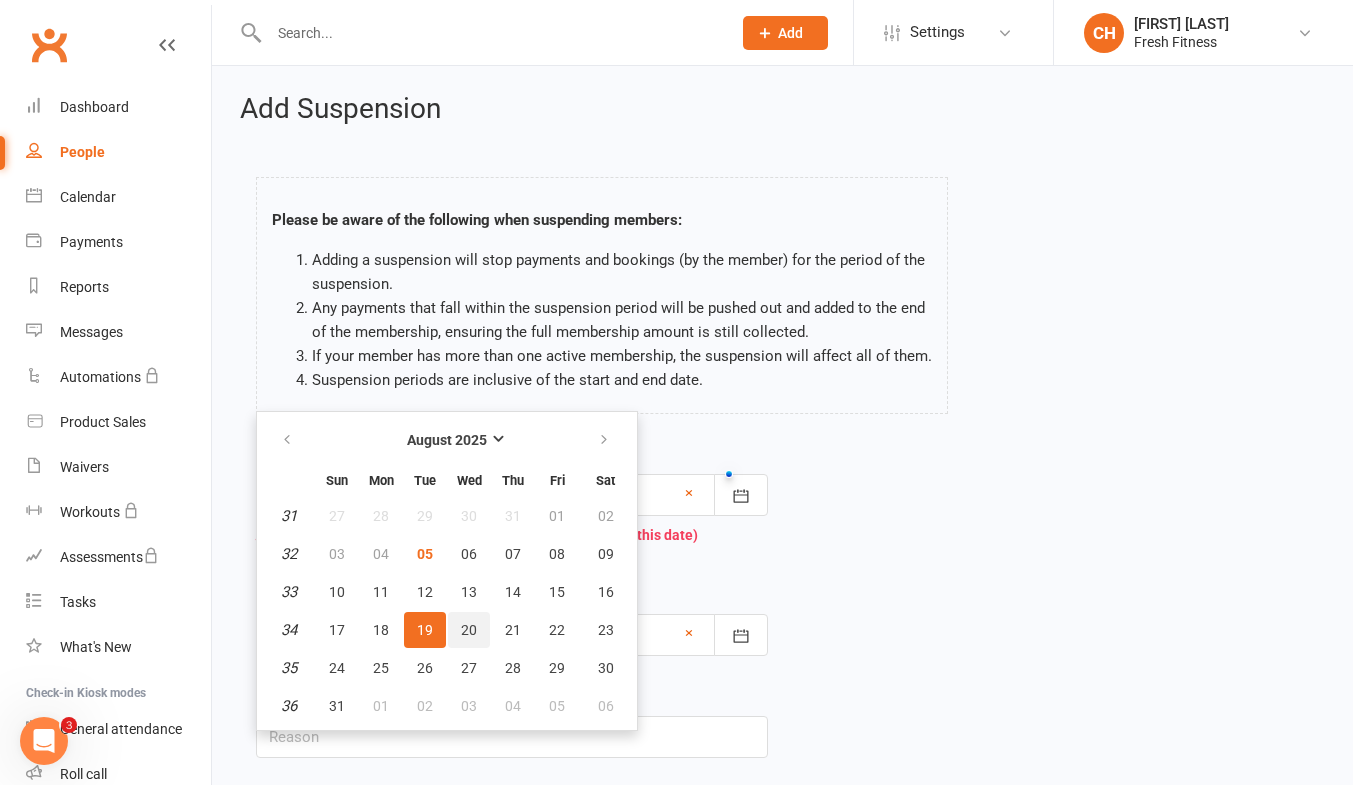 click on "20" at bounding box center (469, 630) 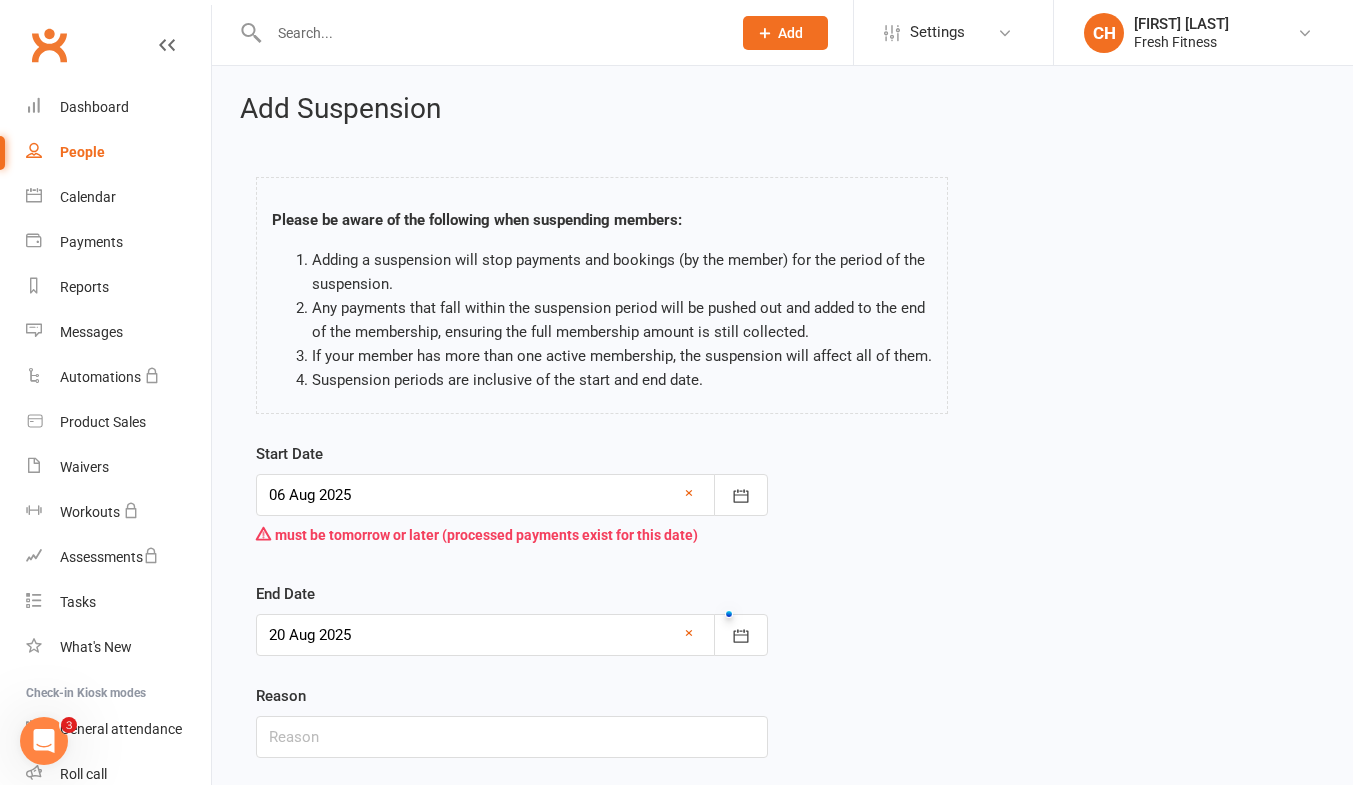 scroll, scrollTop: 132, scrollLeft: 0, axis: vertical 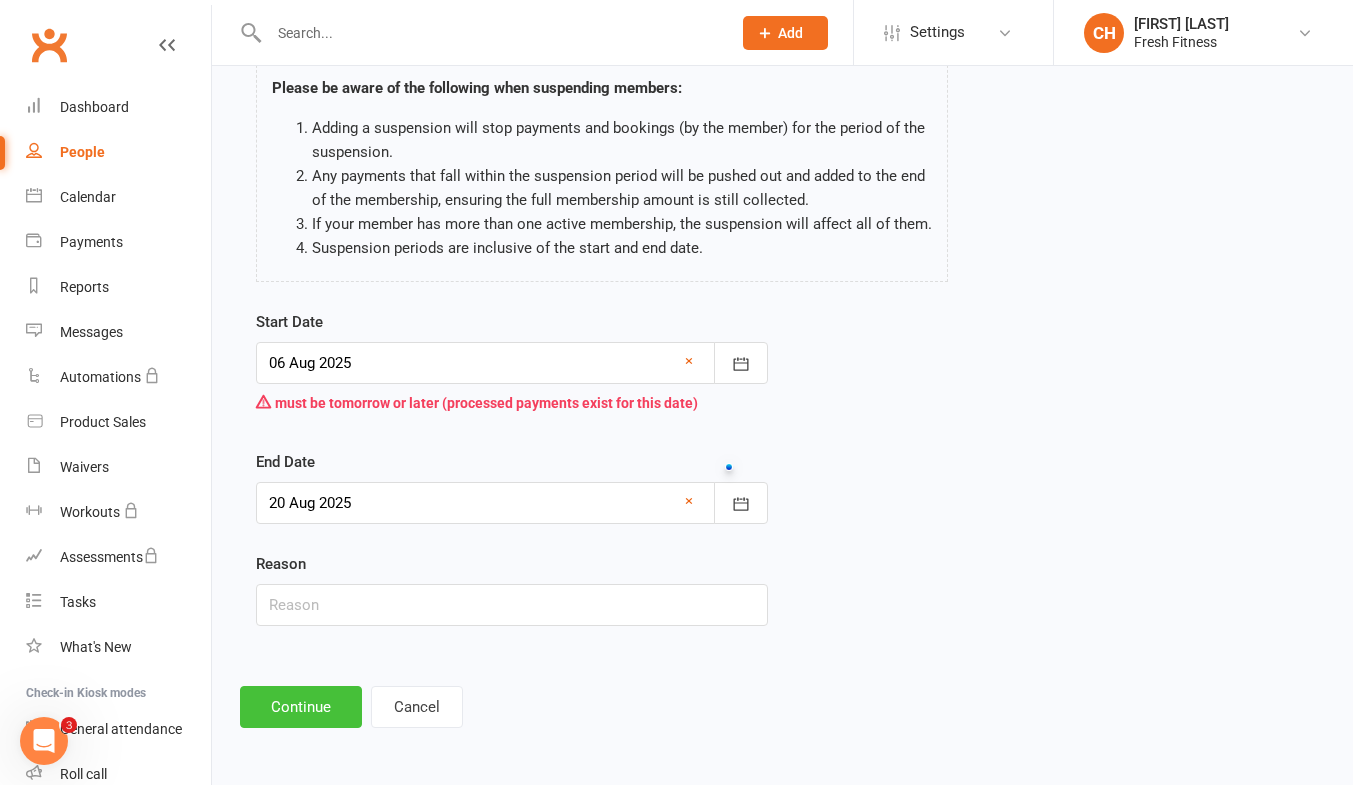 click on "Continue" at bounding box center (301, 707) 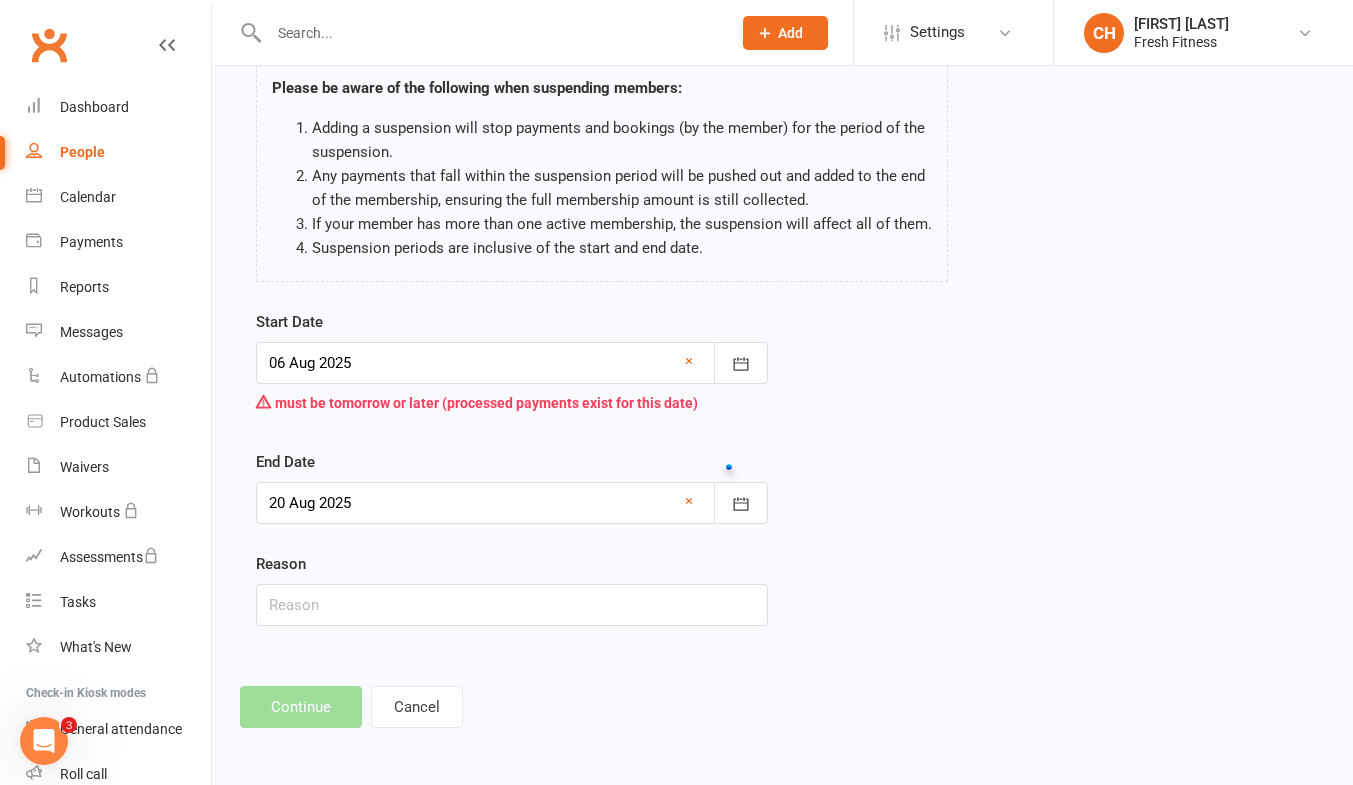 scroll, scrollTop: 0, scrollLeft: 0, axis: both 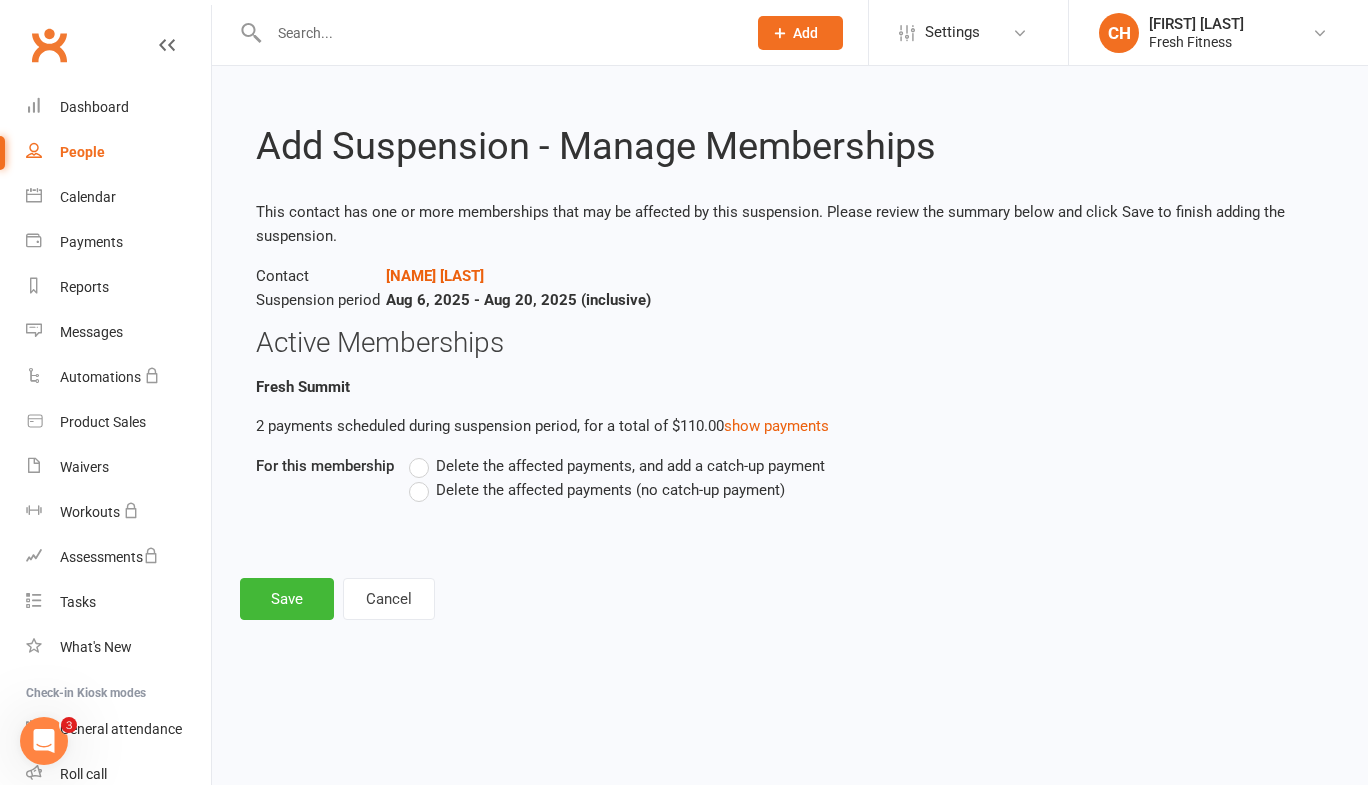 click on "Delete the affected payments (no catch-up payment)" at bounding box center (597, 490) 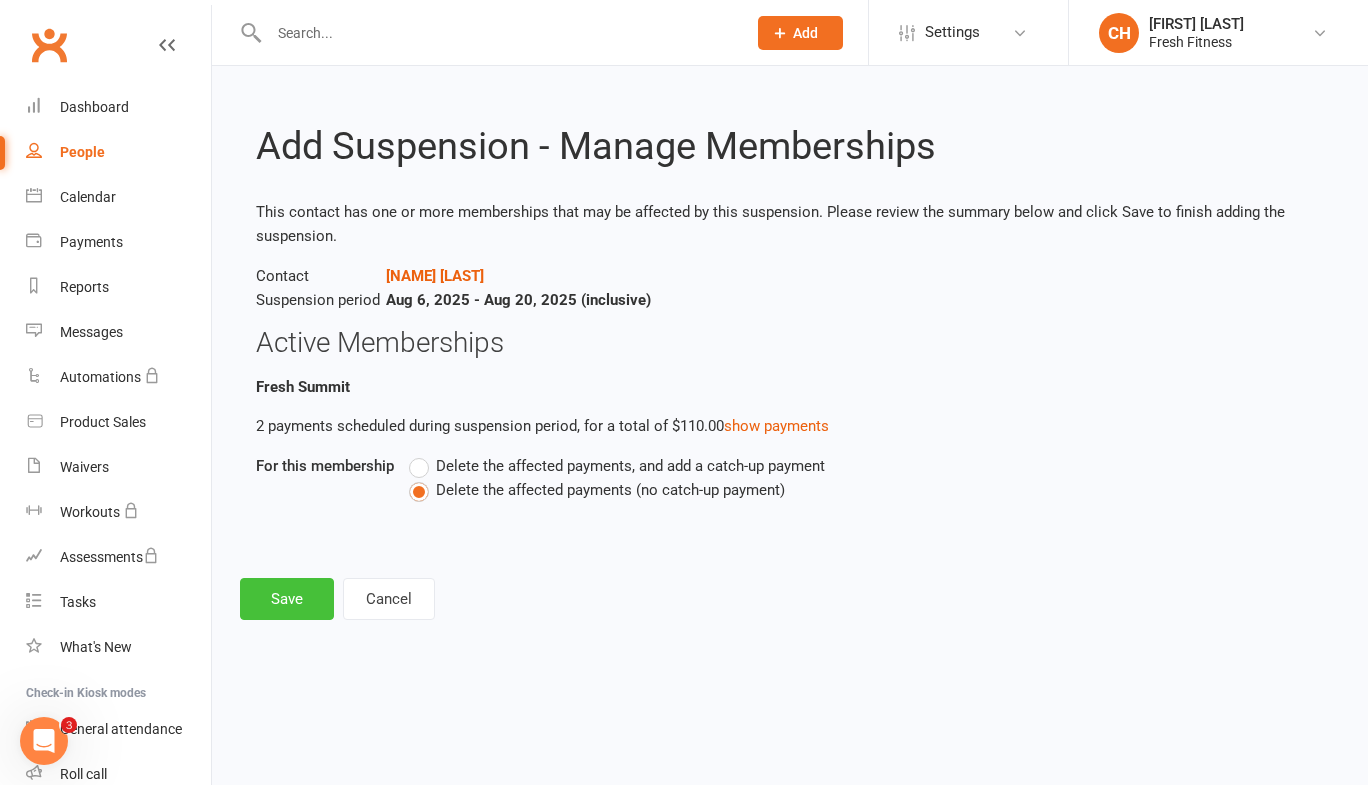 click on "Save" at bounding box center (287, 599) 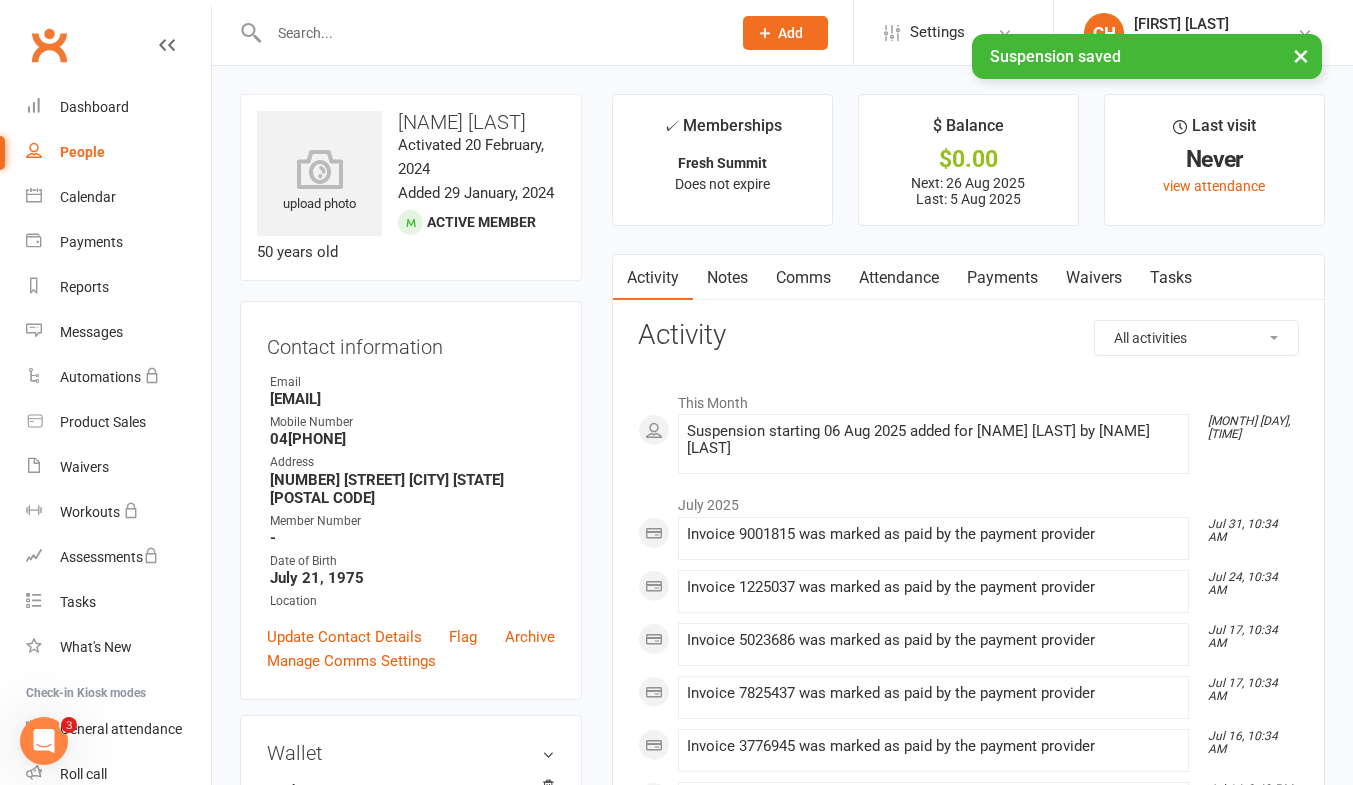 click at bounding box center (490, 33) 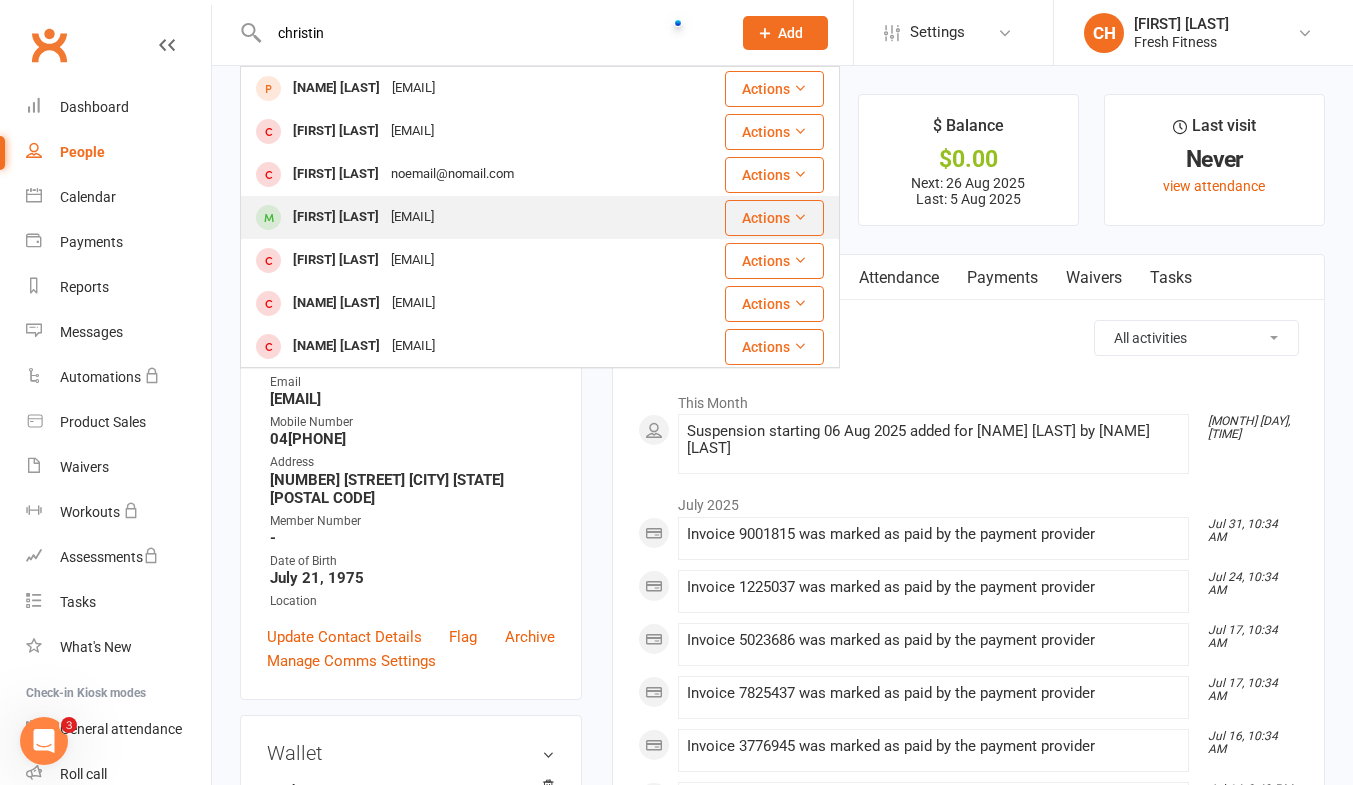 type on "christin" 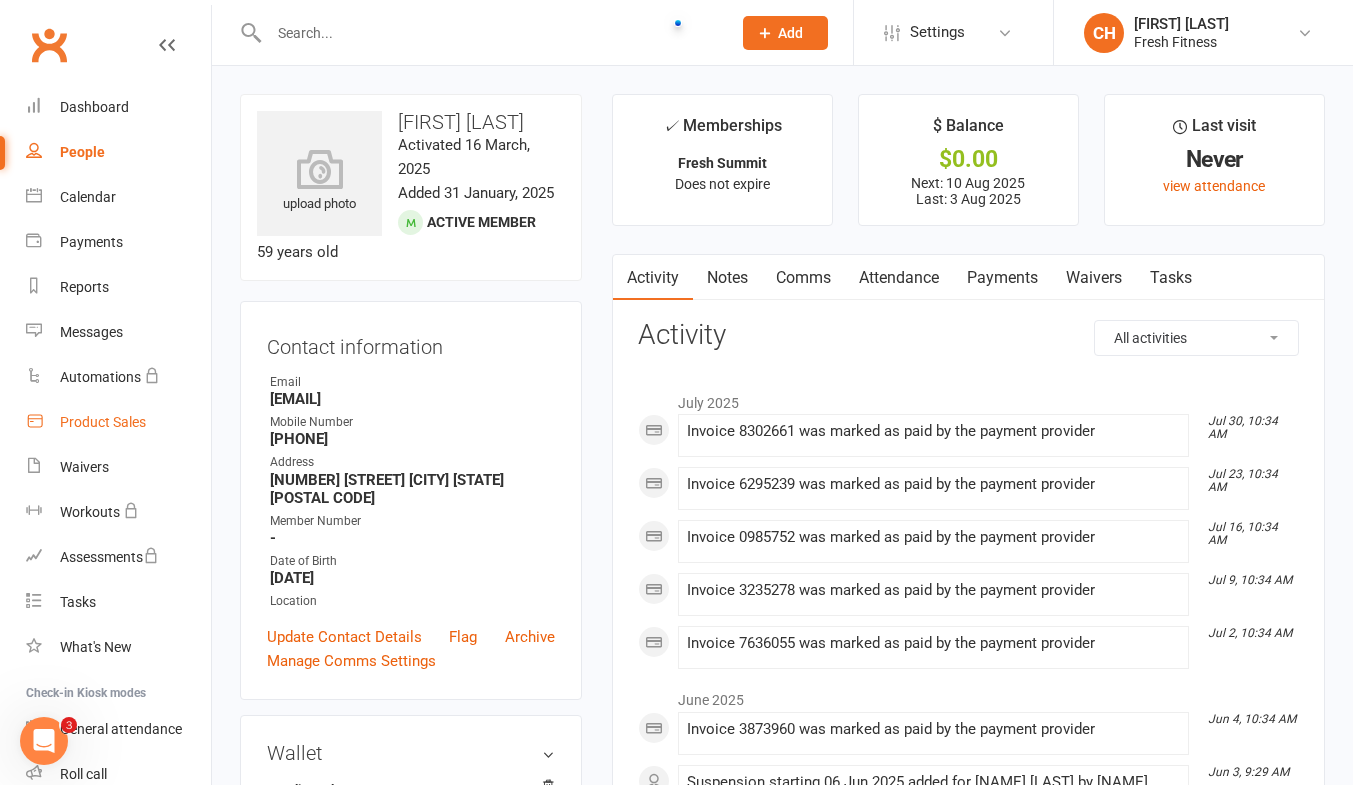 click on "Product Sales" at bounding box center [103, 422] 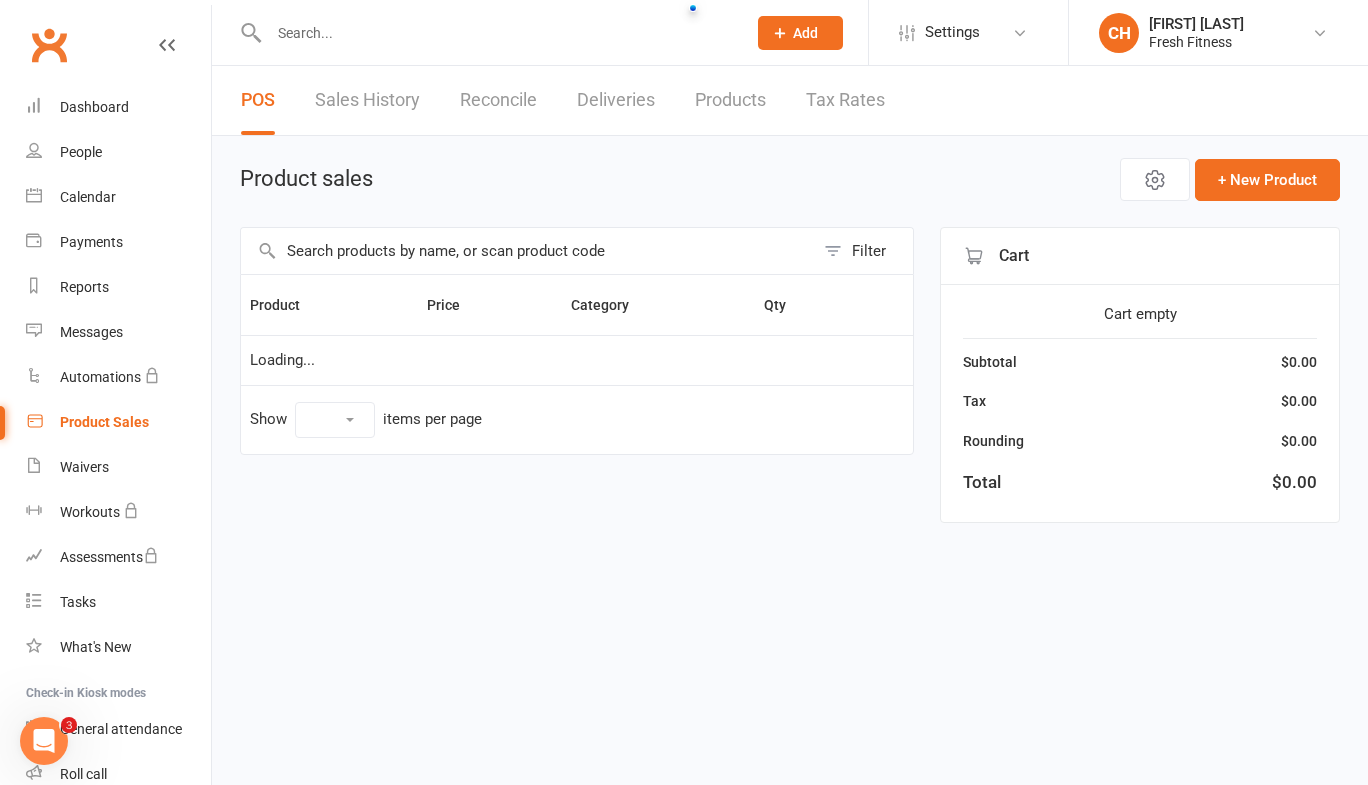 select on "10" 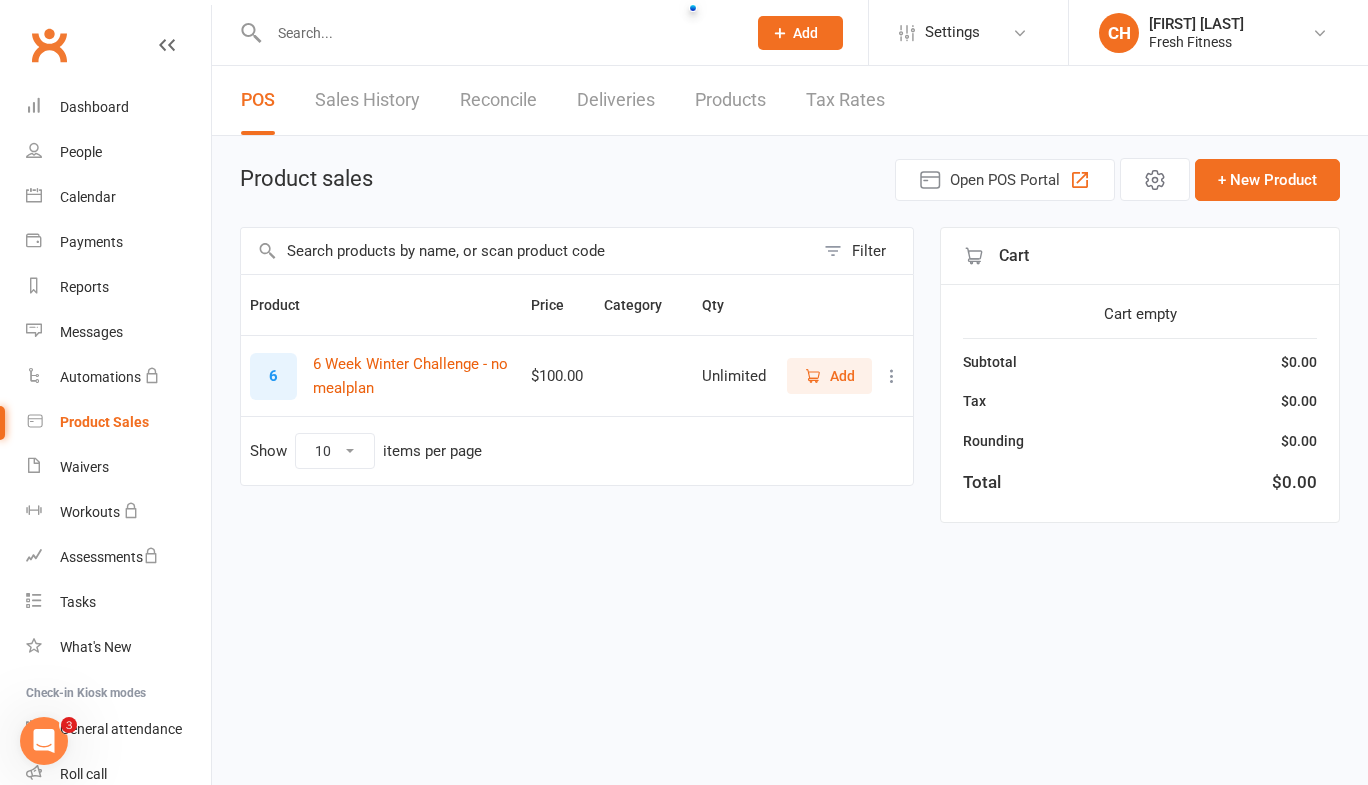click on "Add" at bounding box center (842, 376) 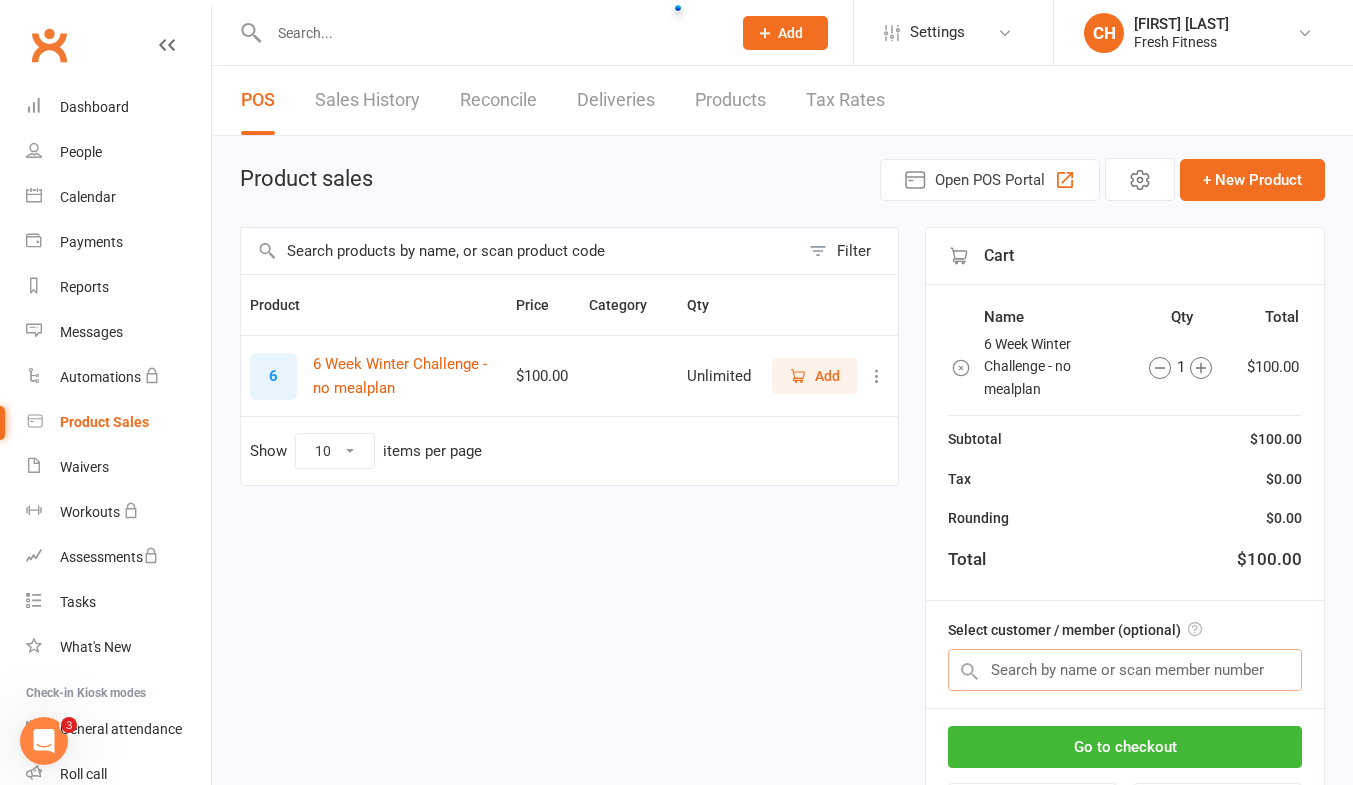 click at bounding box center [1125, 670] 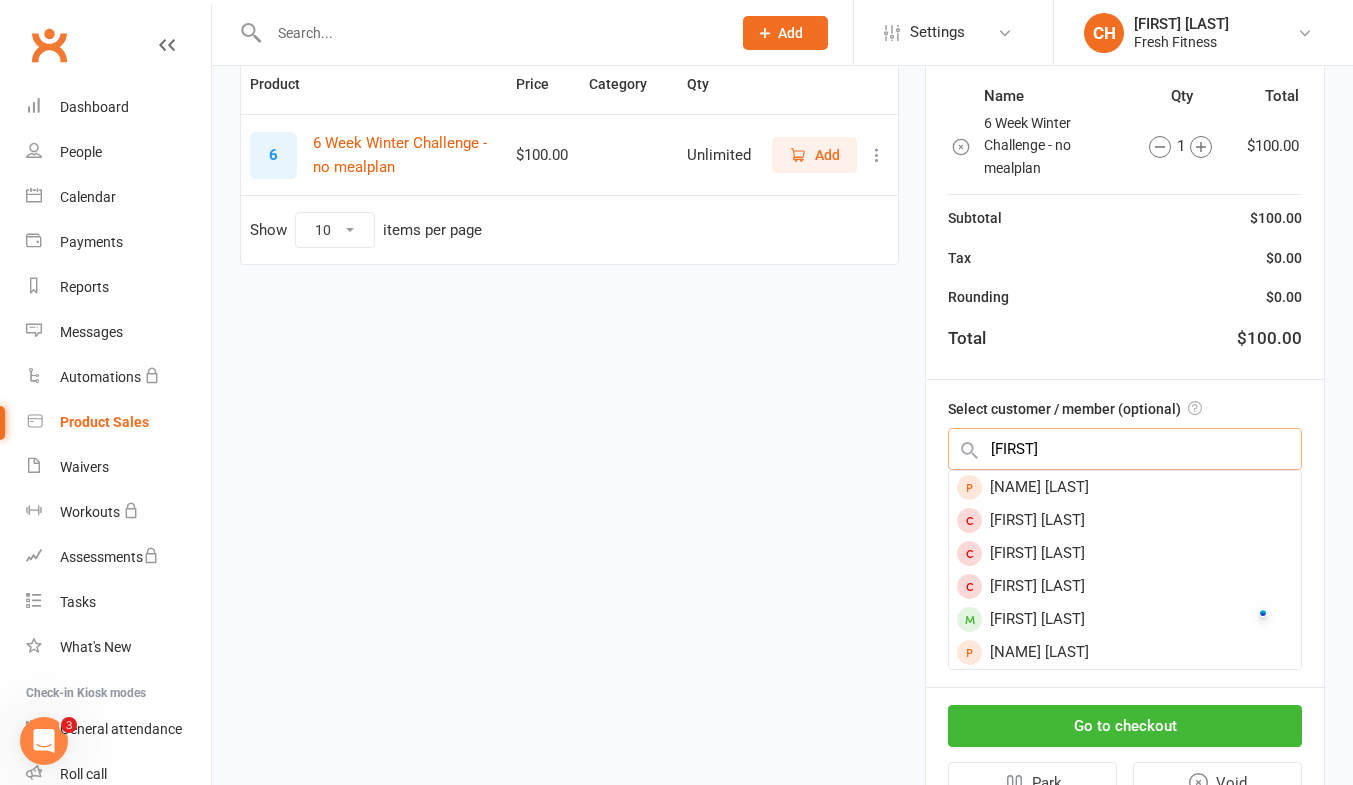 scroll, scrollTop: 225, scrollLeft: 0, axis: vertical 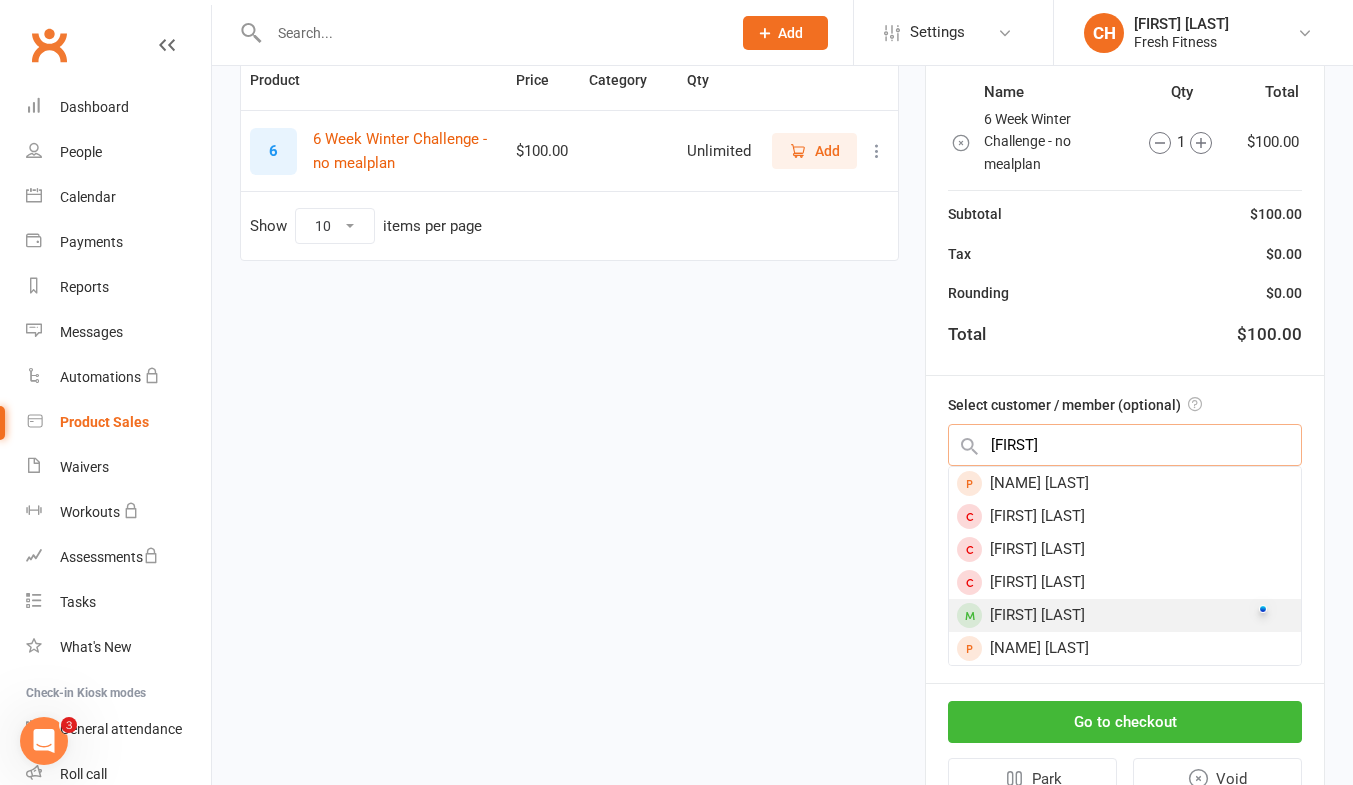 type on "[FIRST]" 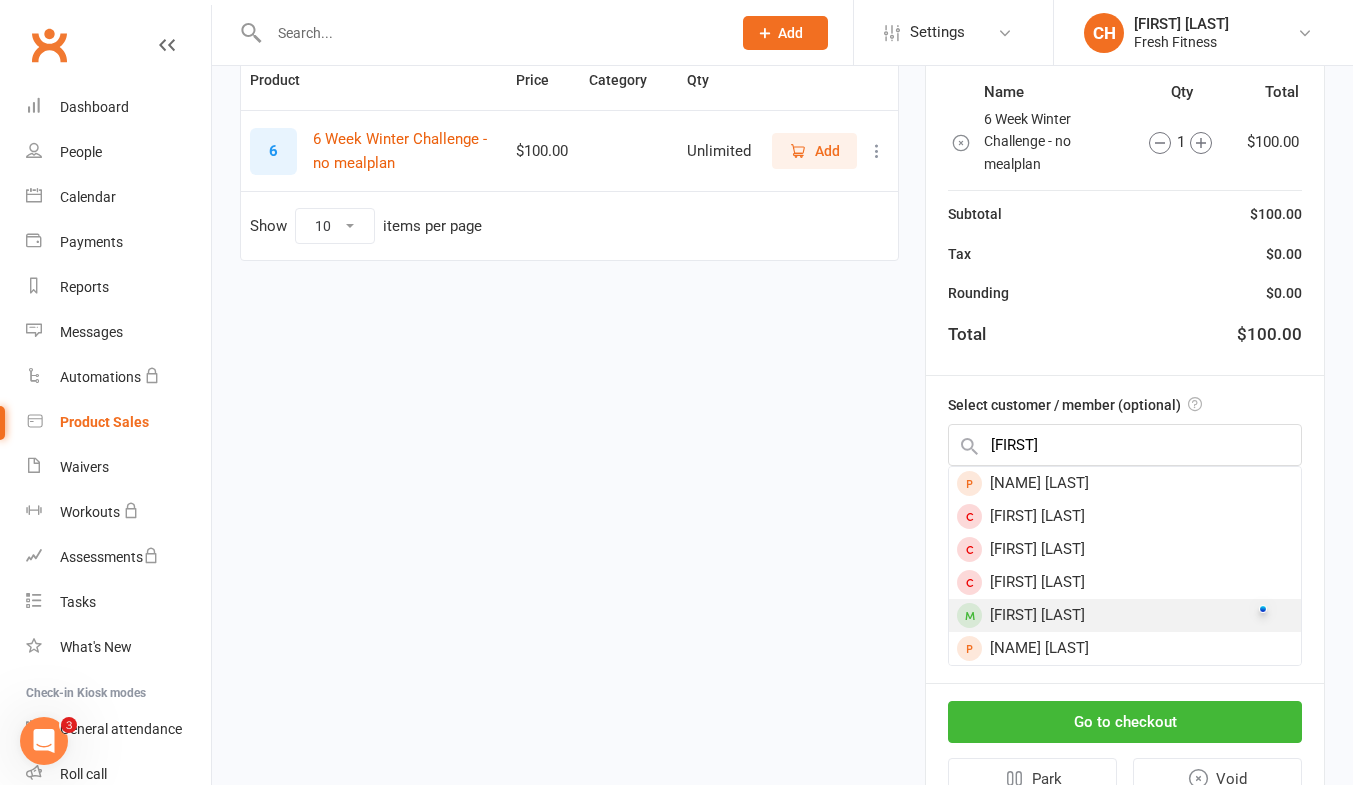 click on "[FIRST] [LAST]" at bounding box center (1125, 615) 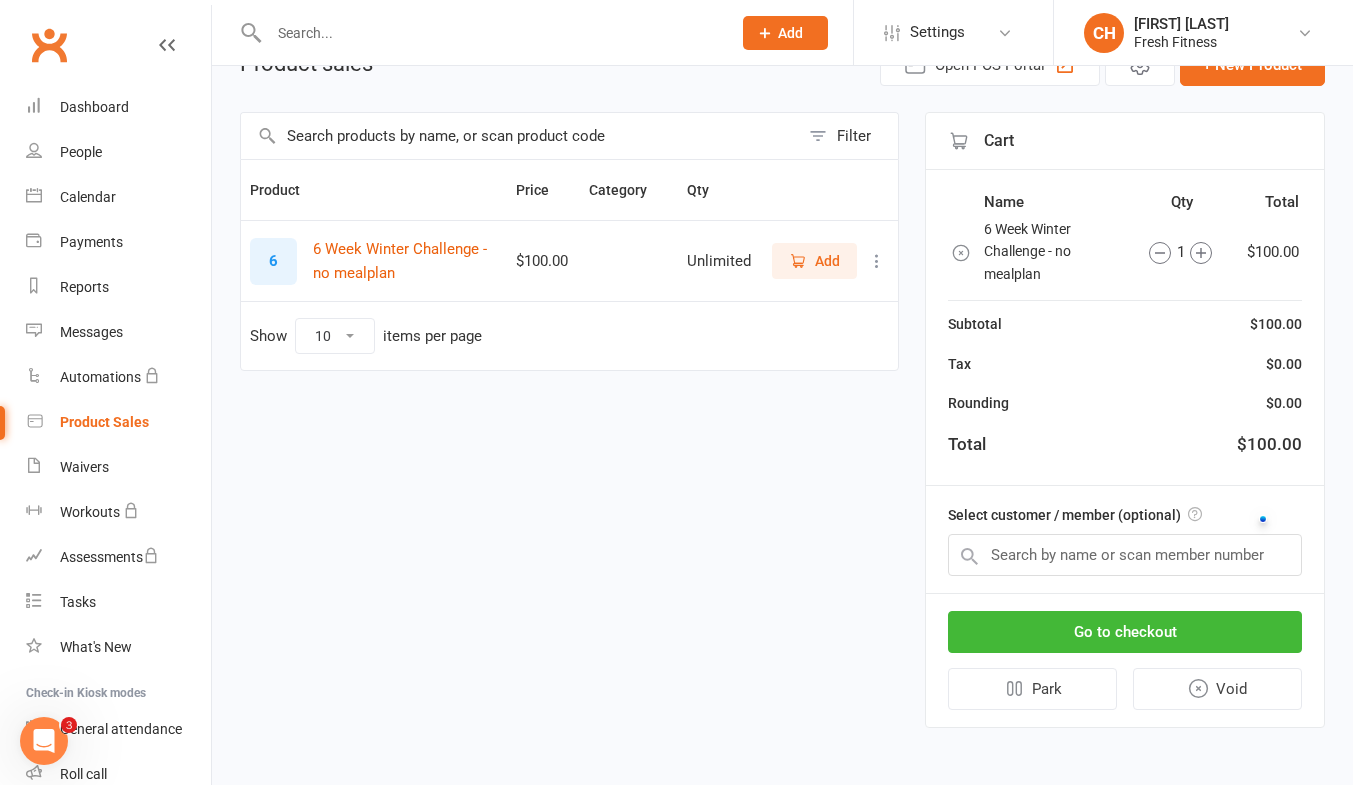 scroll, scrollTop: 109, scrollLeft: 0, axis: vertical 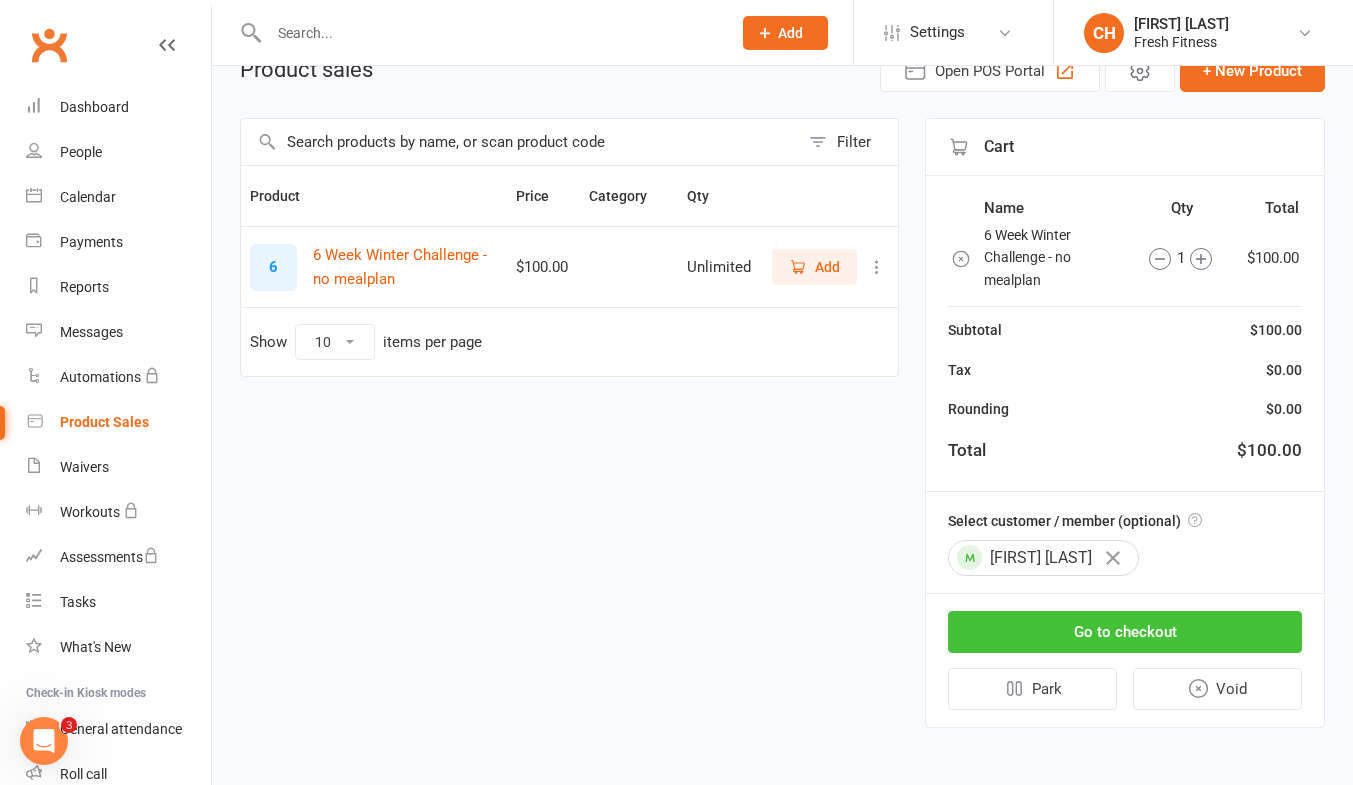 click on "Go to checkout" at bounding box center [1125, 632] 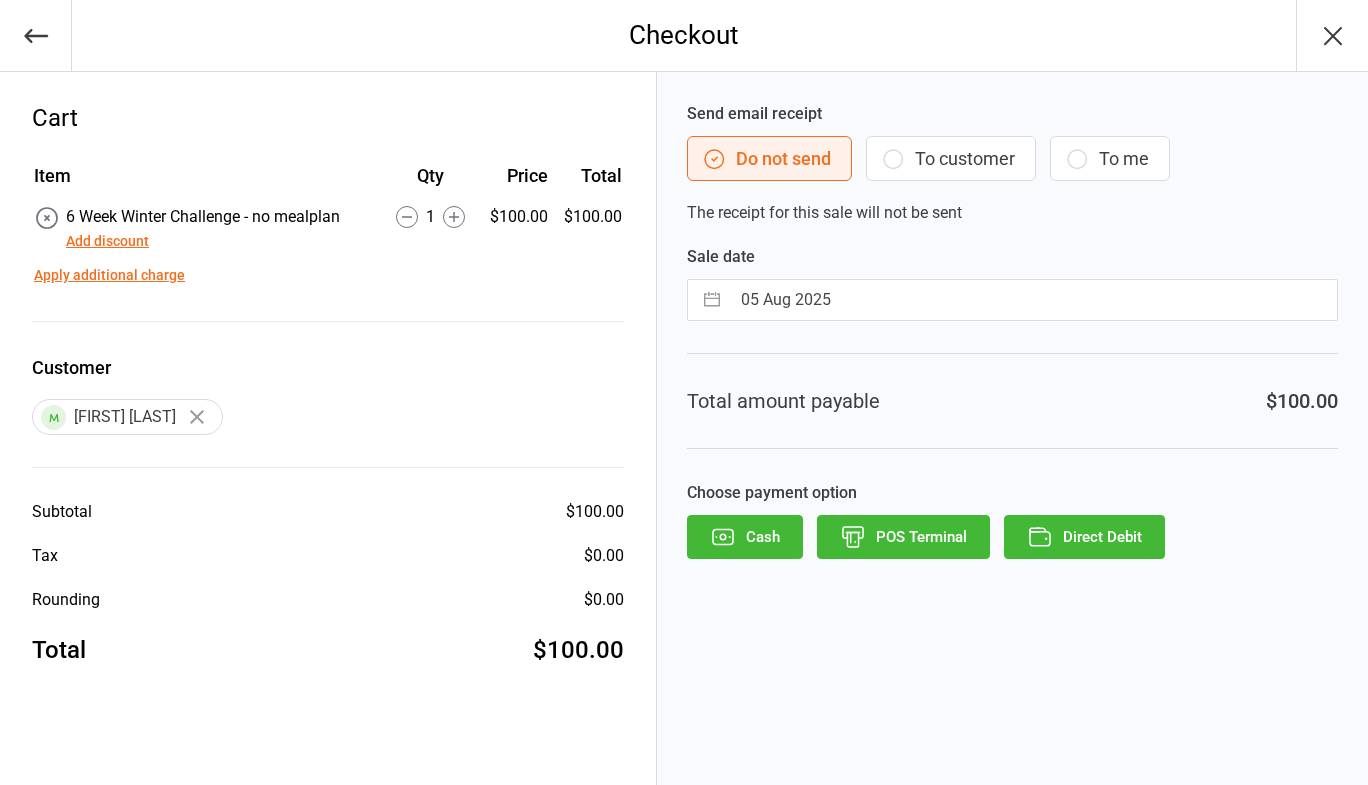 scroll, scrollTop: 0, scrollLeft: 0, axis: both 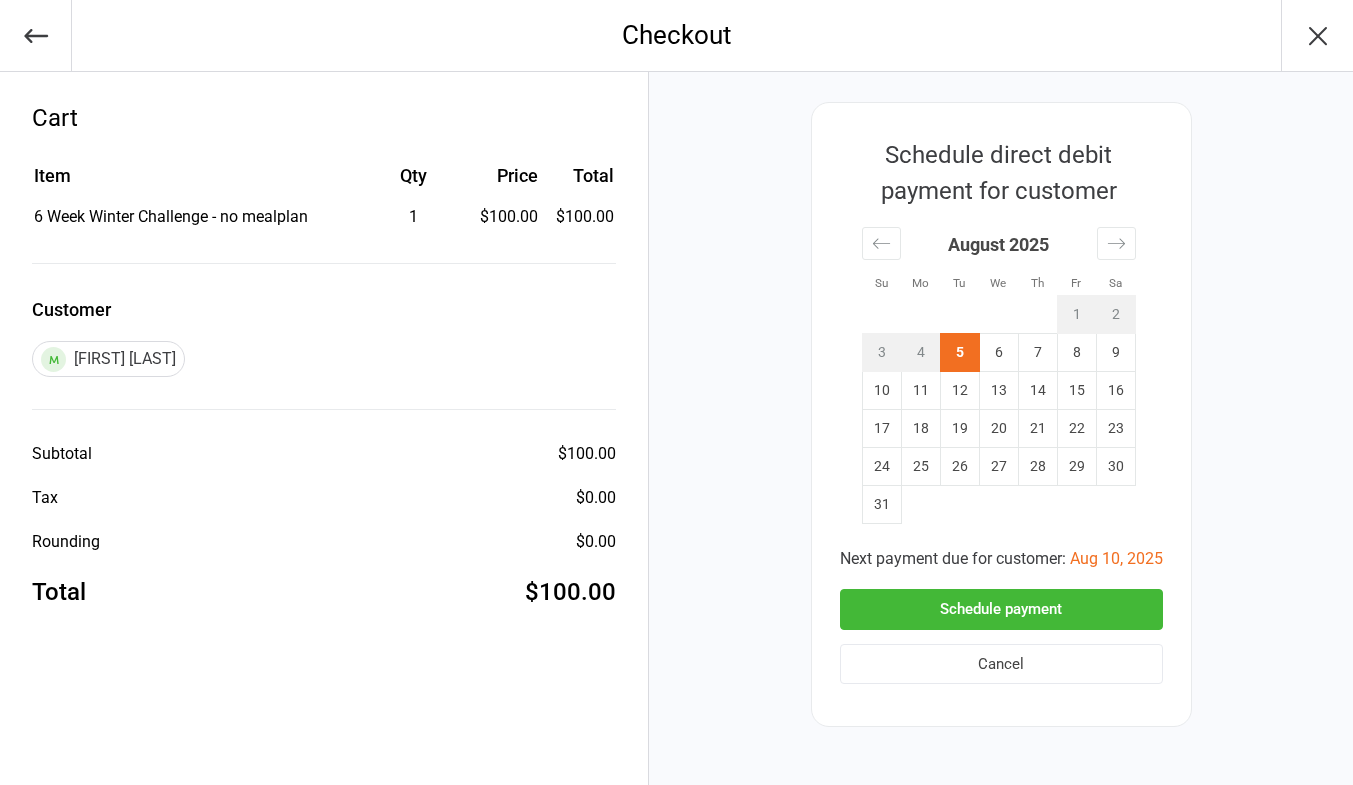 click on "Schedule payment" at bounding box center (1001, 609) 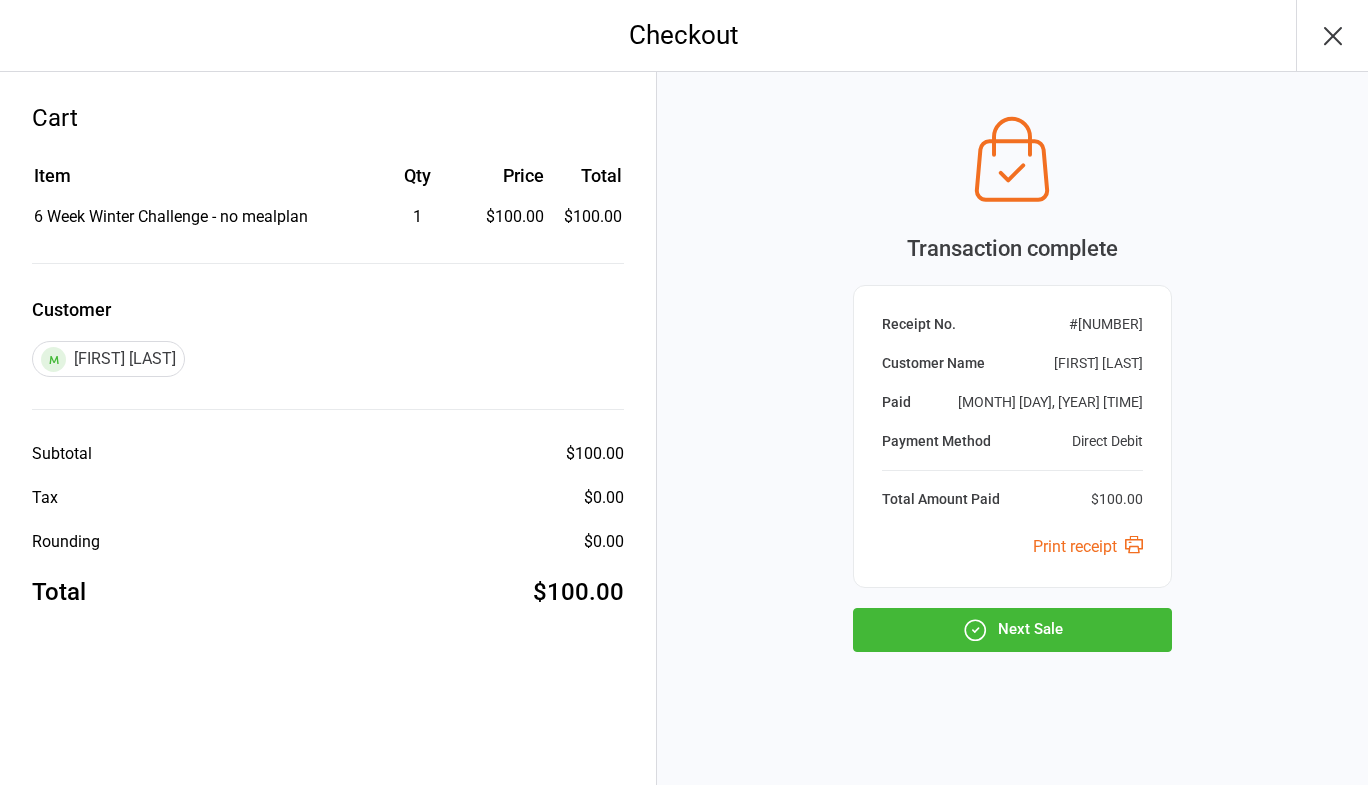 click on "Next Sale" at bounding box center [1012, 630] 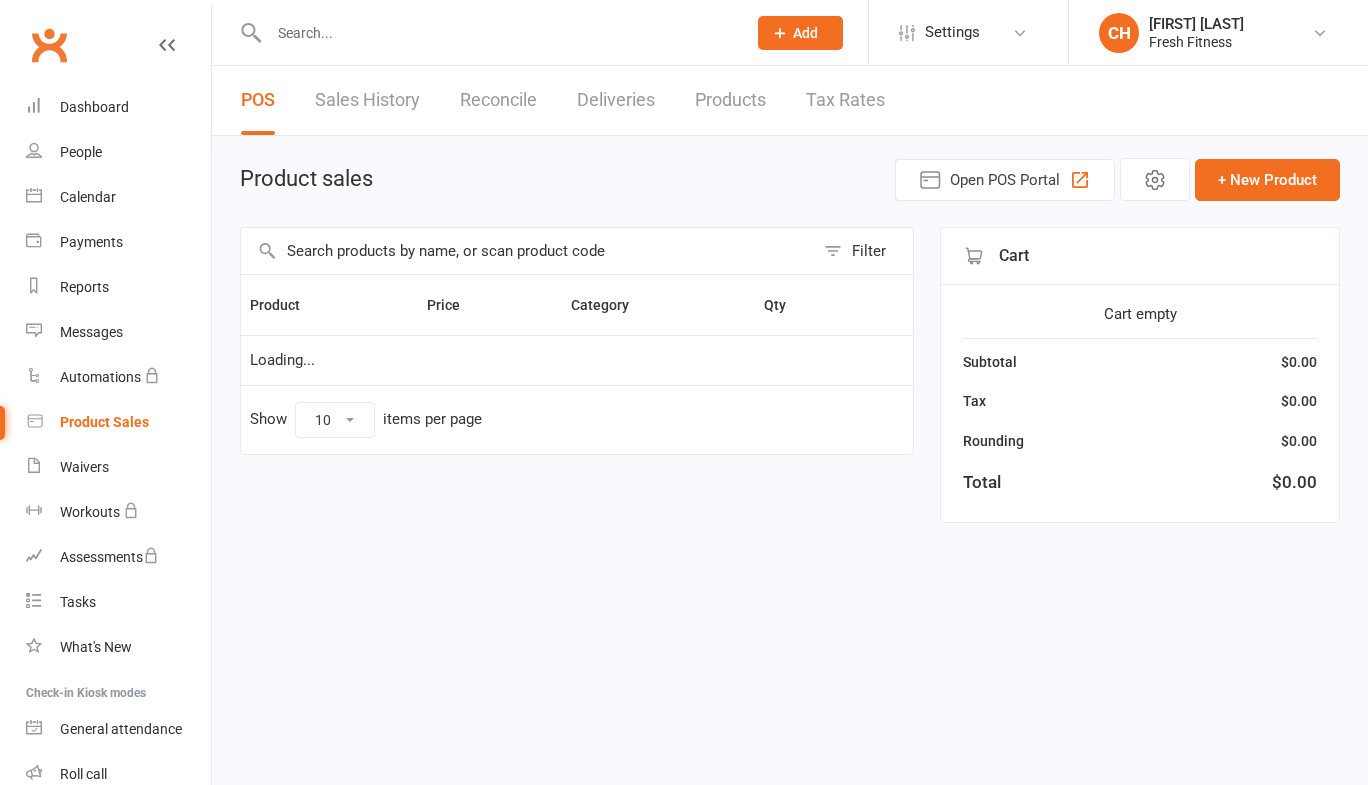 scroll, scrollTop: 0, scrollLeft: 0, axis: both 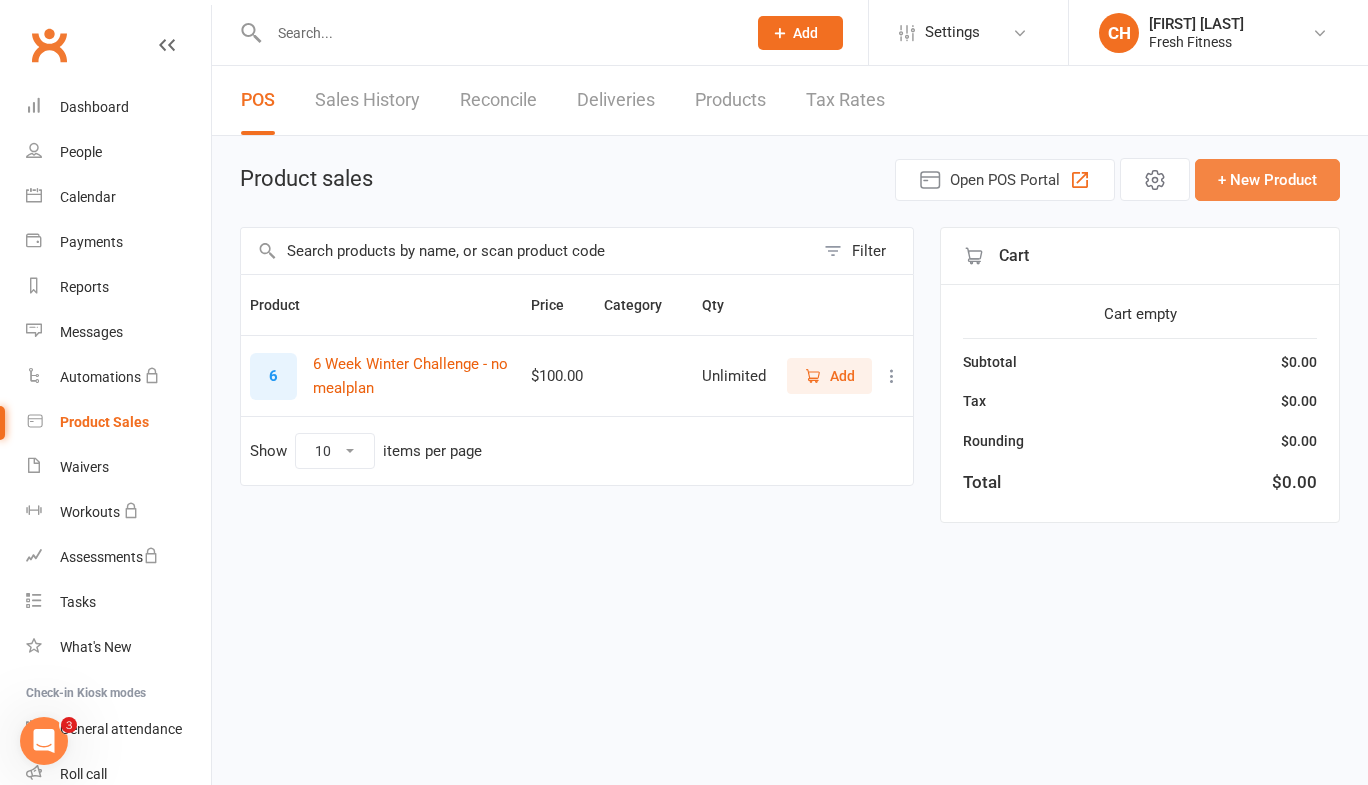click on "+ New Product" at bounding box center [1267, 180] 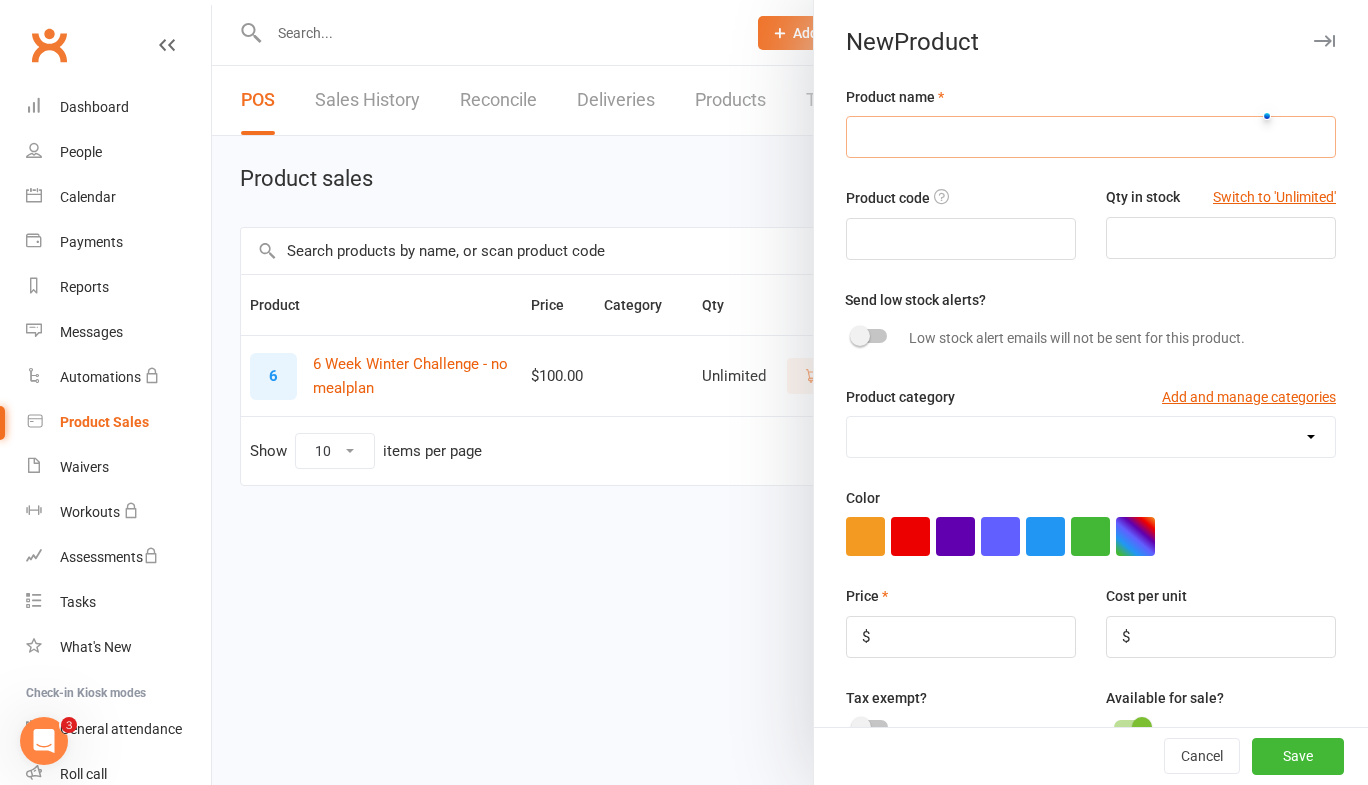 click at bounding box center [1091, 137] 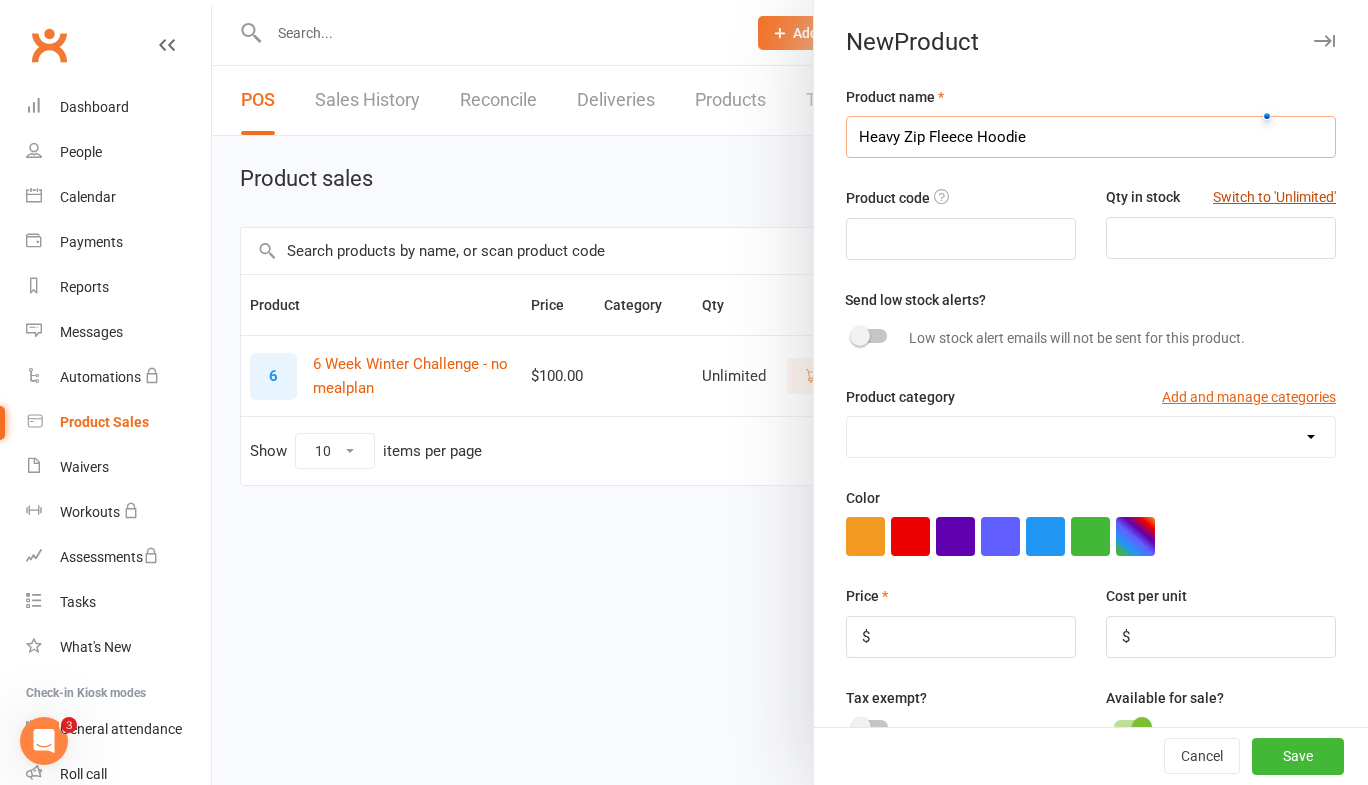 type on "Heavy Zip Fleece Hoodie" 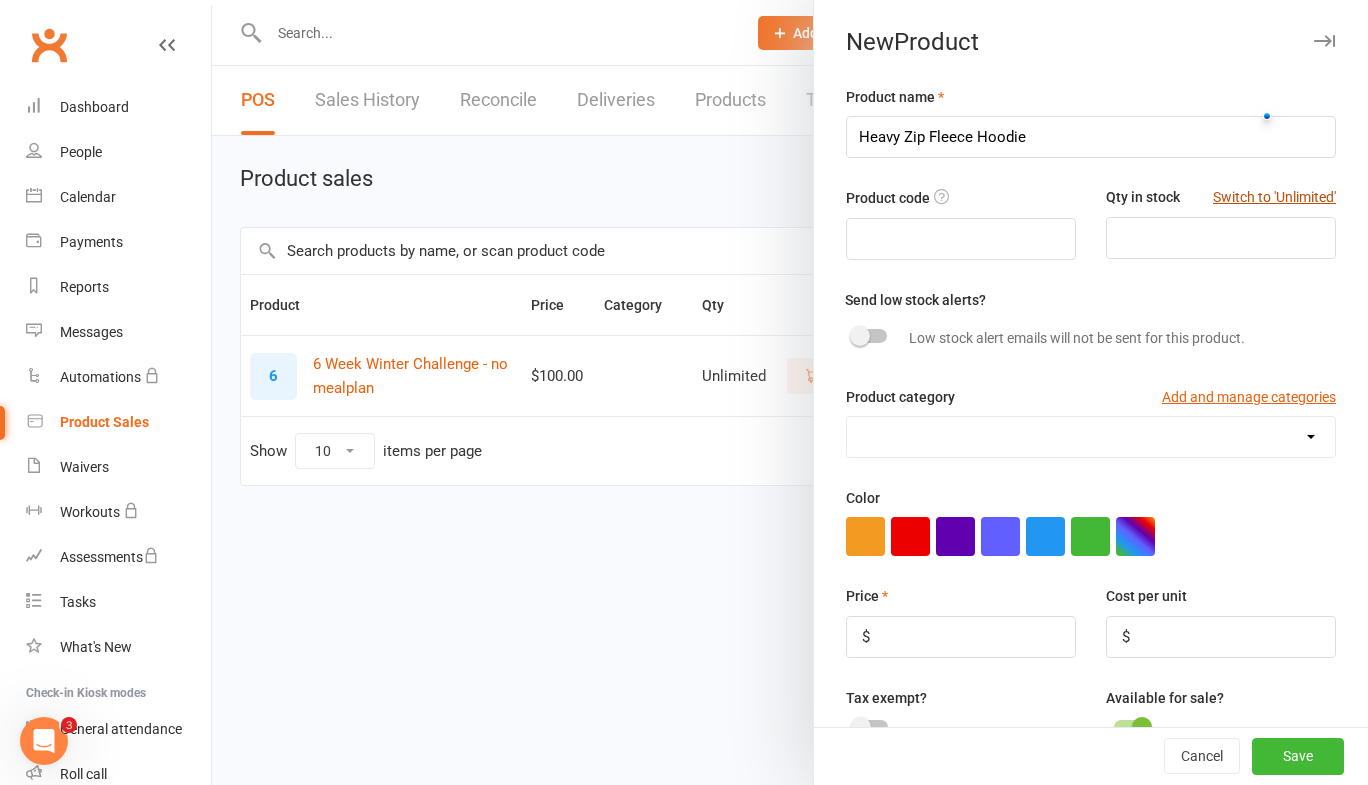 click on "Switch to 'Unlimited'" at bounding box center (1274, 197) 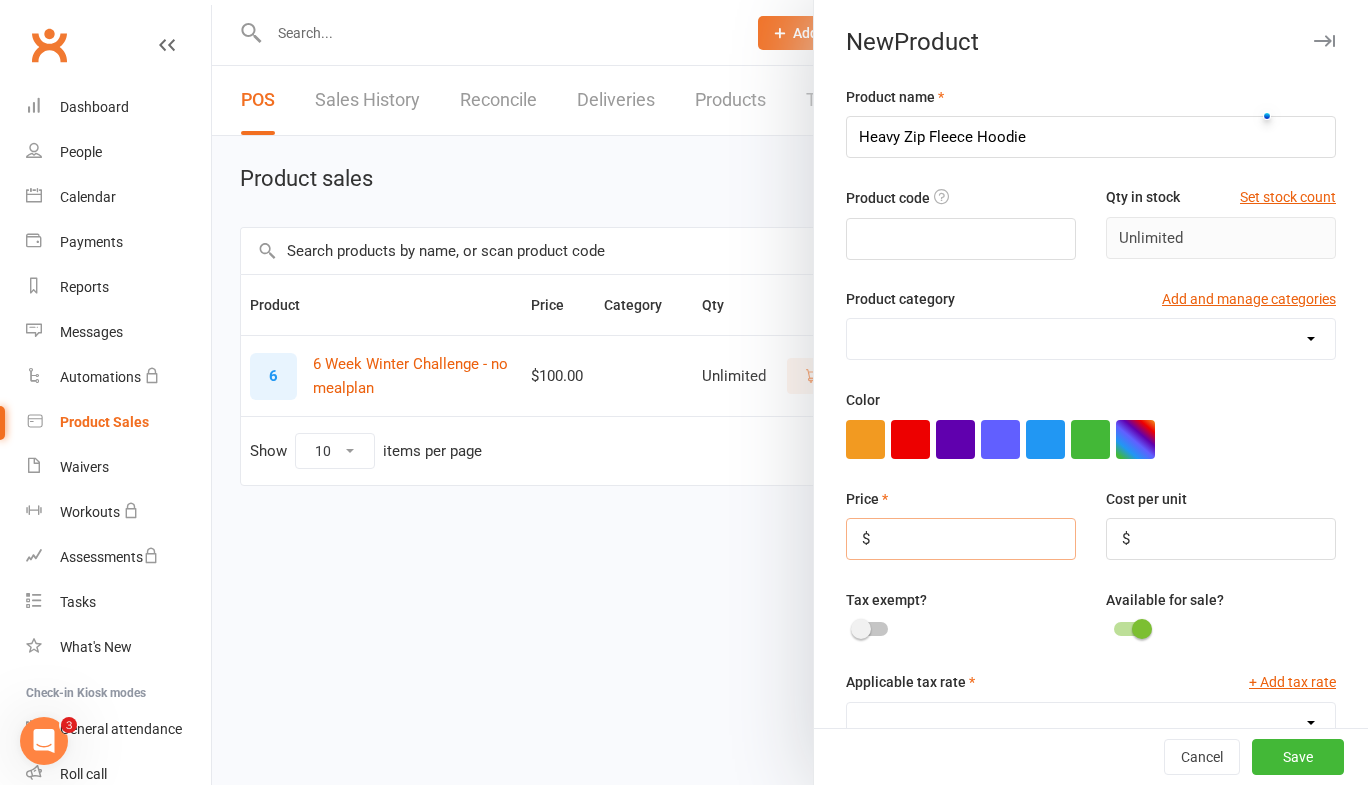click at bounding box center (961, 539) 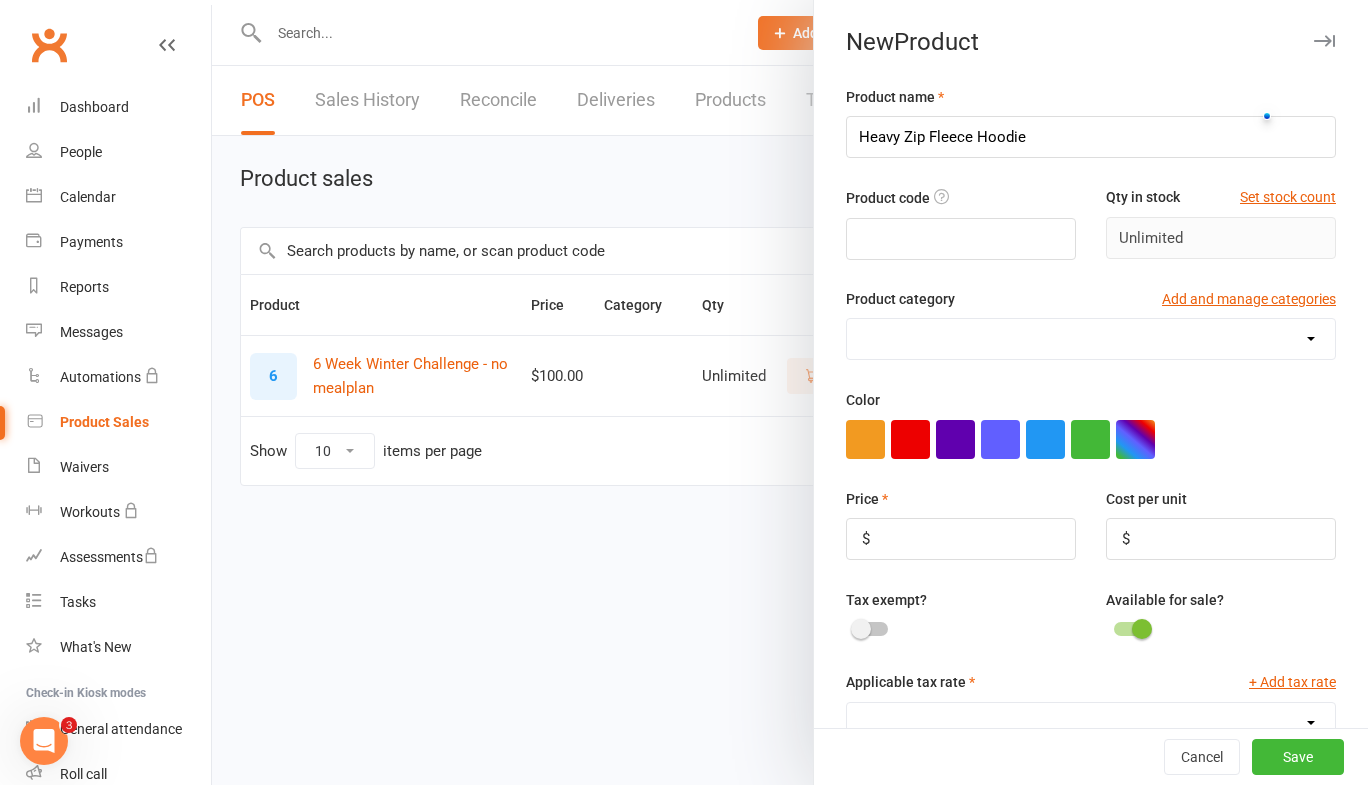 click at bounding box center [1091, 339] 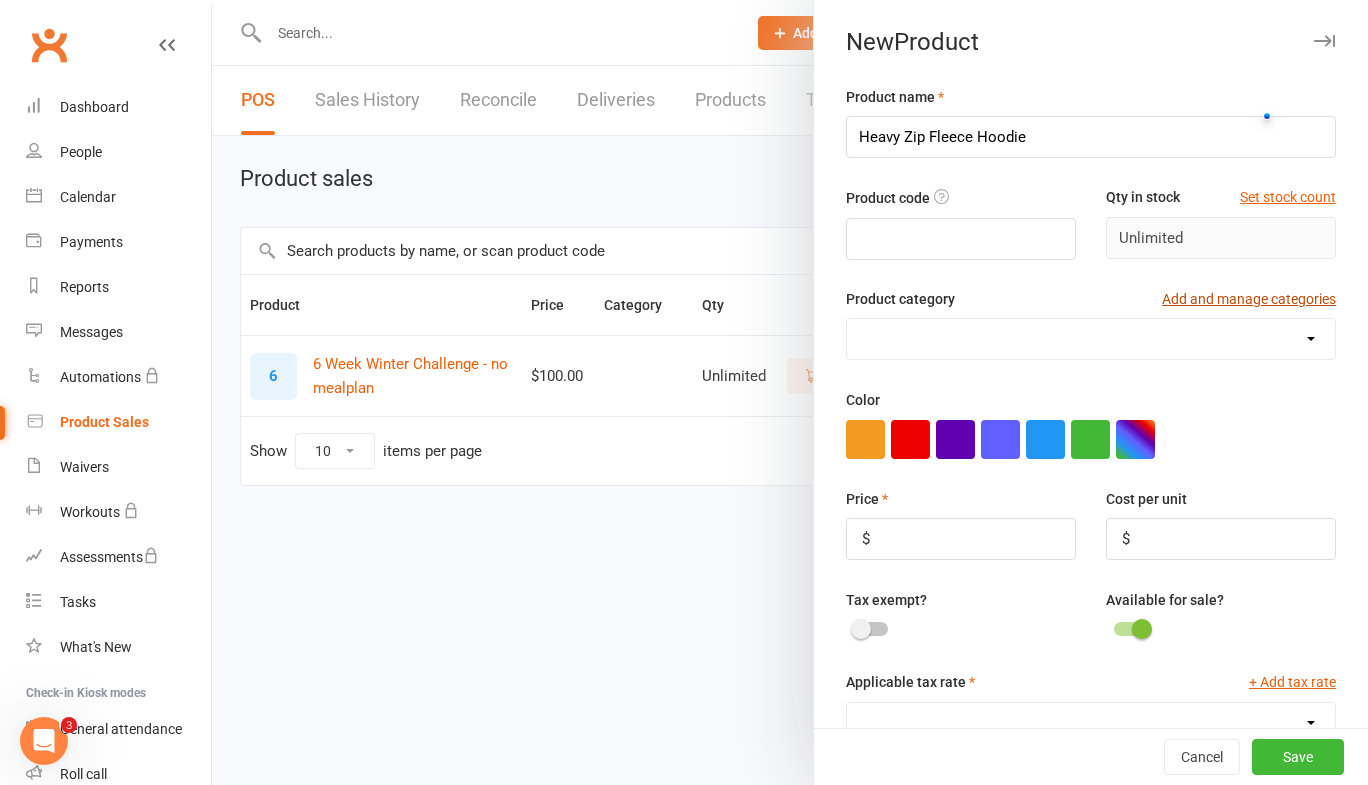 click on "Add and manage categories" at bounding box center [1249, 299] 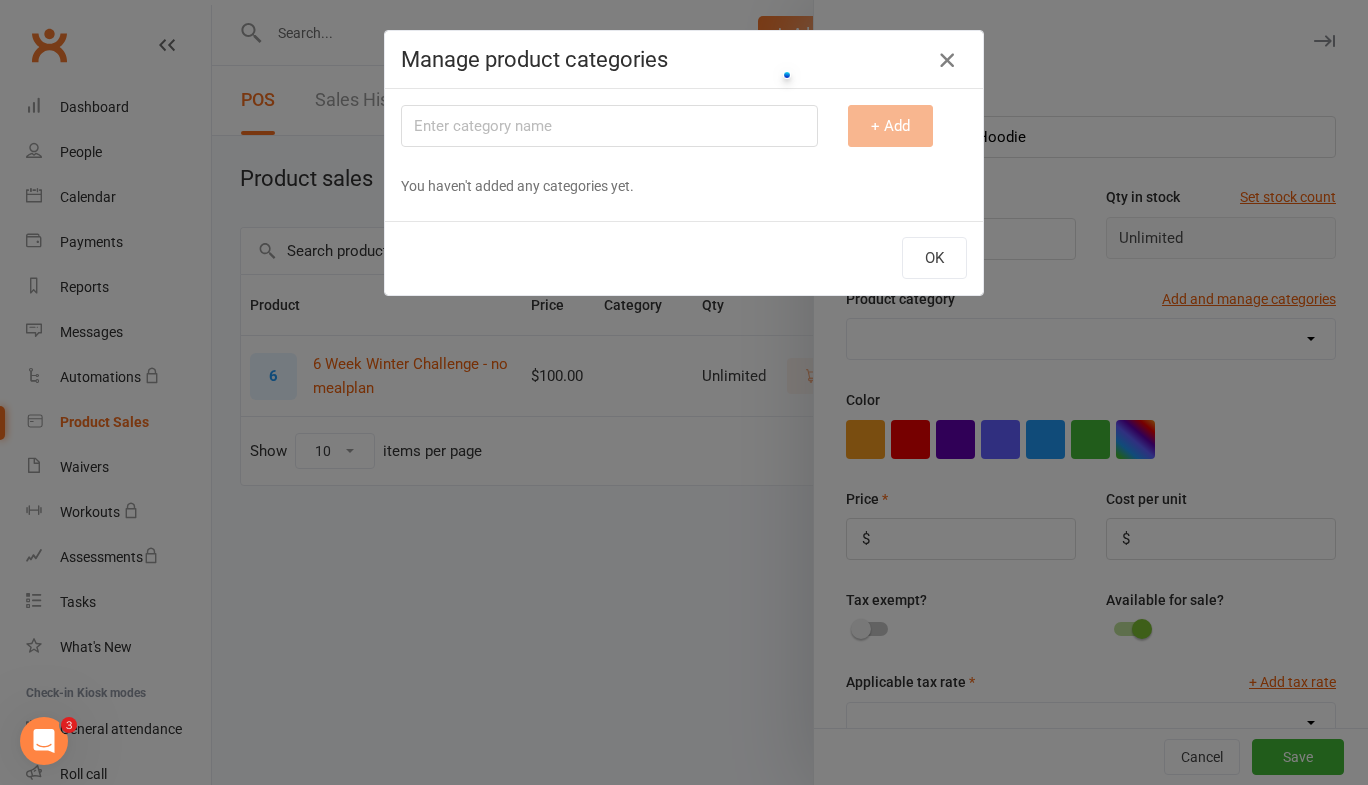 click at bounding box center (947, 60) 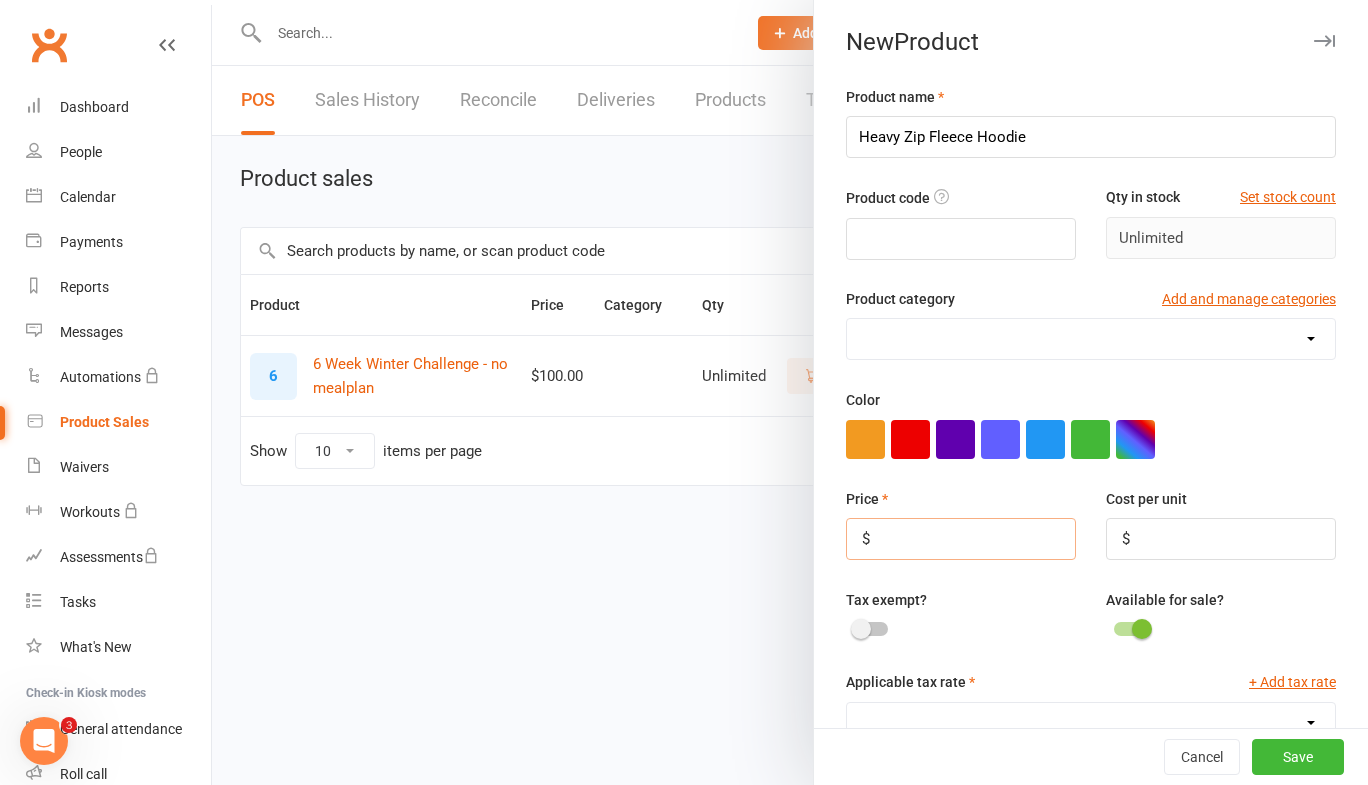 click at bounding box center (961, 539) 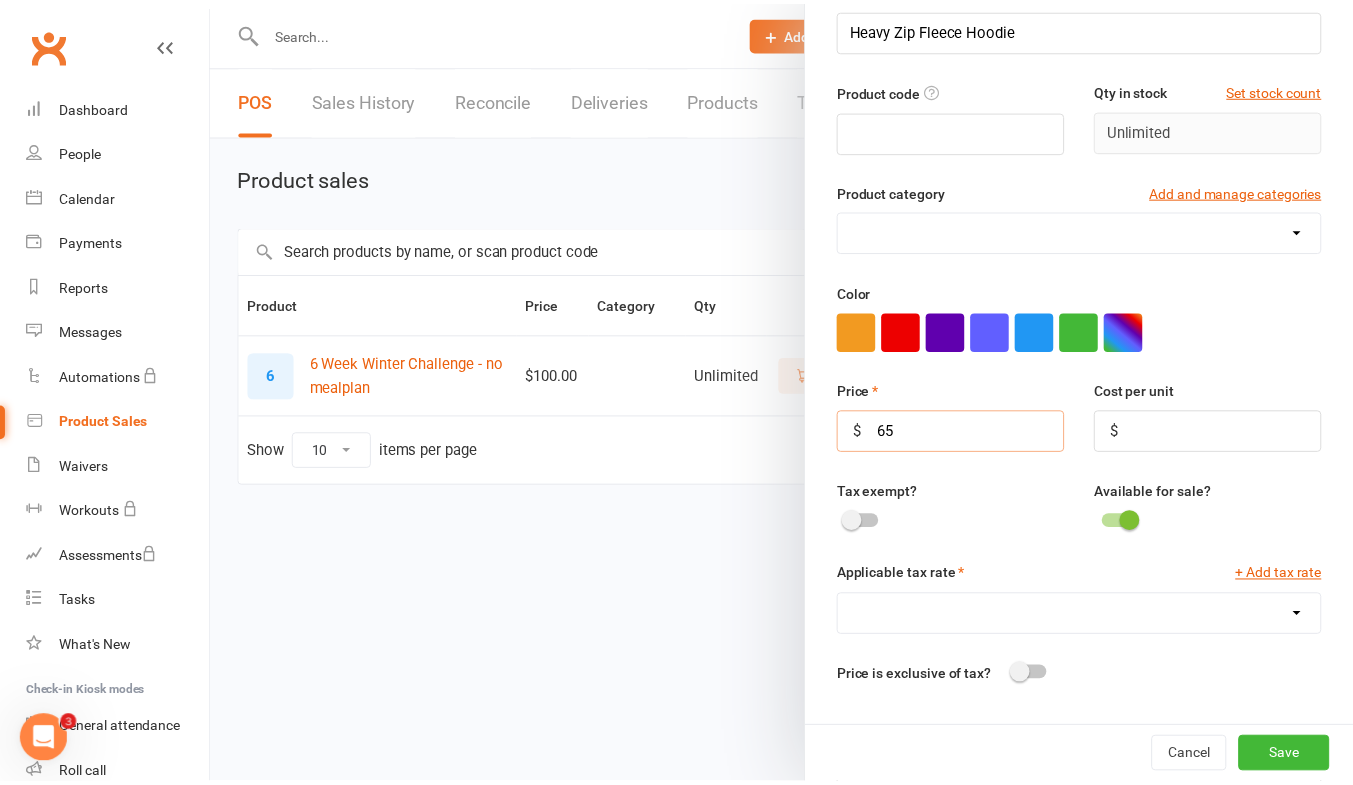 scroll, scrollTop: 229, scrollLeft: 0, axis: vertical 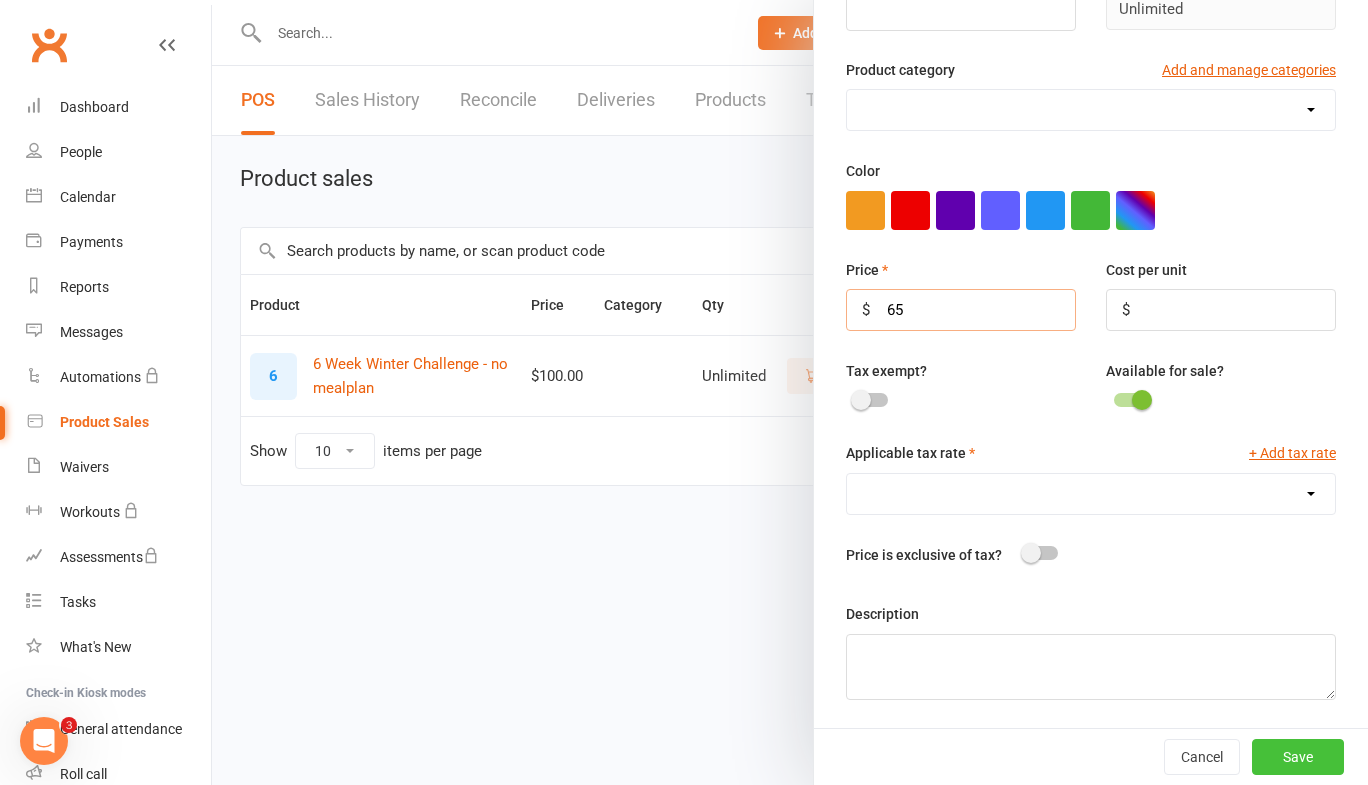 type on "65" 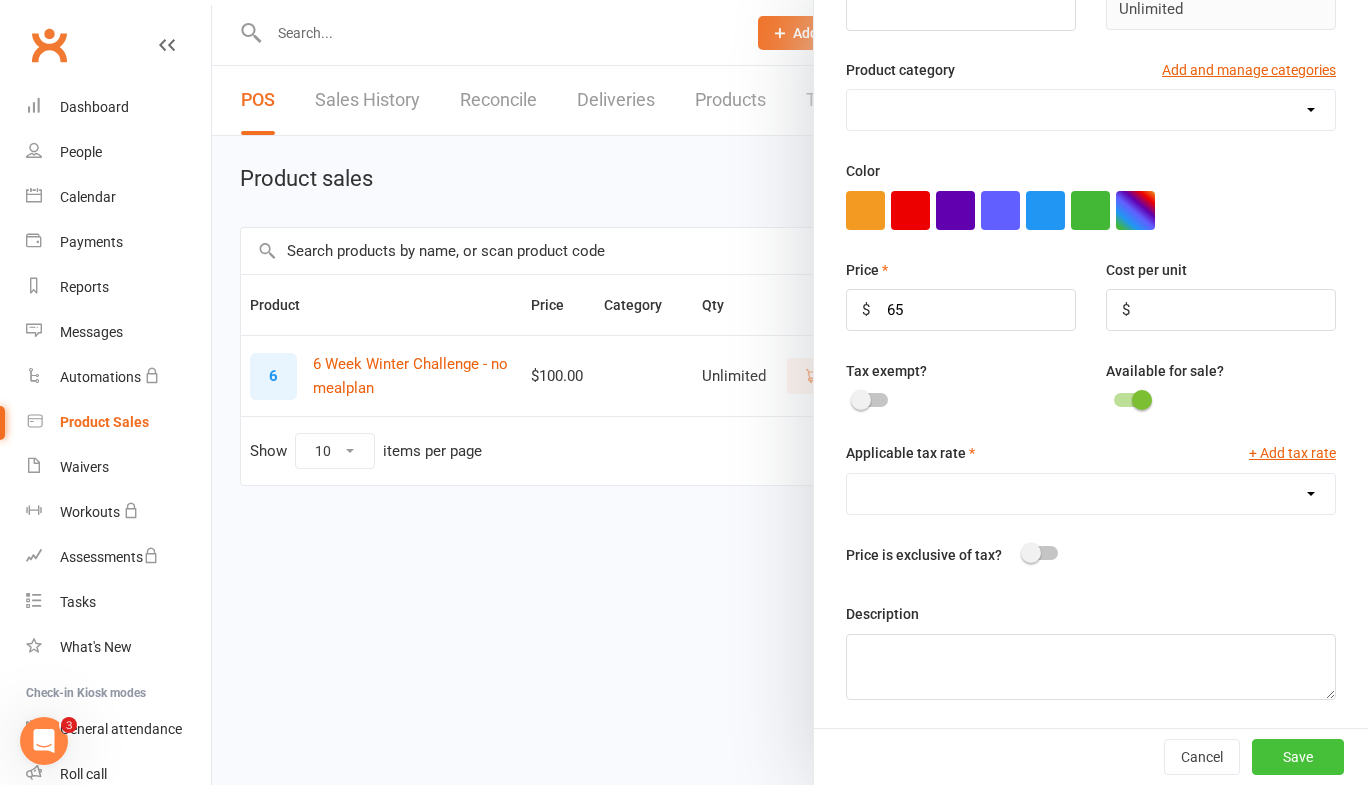 click on "Save" at bounding box center (1298, 757) 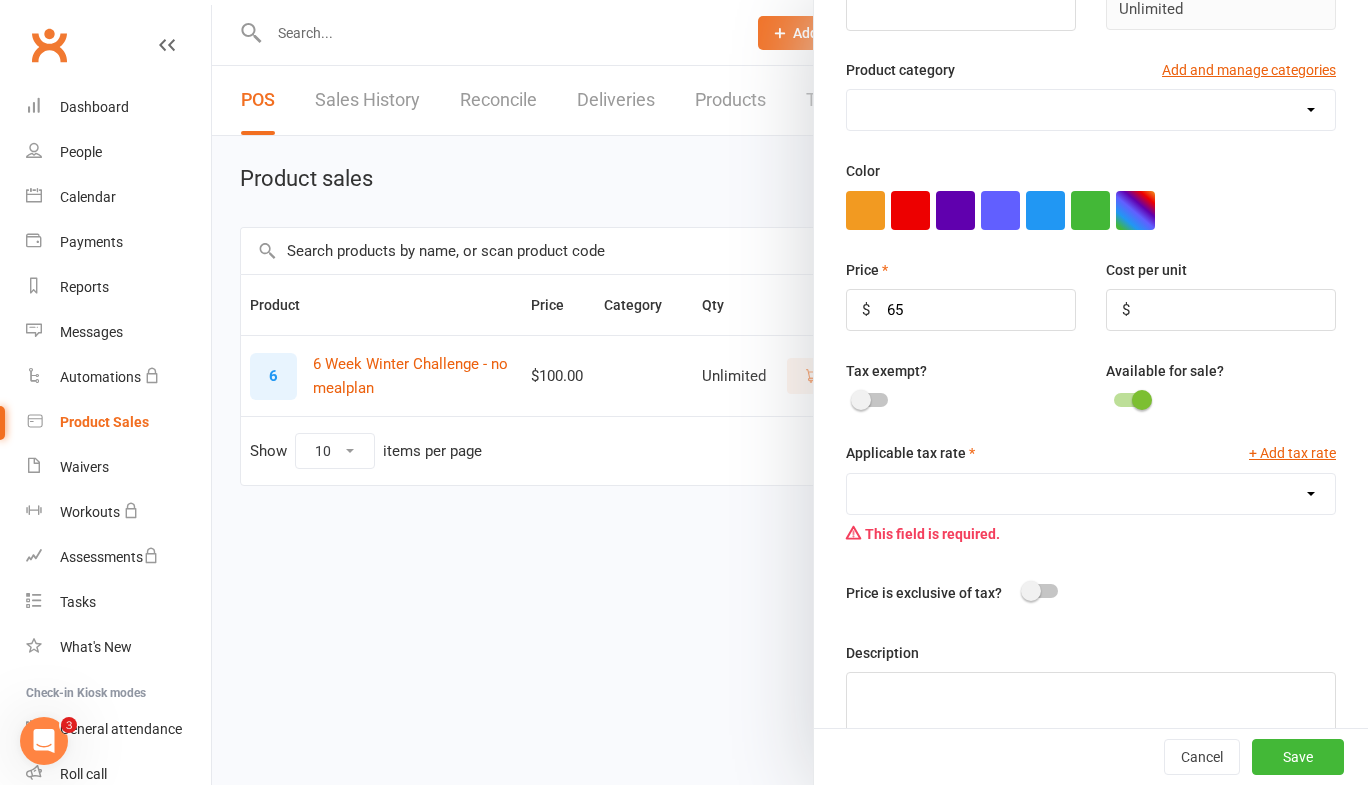 click on "None (0.0%)" at bounding box center (1091, 494) 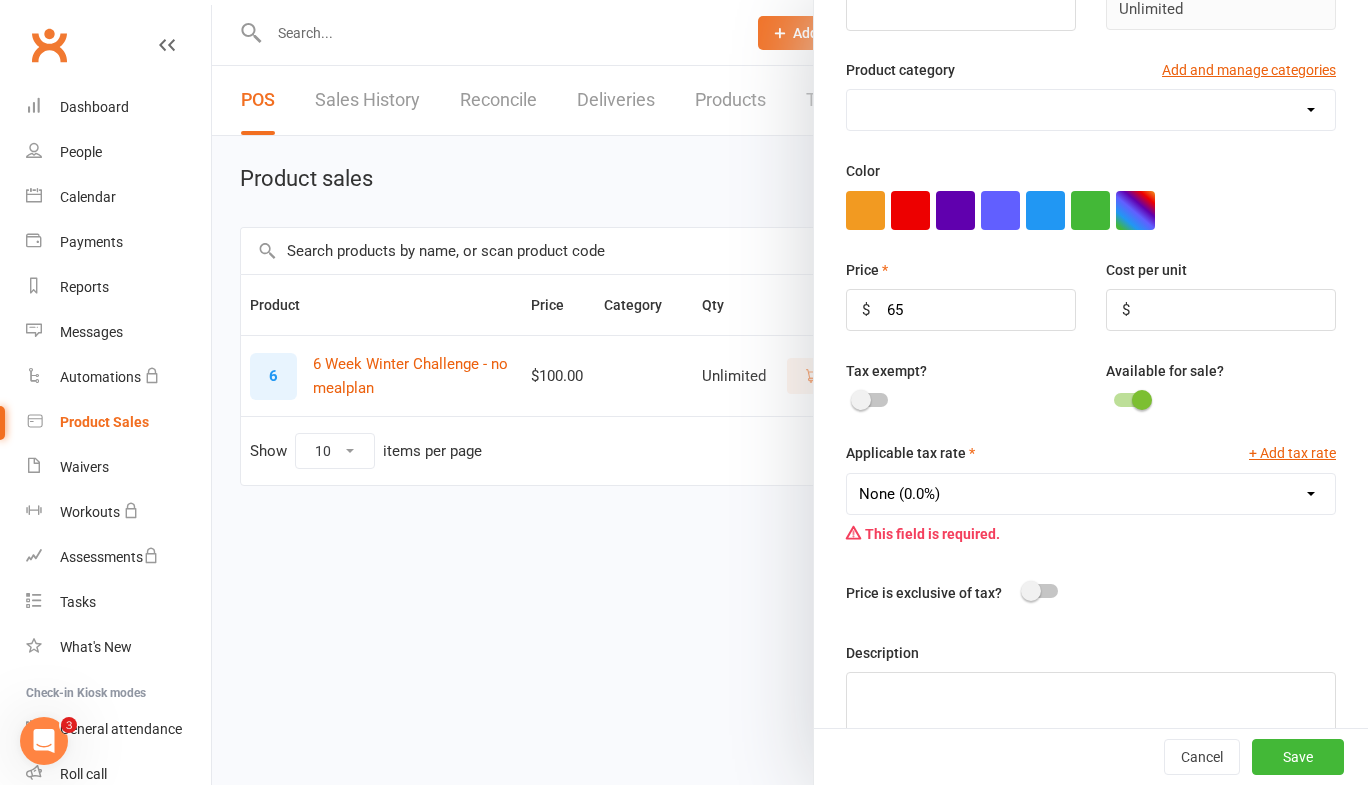 click on "None (0.0%)" at bounding box center (1091, 494) 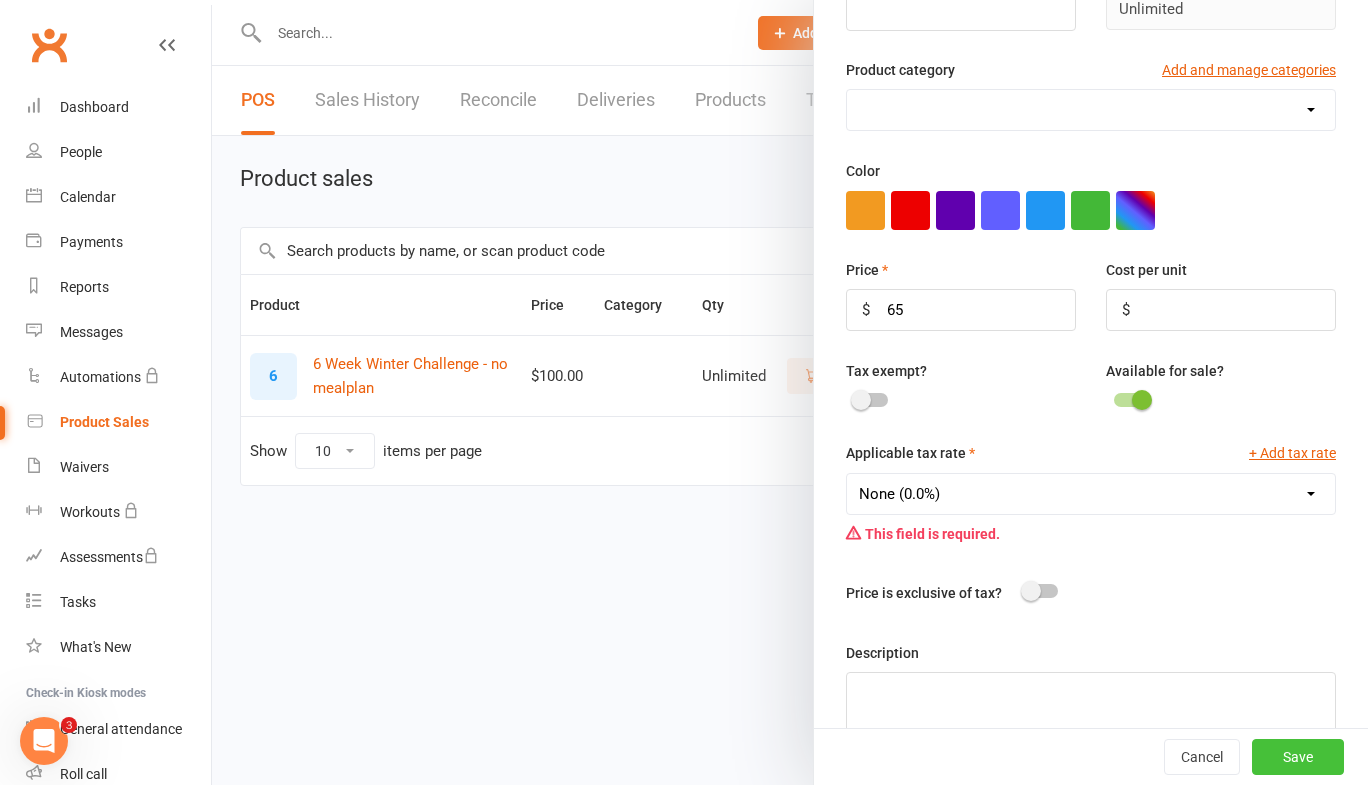 click on "Save" at bounding box center (1298, 757) 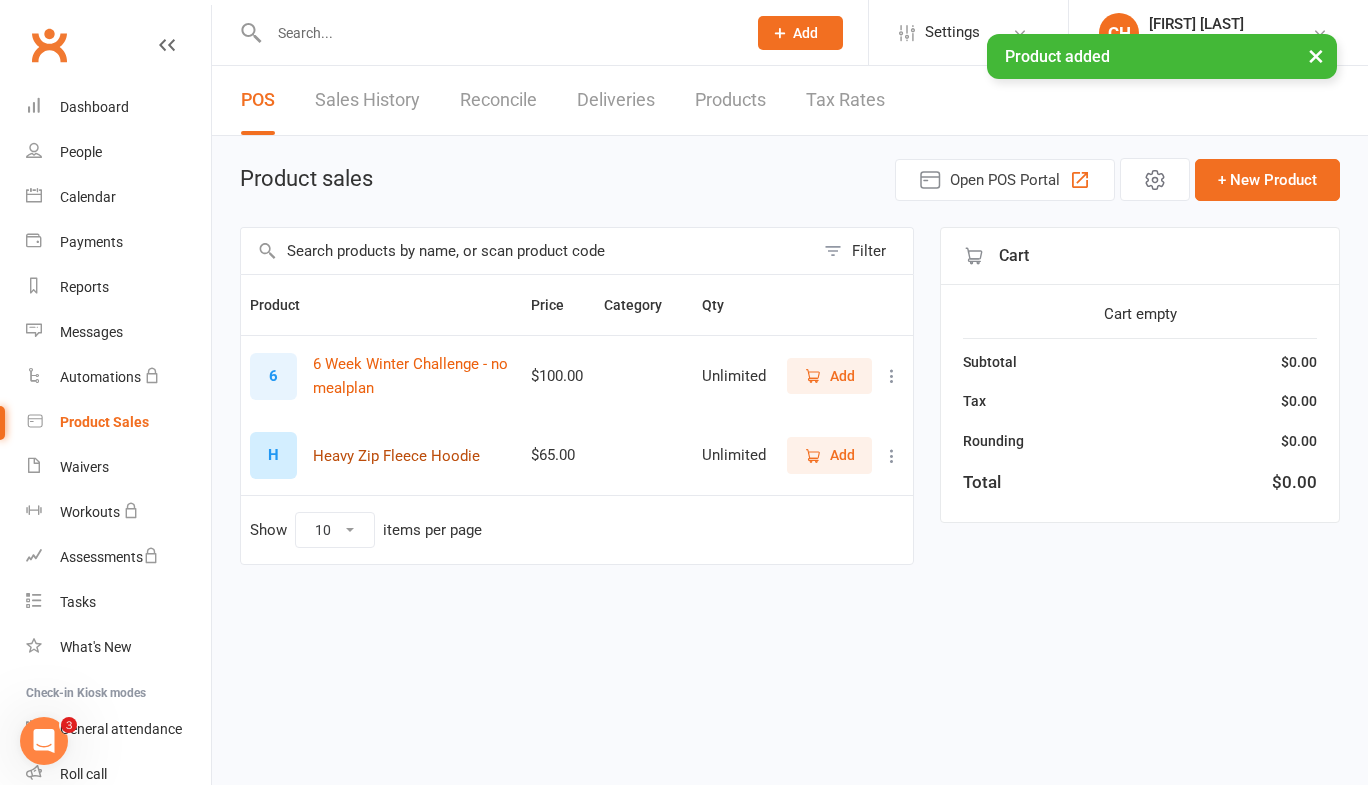 click on "Heavy Zip Fleece Hoodie" at bounding box center (396, 456) 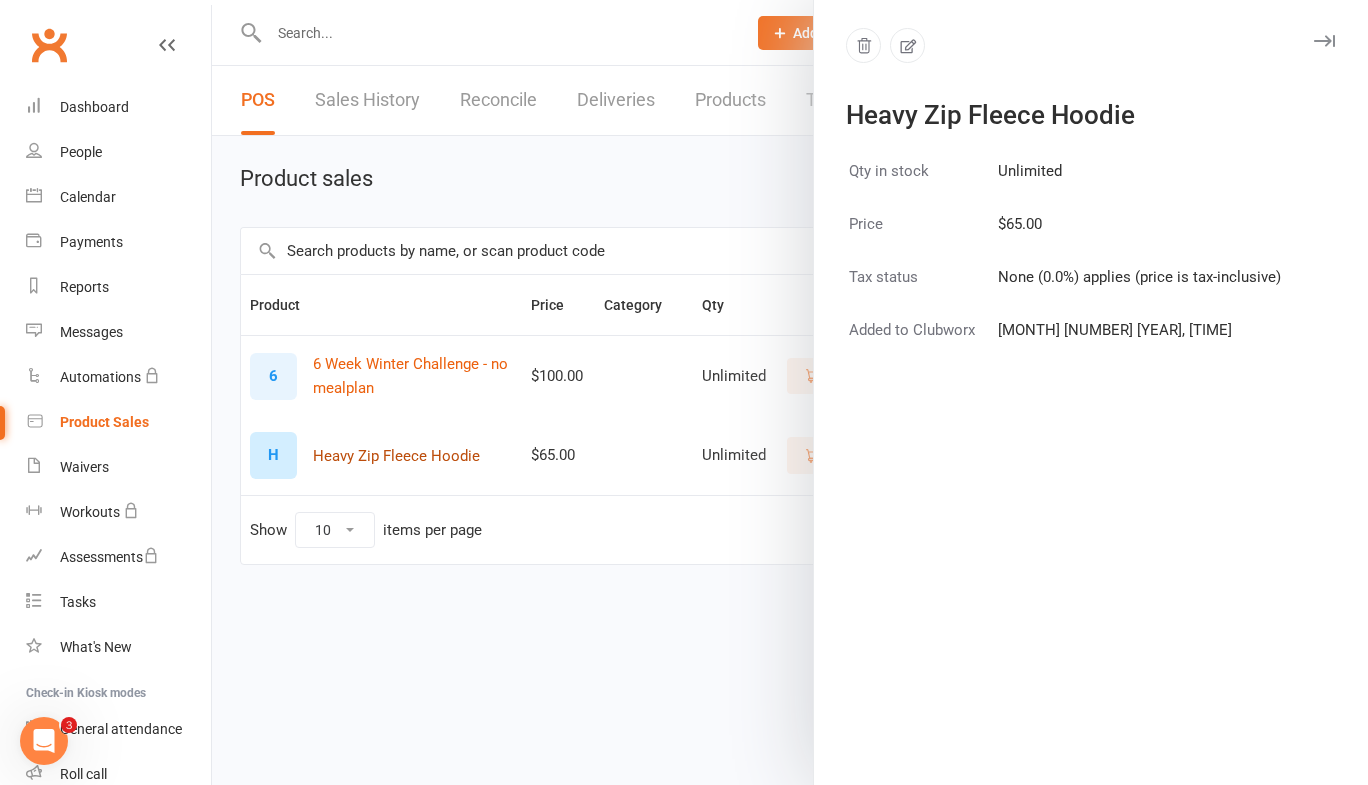click at bounding box center [790, 392] 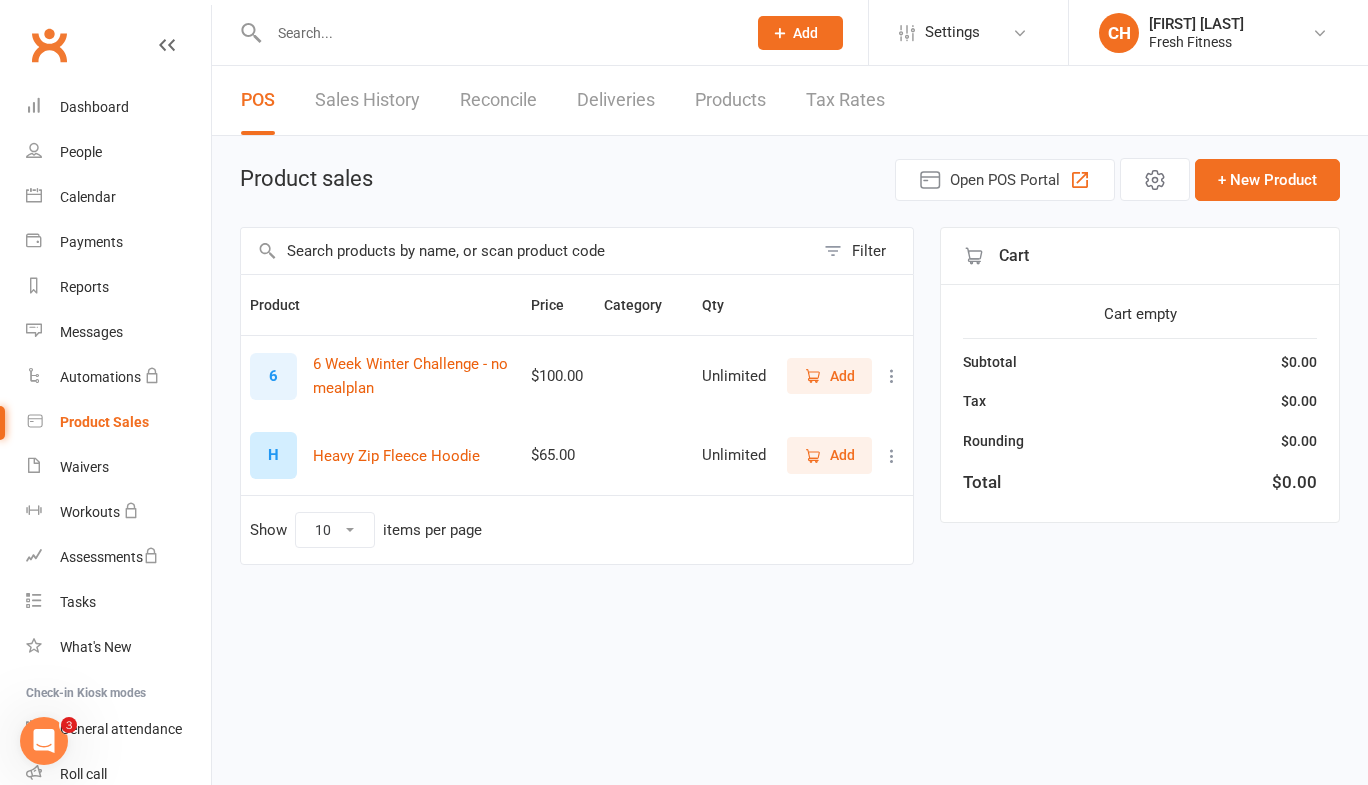 click on "Add" at bounding box center [842, 455] 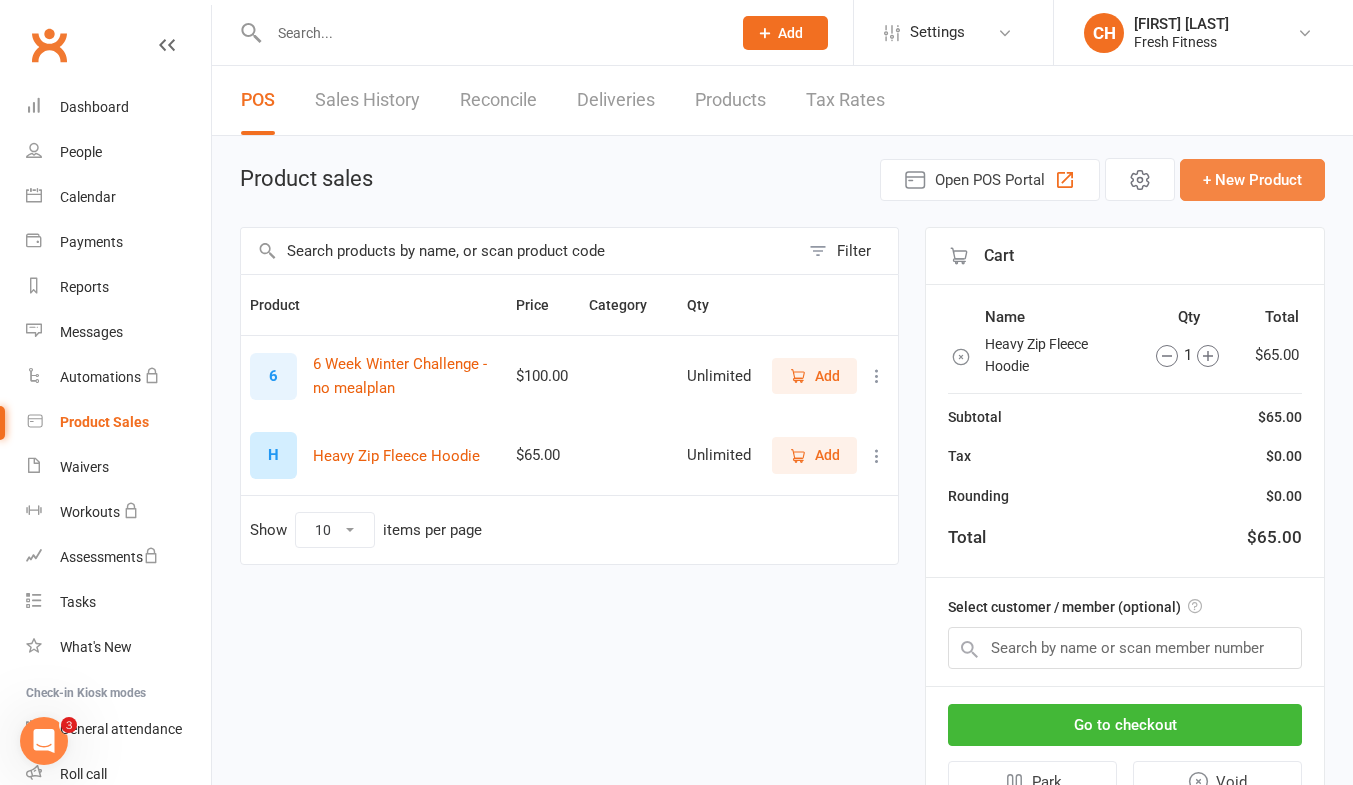 click on "+ New Product" at bounding box center (1252, 180) 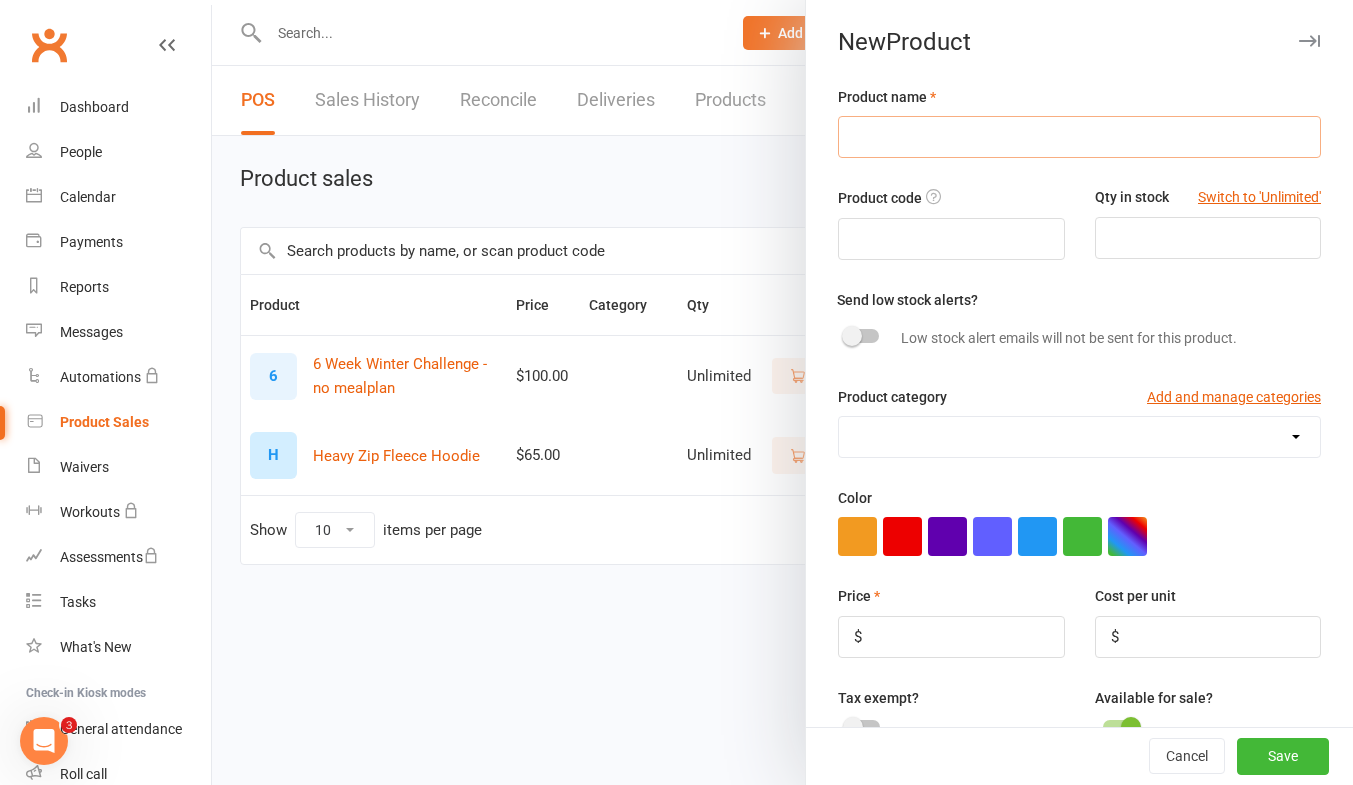 click at bounding box center [1079, 137] 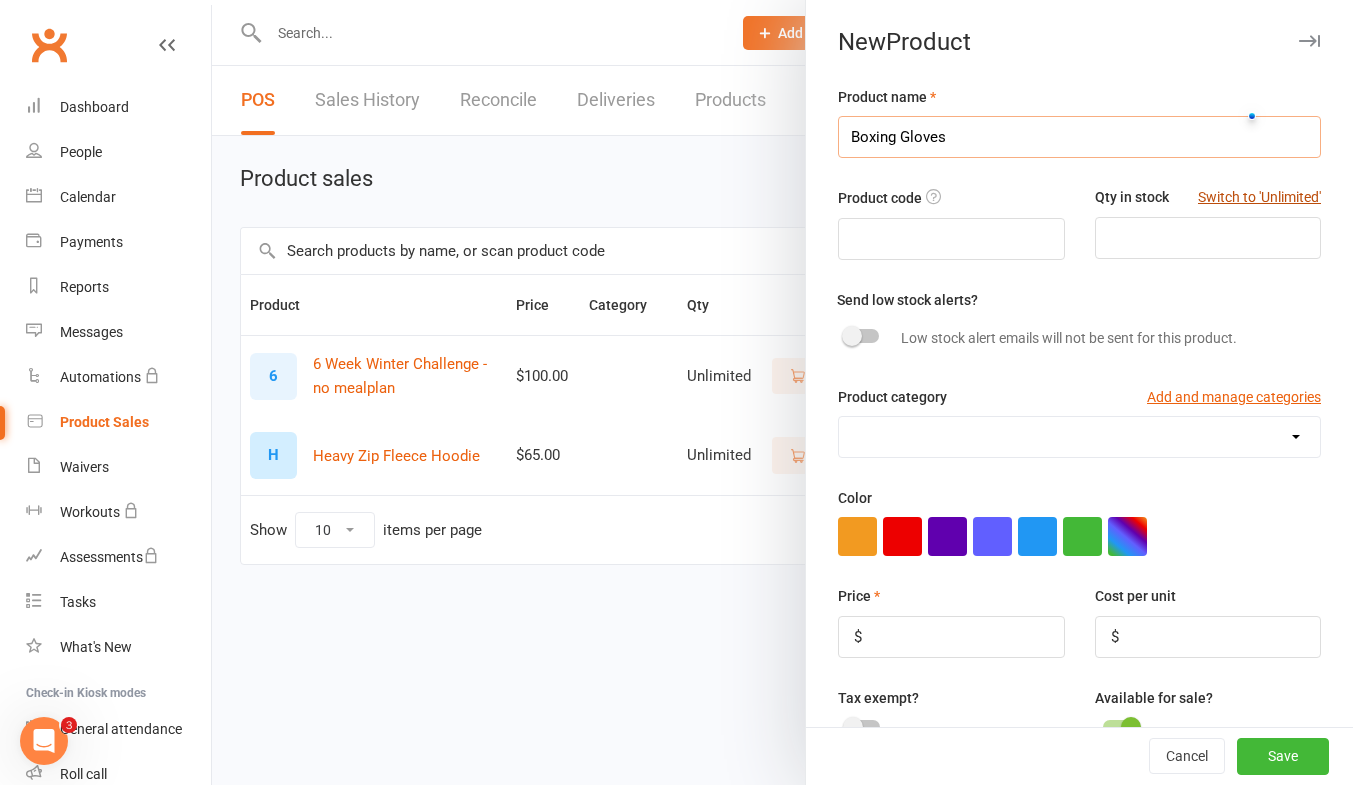 type on "Boxing Gloves" 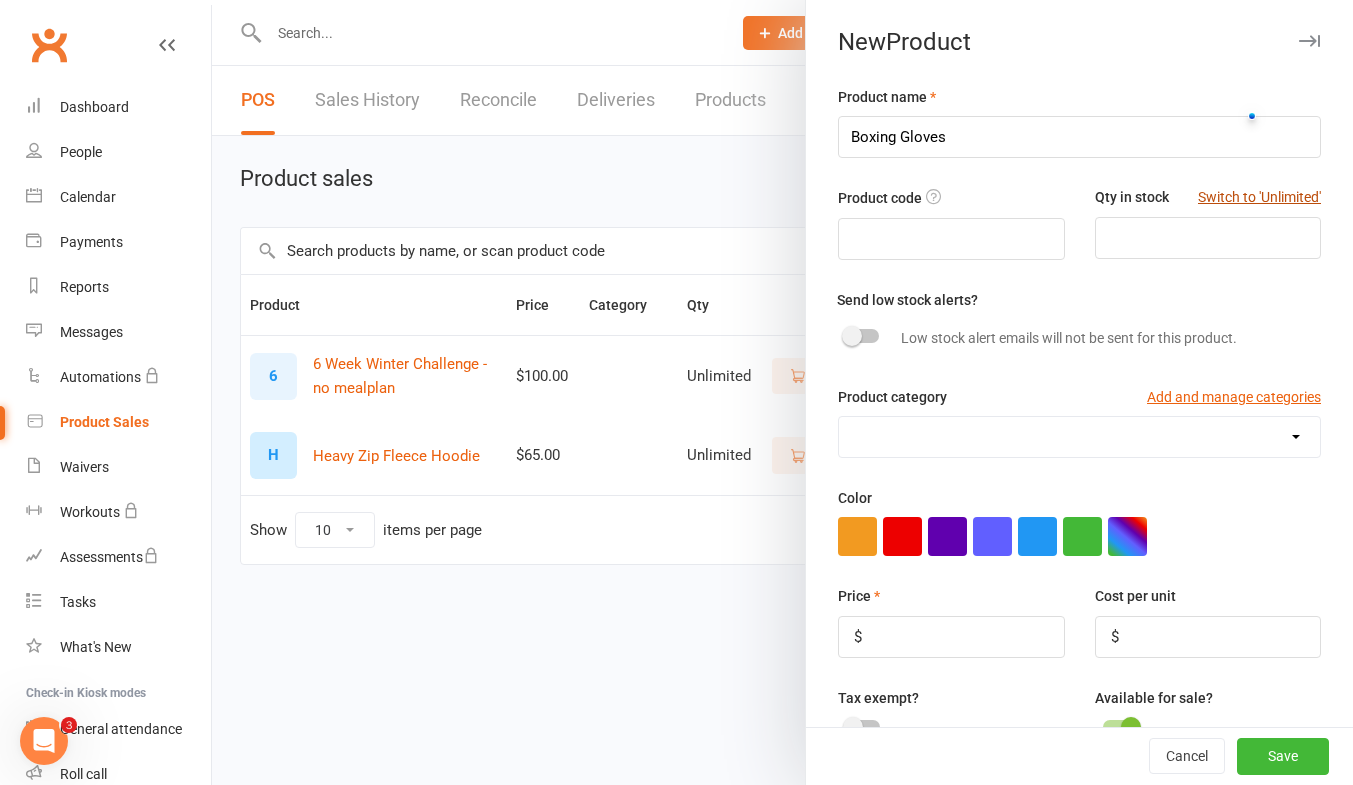 click on "Switch to 'Unlimited'" at bounding box center (1259, 197) 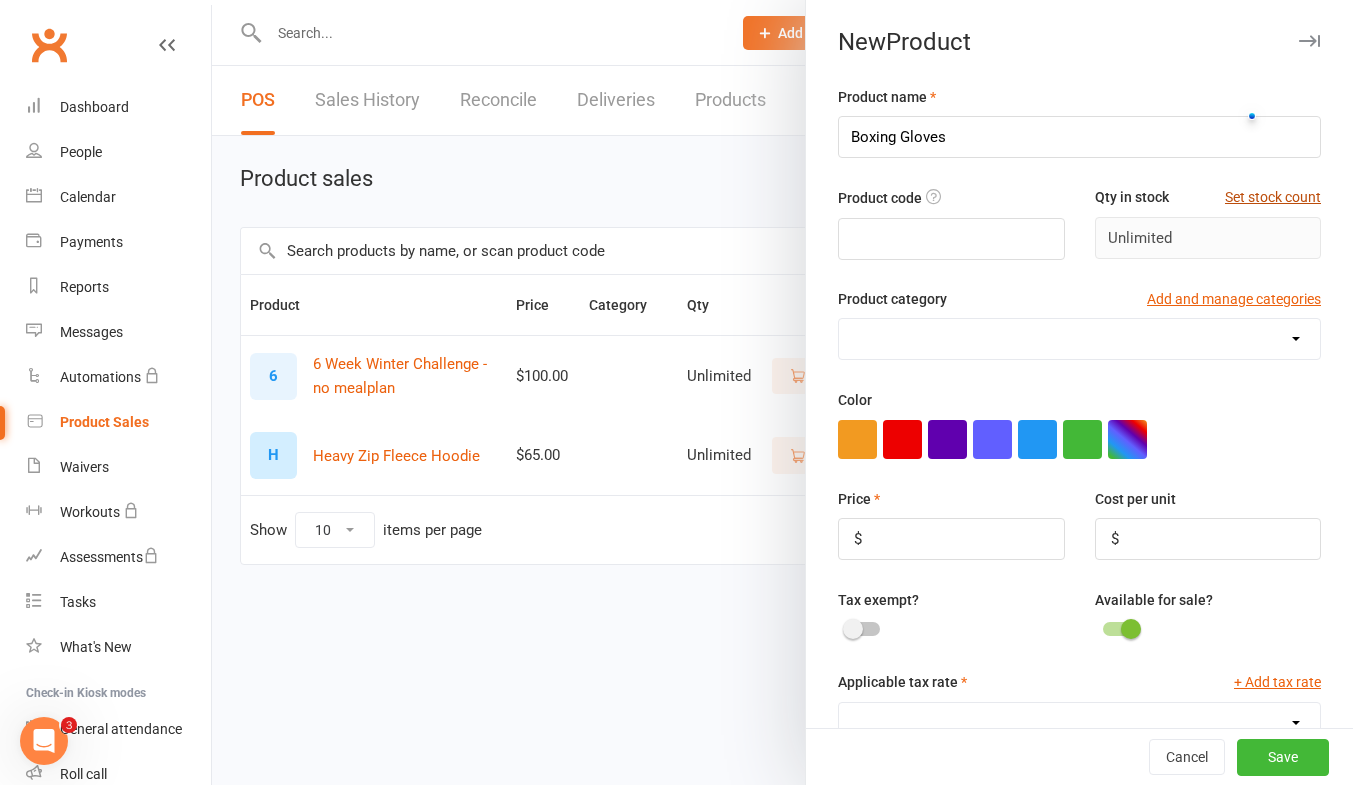type on "Unlimited" 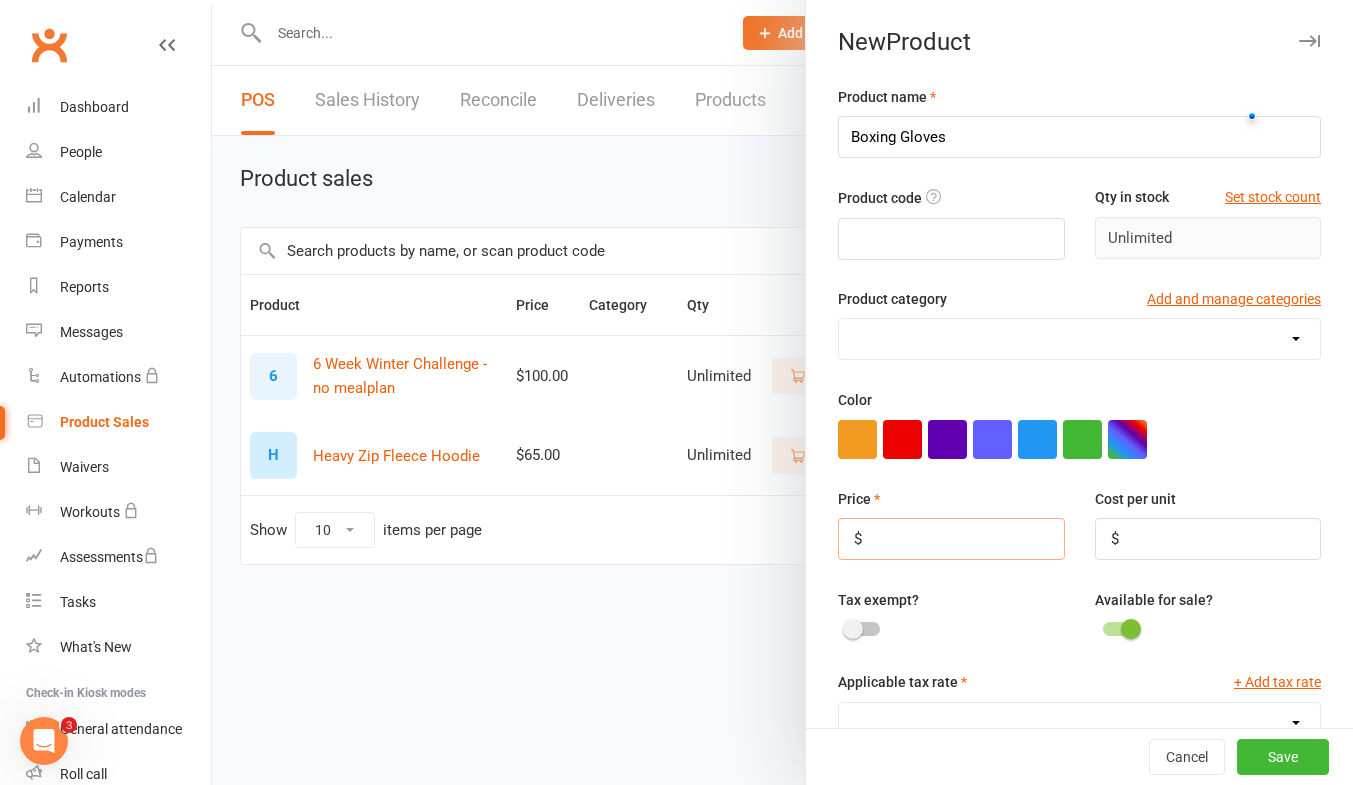 click at bounding box center [951, 539] 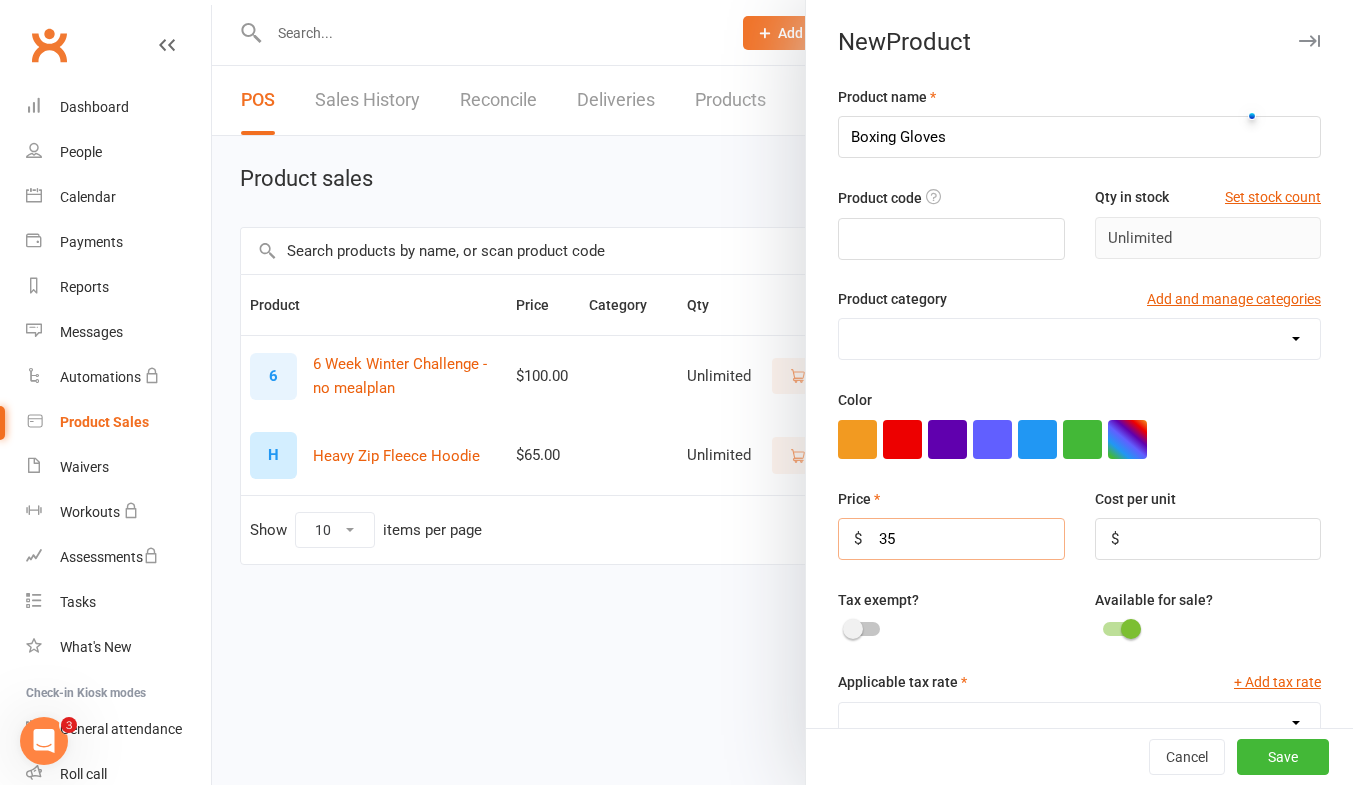 type on "35" 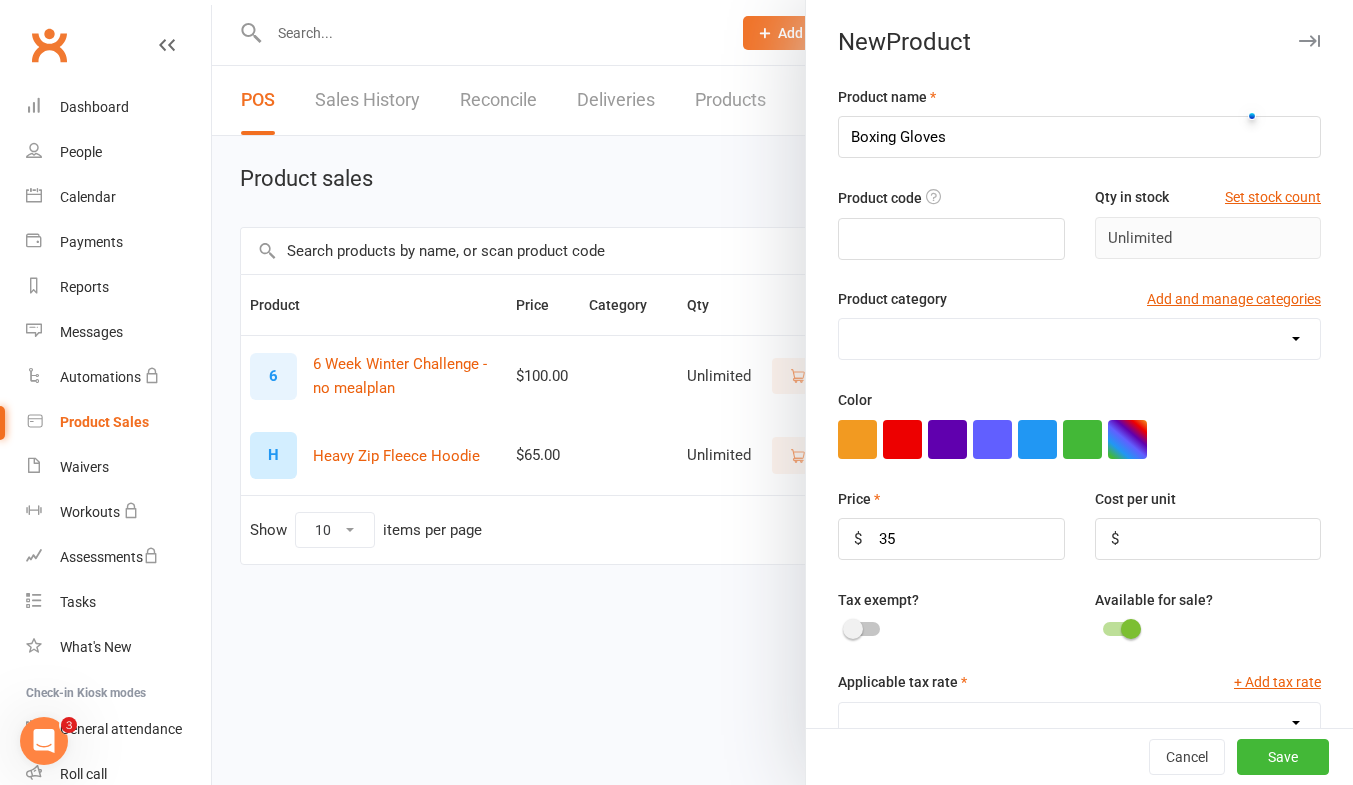 click on "None (0.0%)" at bounding box center (1079, 723) 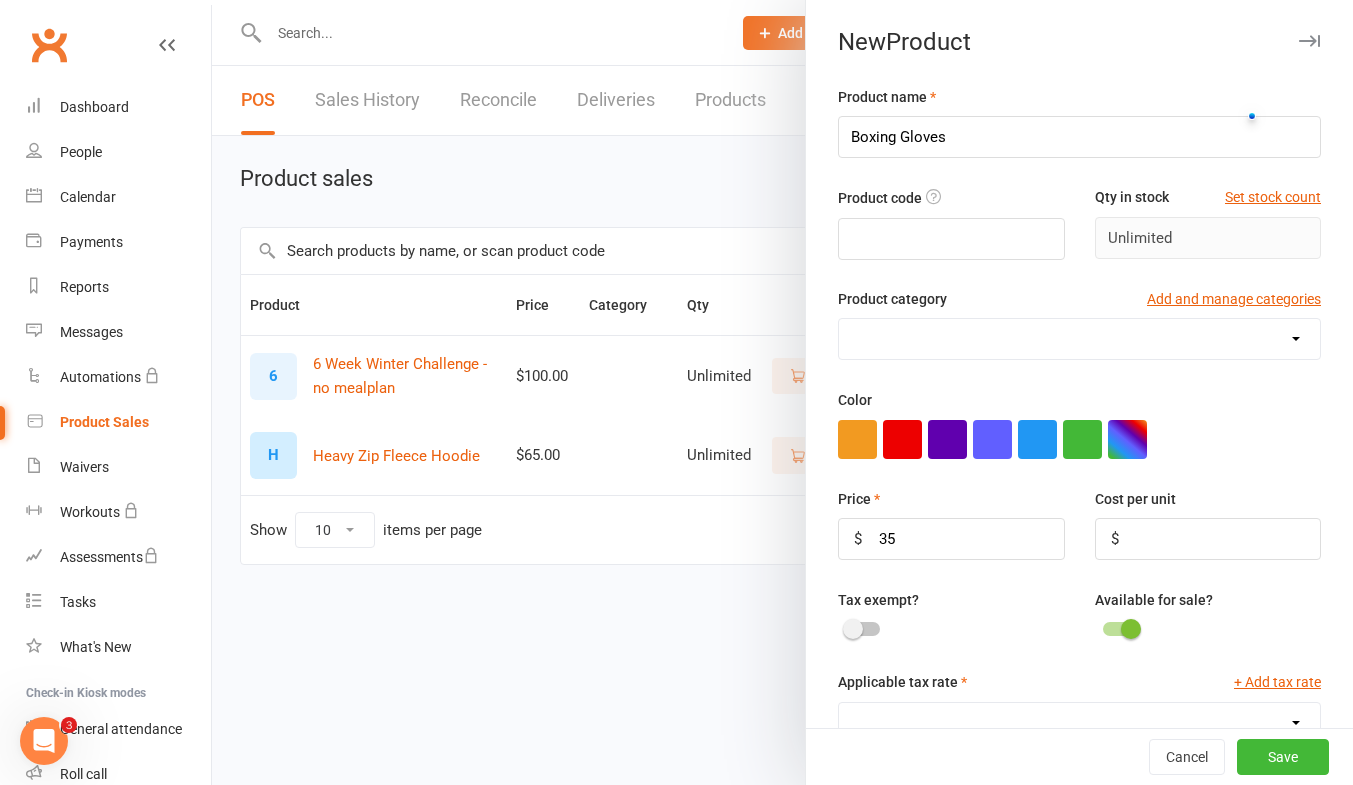 select on "1859" 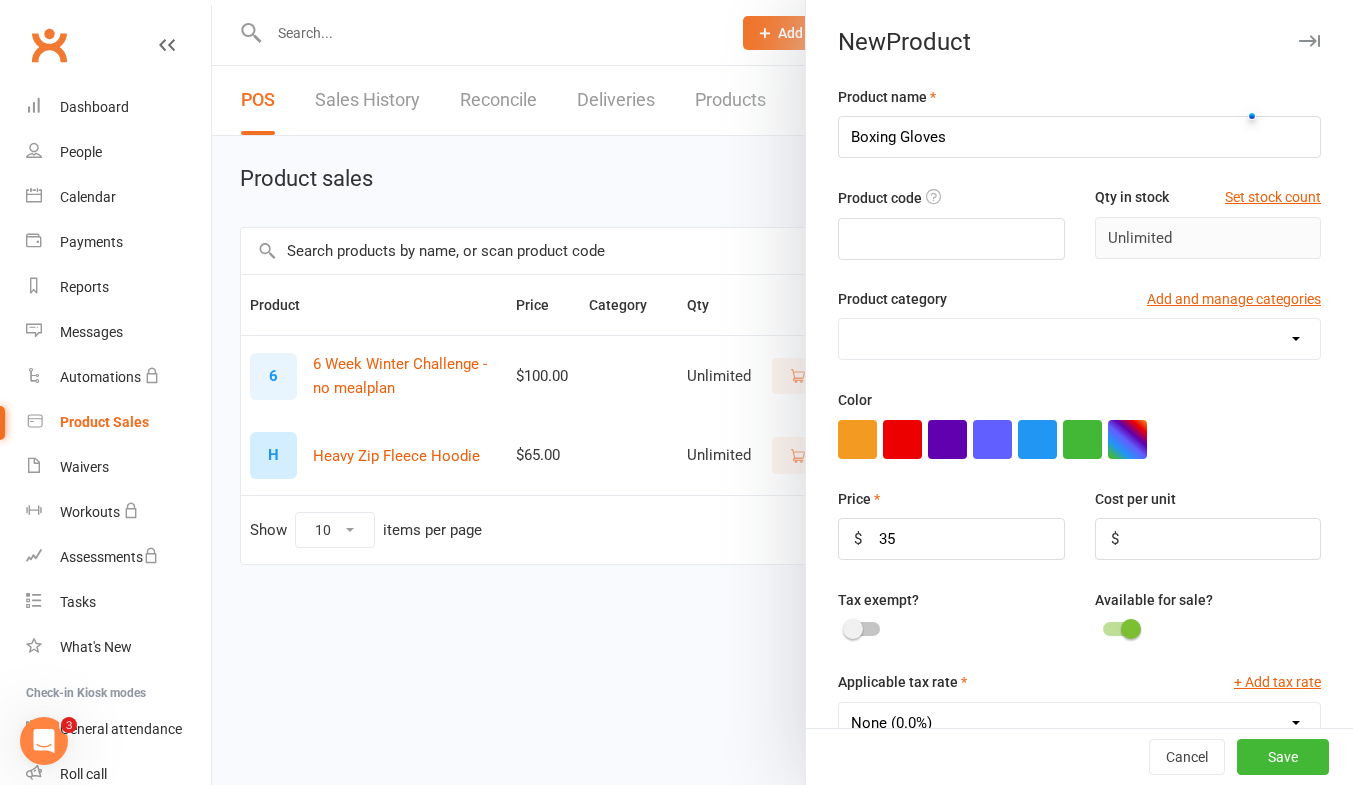 click on "None (0.0%)" at bounding box center (1079, 723) 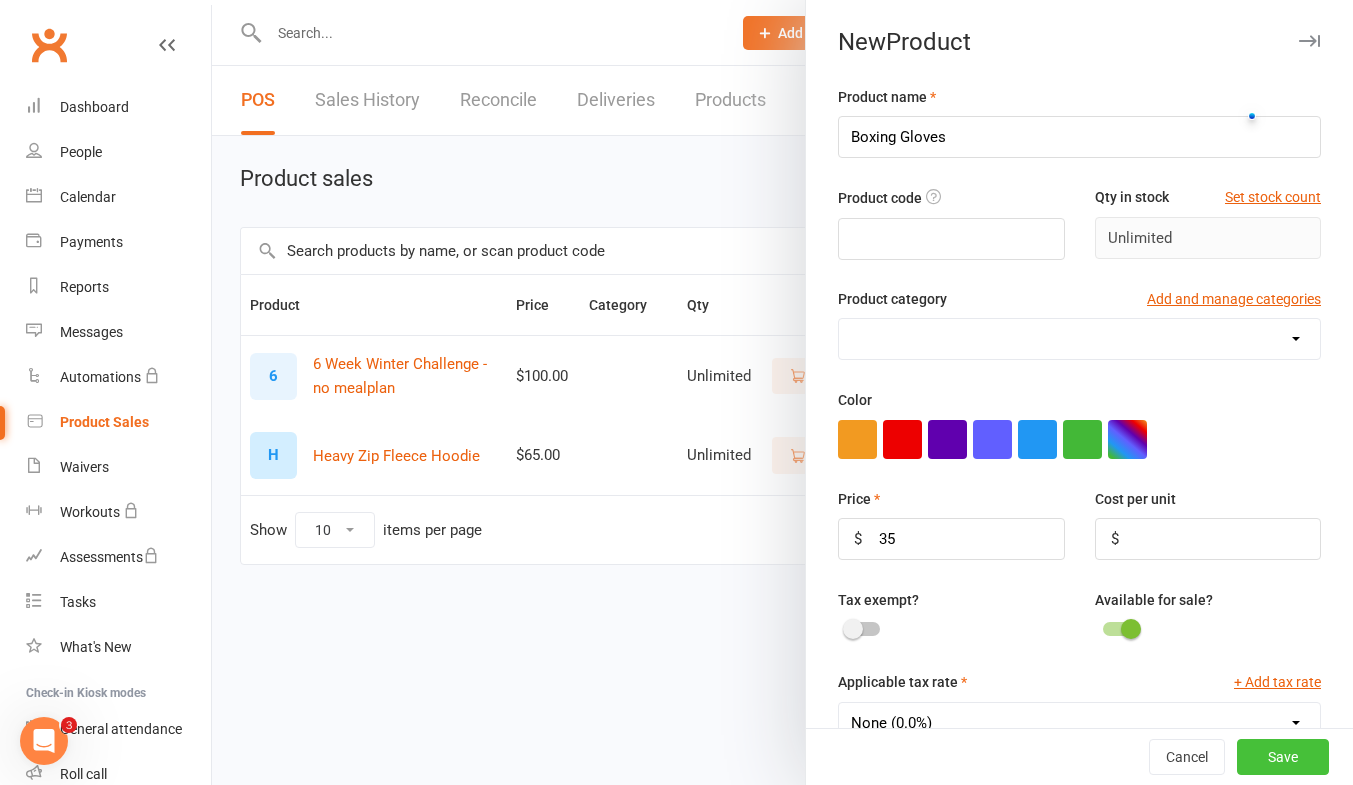 click on "Save" at bounding box center [1283, 757] 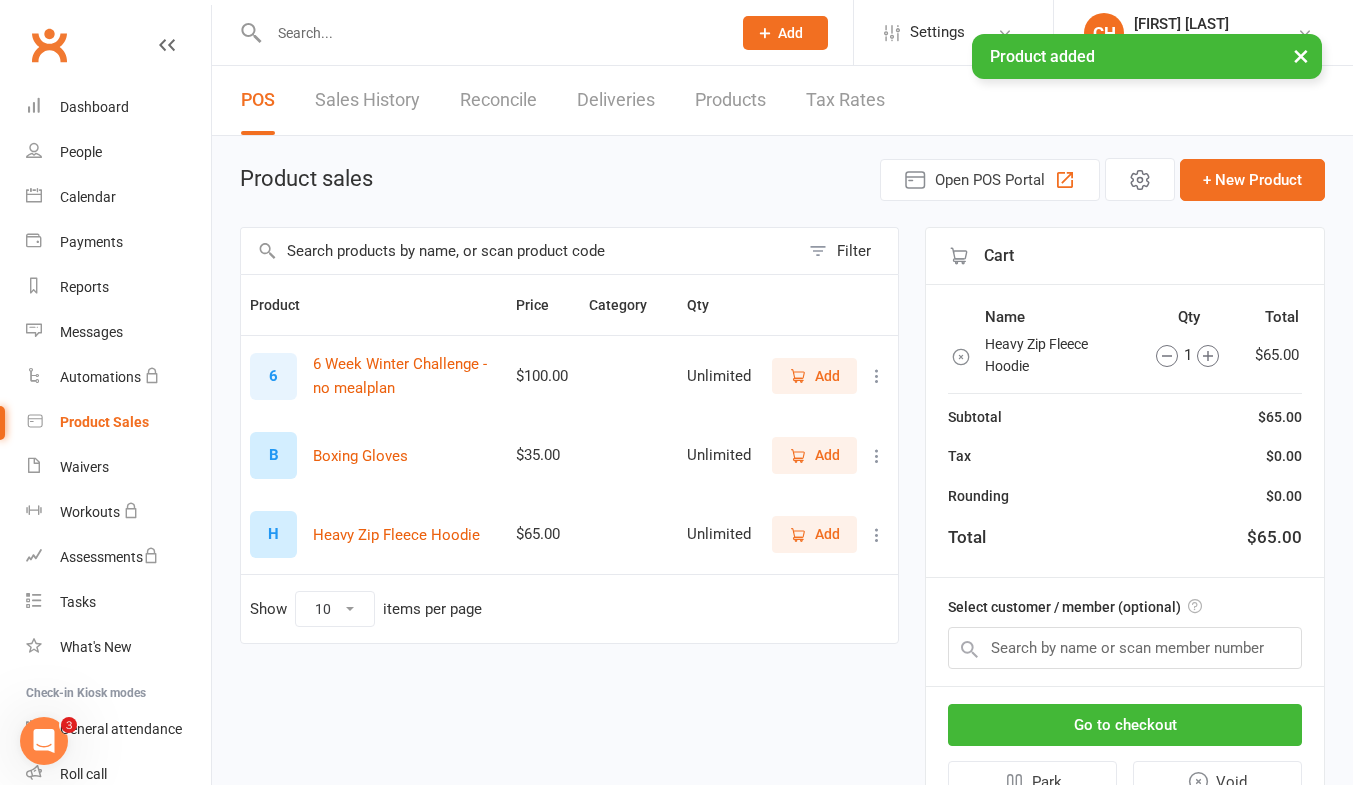 click on "Add" at bounding box center [827, 455] 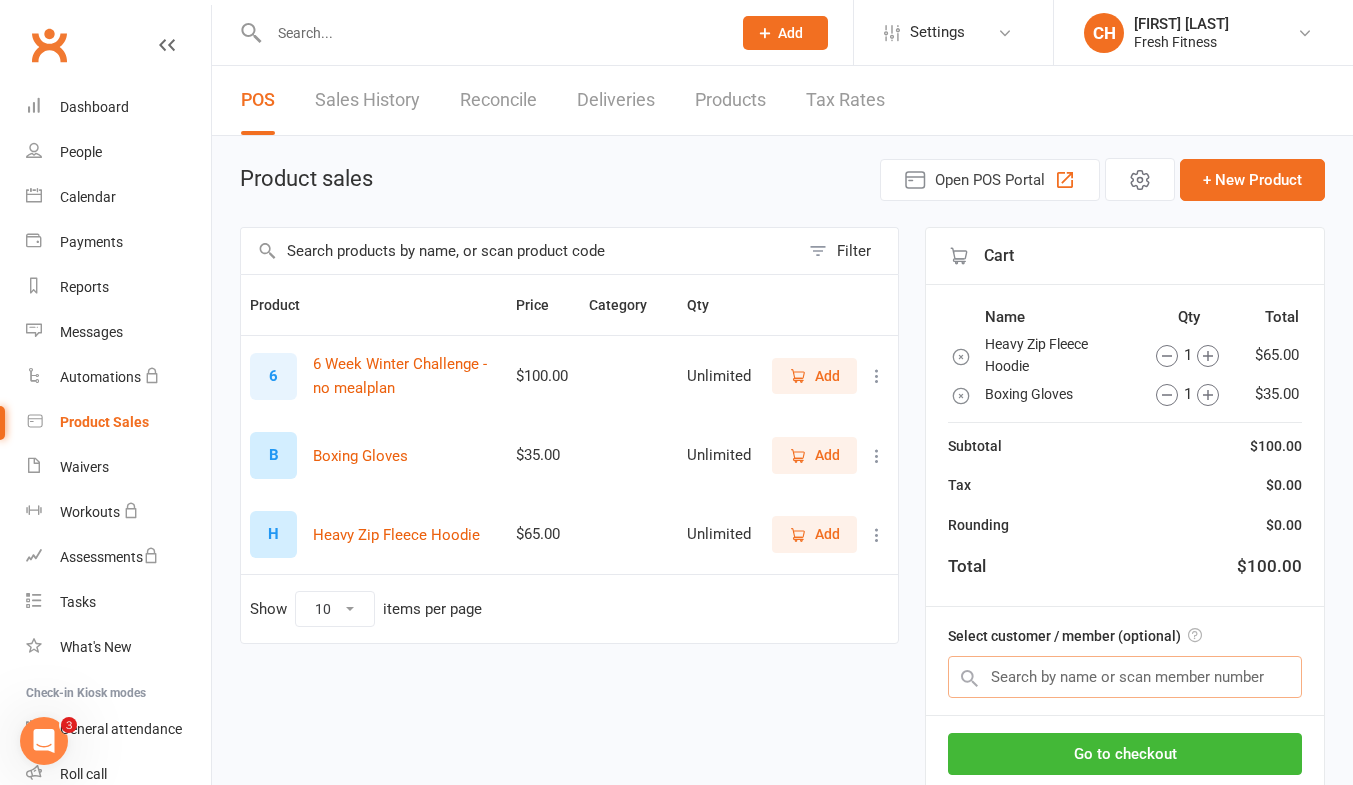 click at bounding box center (1125, 677) 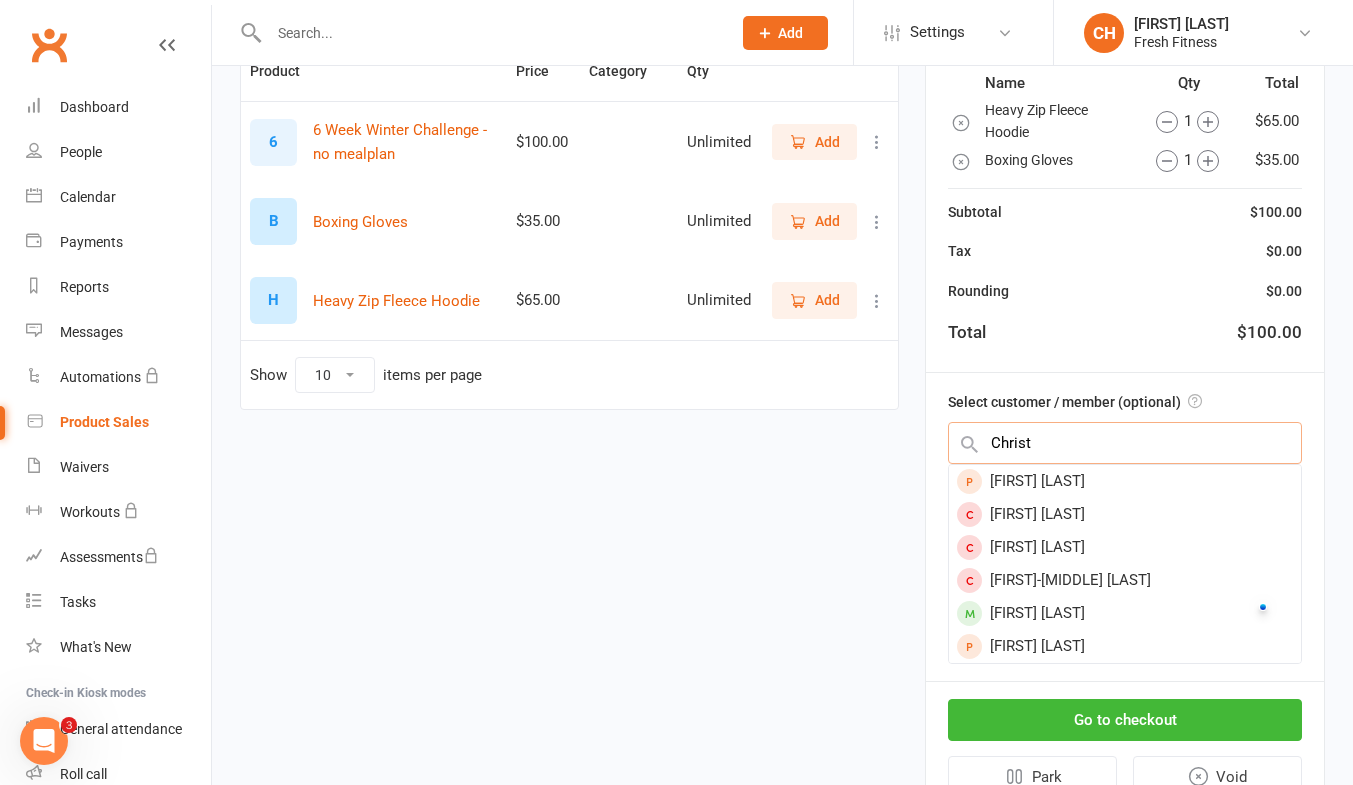 scroll, scrollTop: 235, scrollLeft: 0, axis: vertical 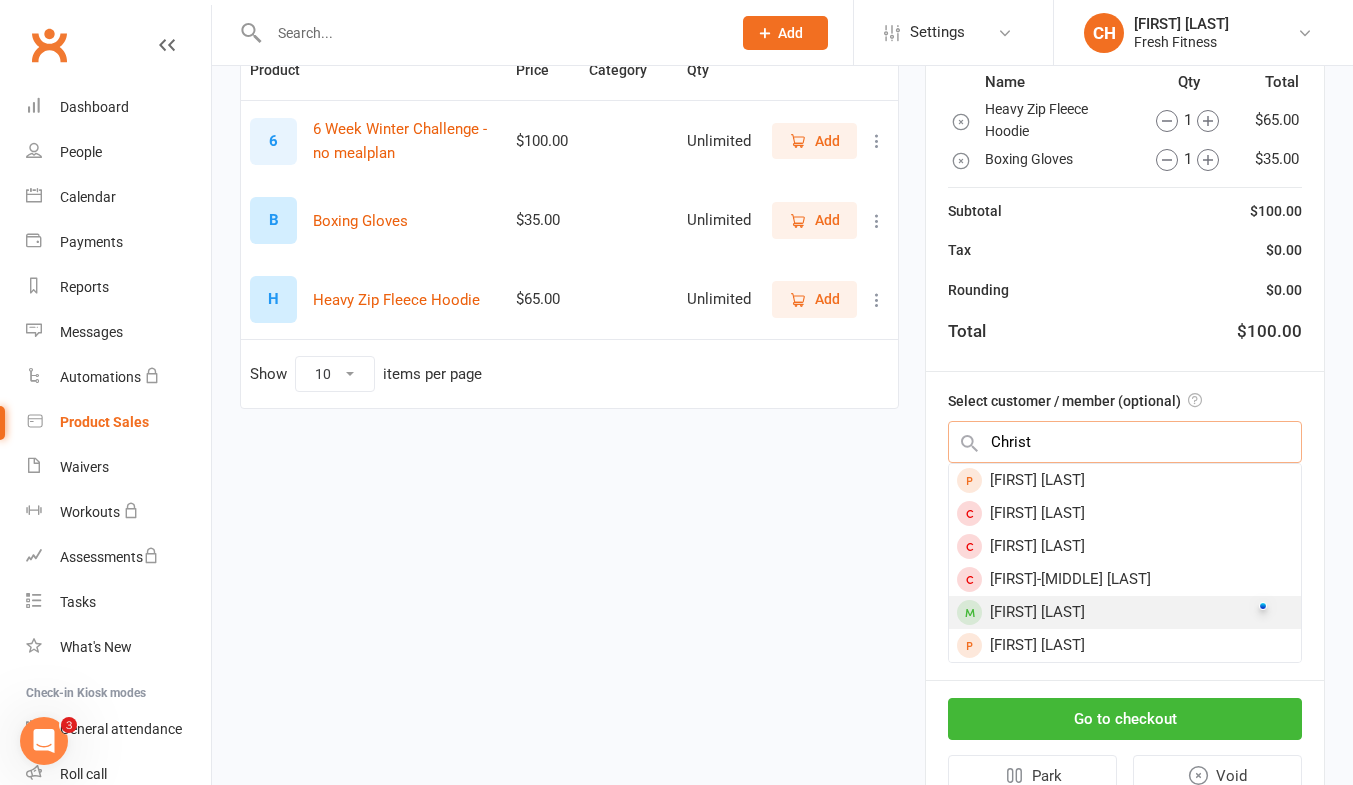 type on "Christ" 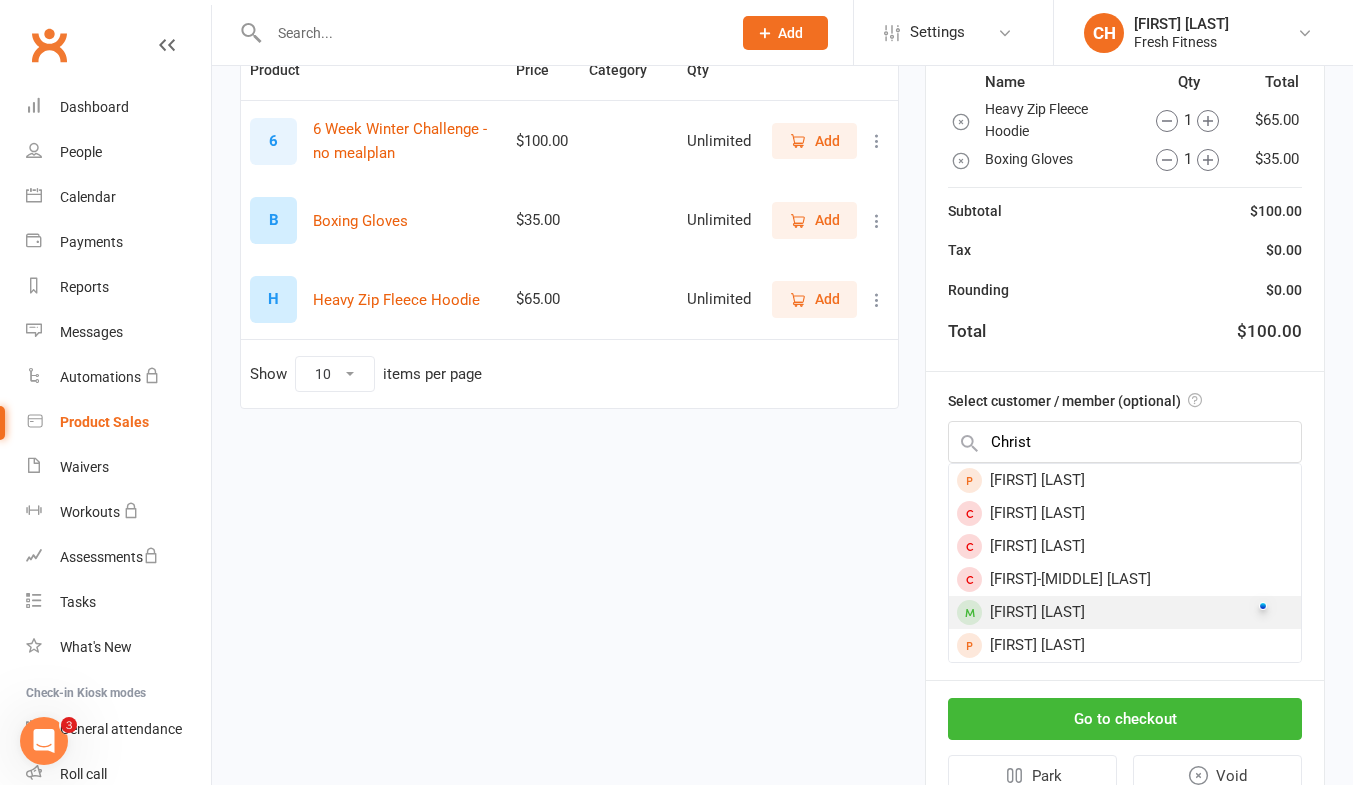 click on "[FIRST] [LAST]" at bounding box center [1125, 612] 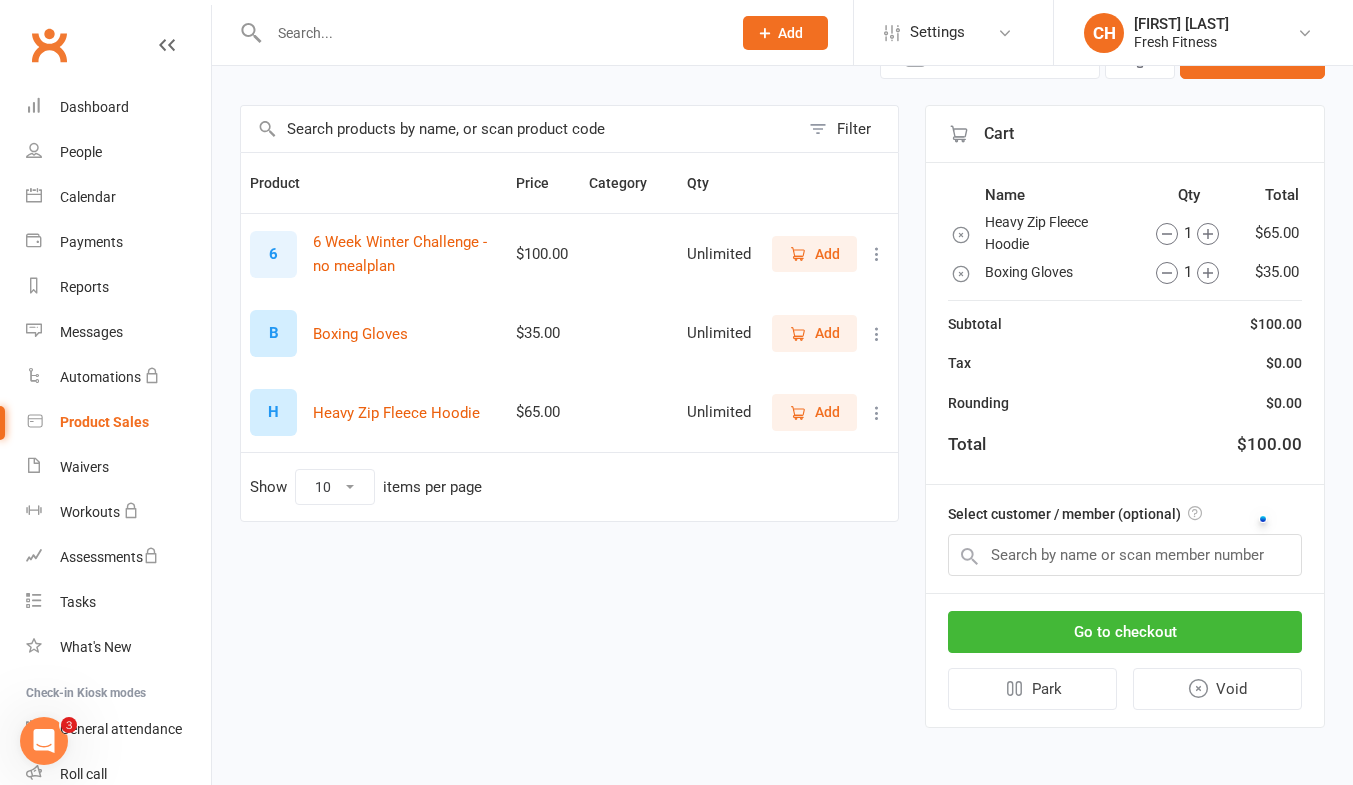 scroll, scrollTop: 115, scrollLeft: 0, axis: vertical 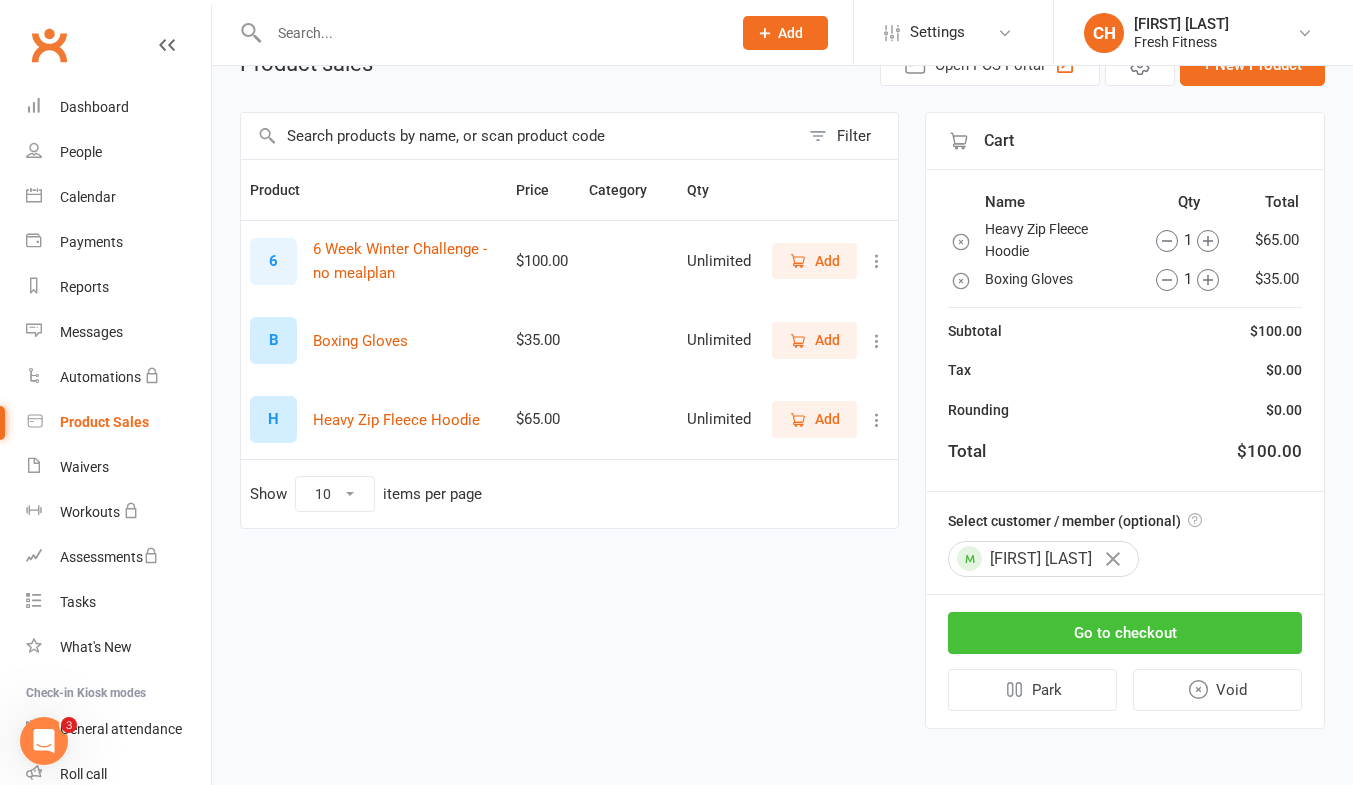 click on "Go to checkout" at bounding box center [1125, 633] 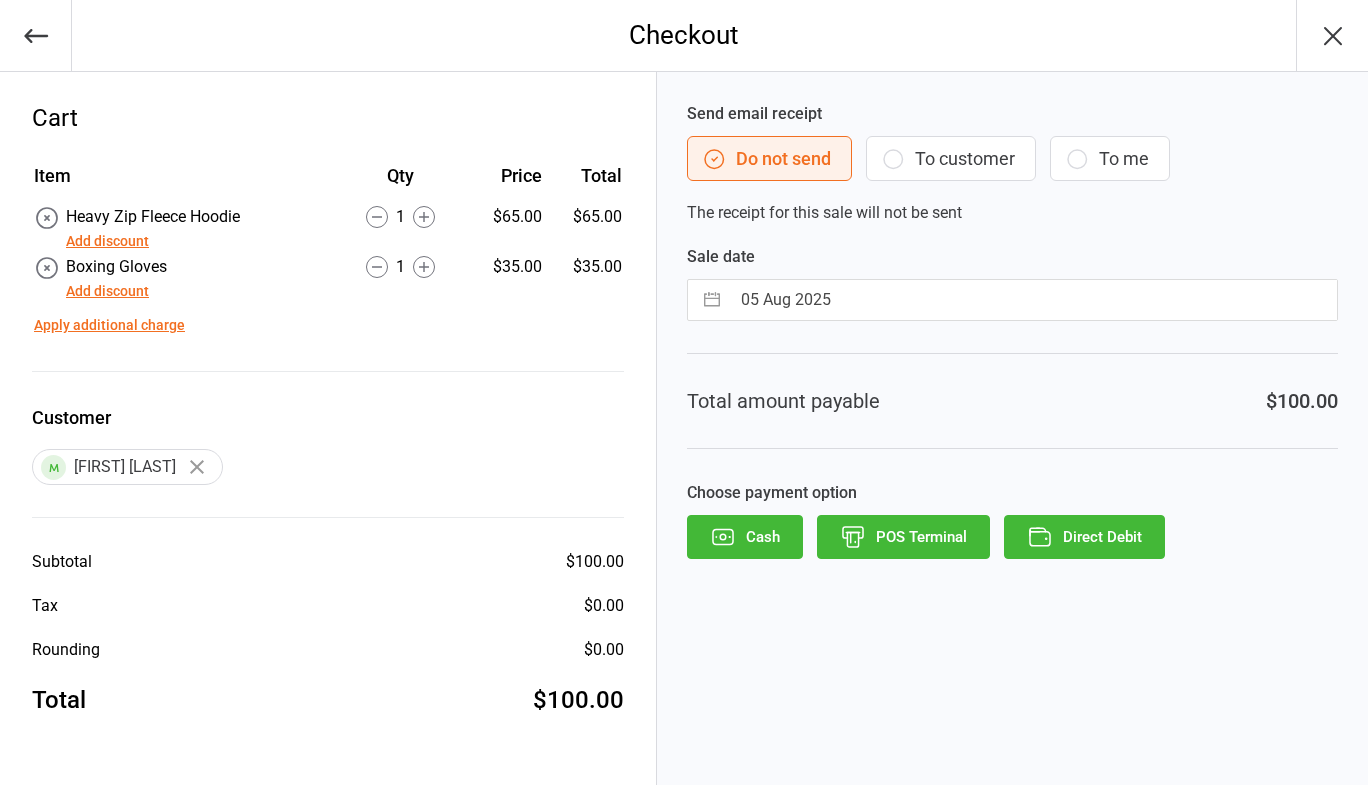scroll, scrollTop: 0, scrollLeft: 0, axis: both 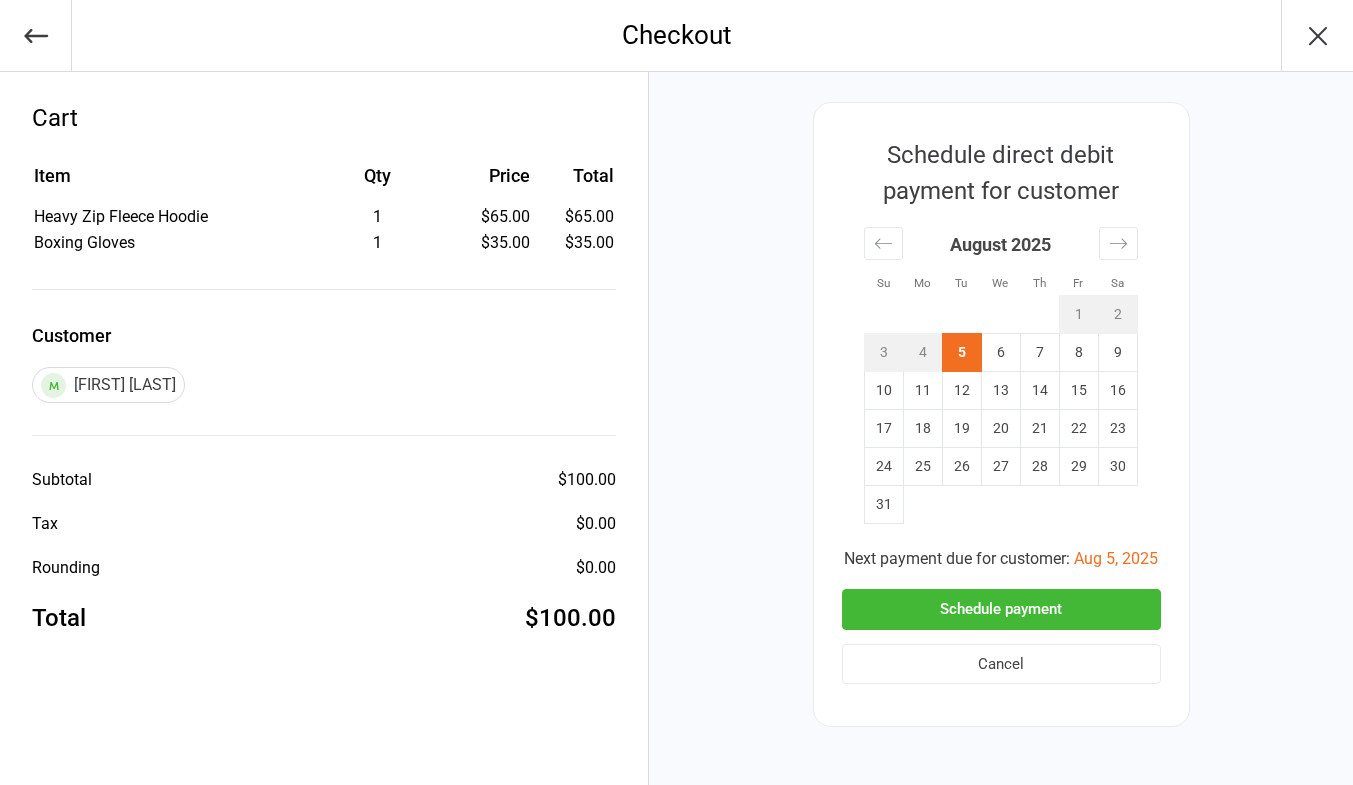 click on "Schedule payment" at bounding box center (1001, 609) 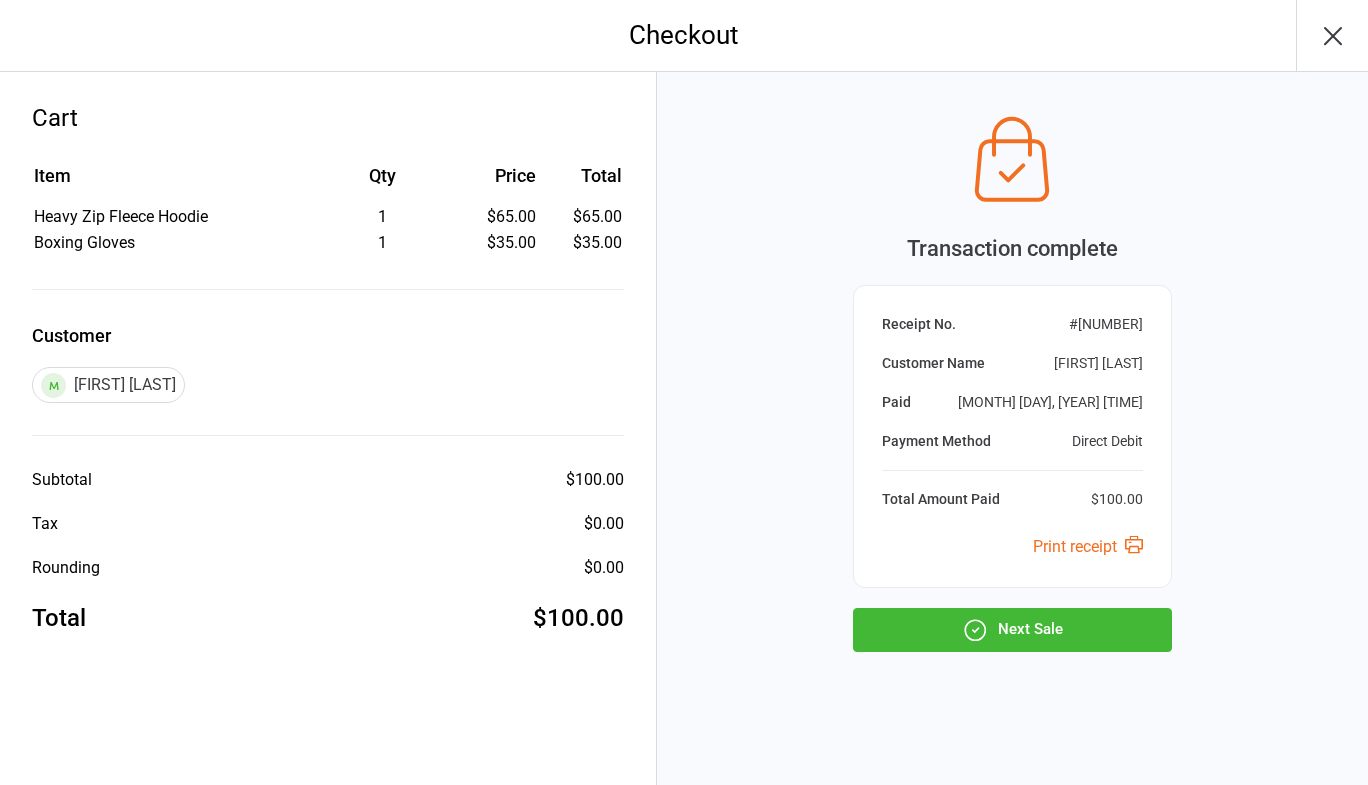 click on "Next Sale" at bounding box center (1012, 630) 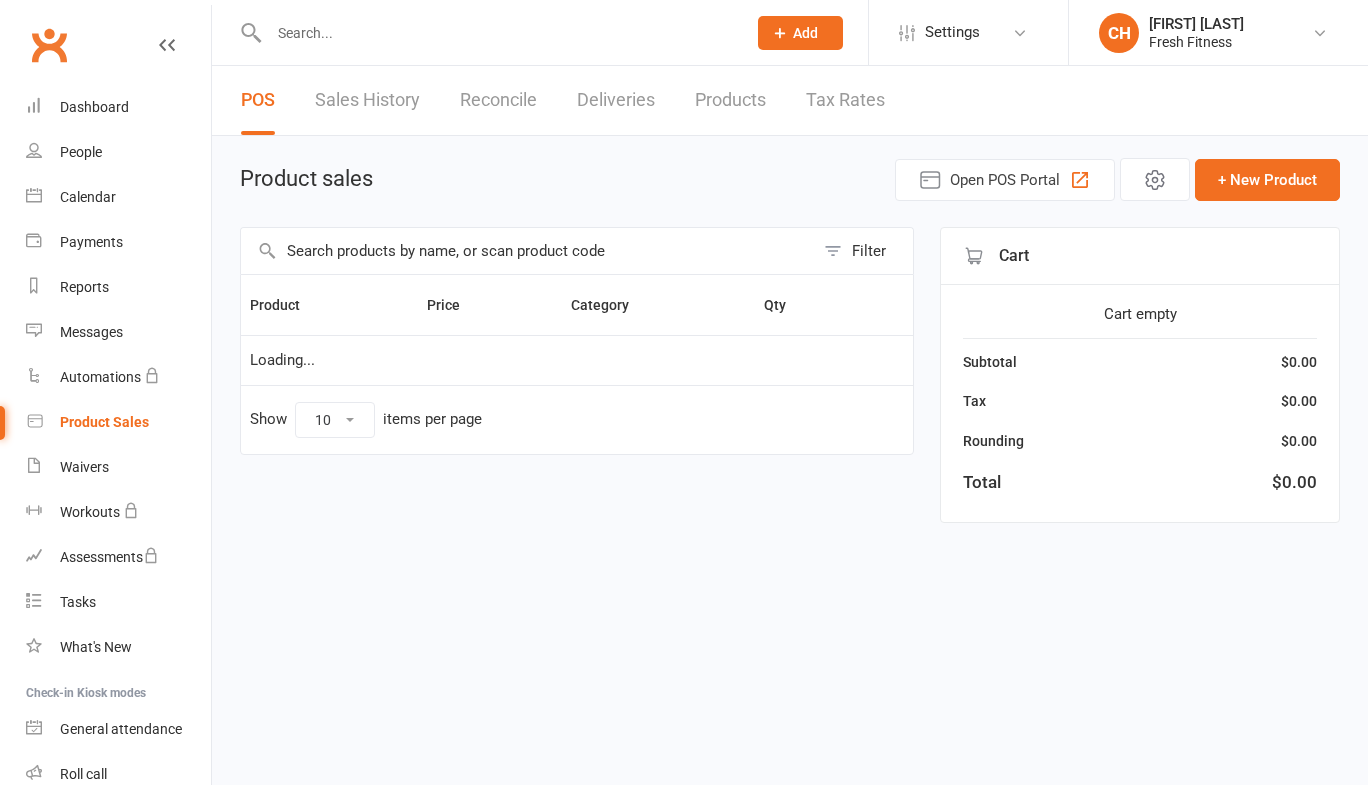 scroll, scrollTop: 0, scrollLeft: 0, axis: both 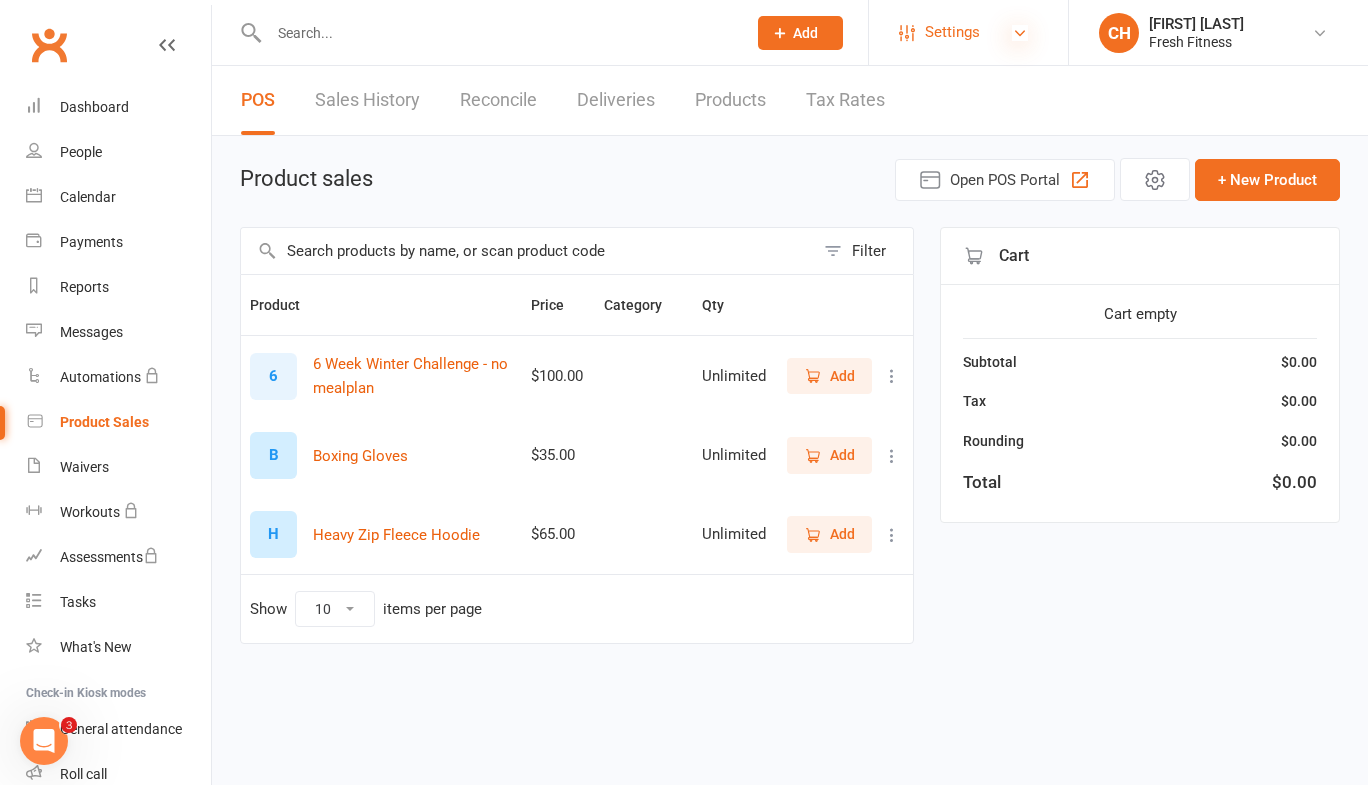 click at bounding box center [1020, 33] 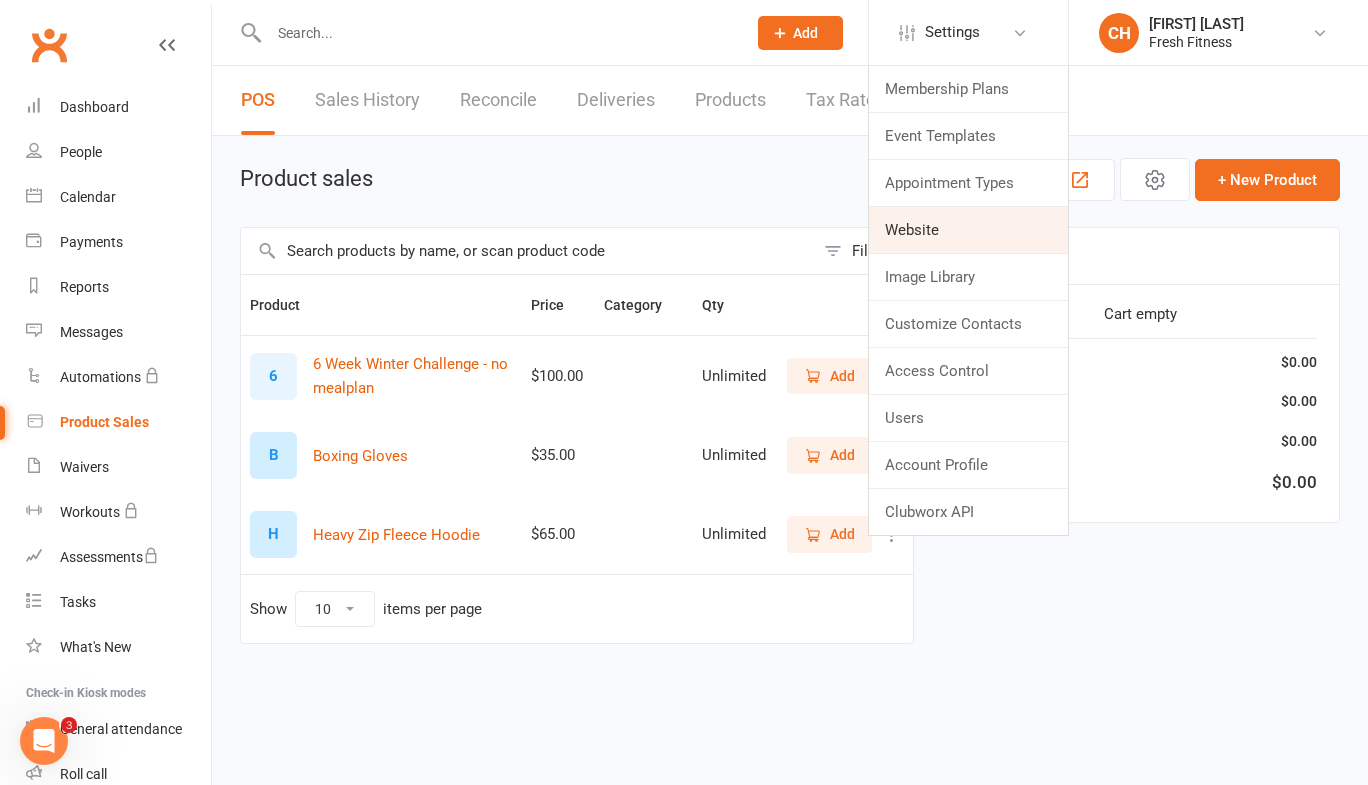 click on "Website" at bounding box center (968, 230) 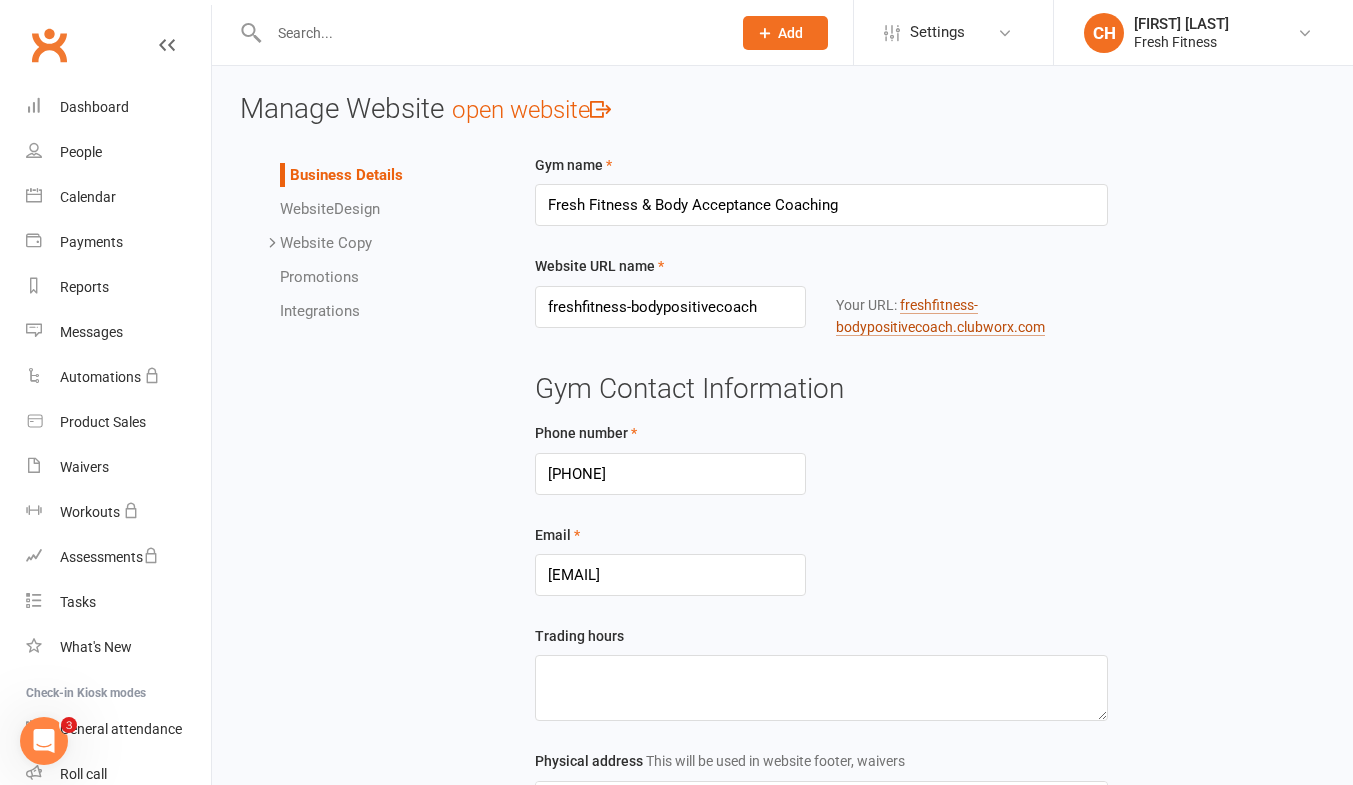 click on "freshfitness-bodypositivecoach .clubworx.com" at bounding box center [940, 316] 